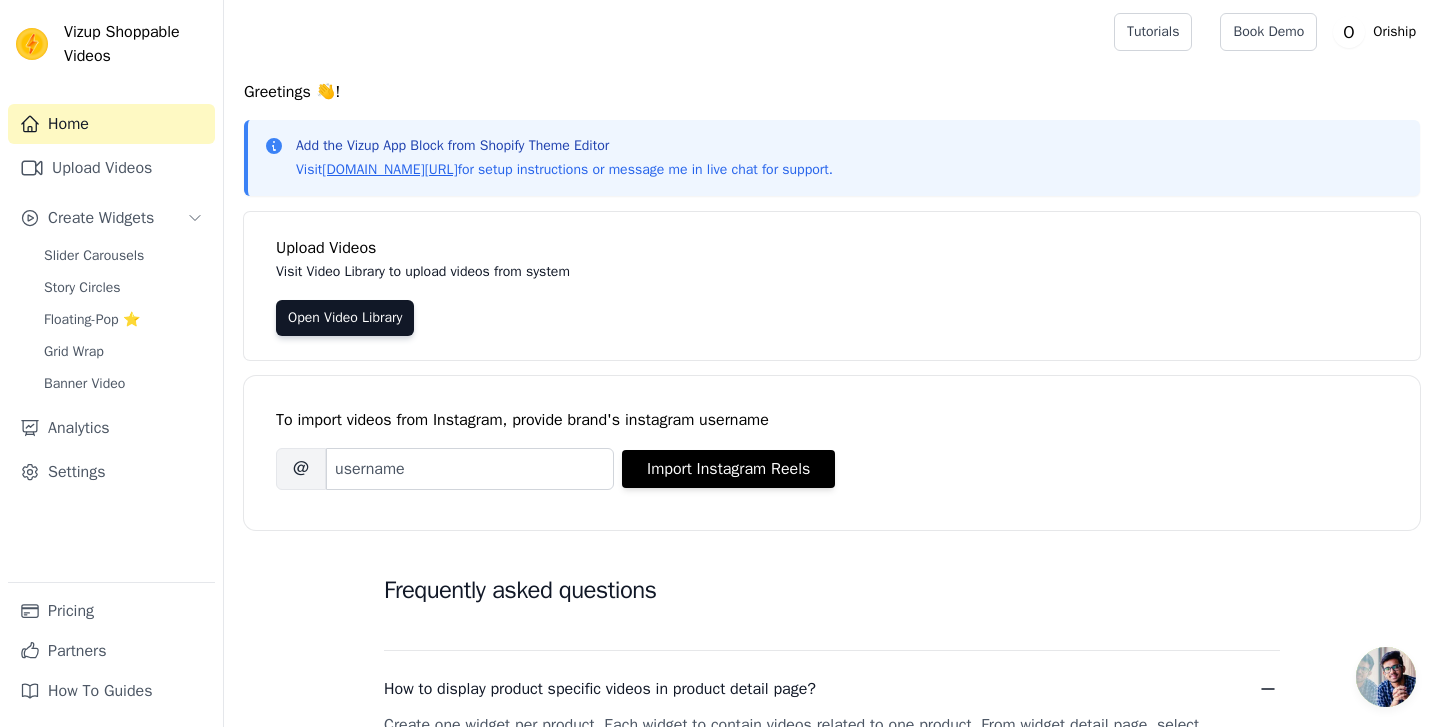 scroll, scrollTop: 560, scrollLeft: 0, axis: vertical 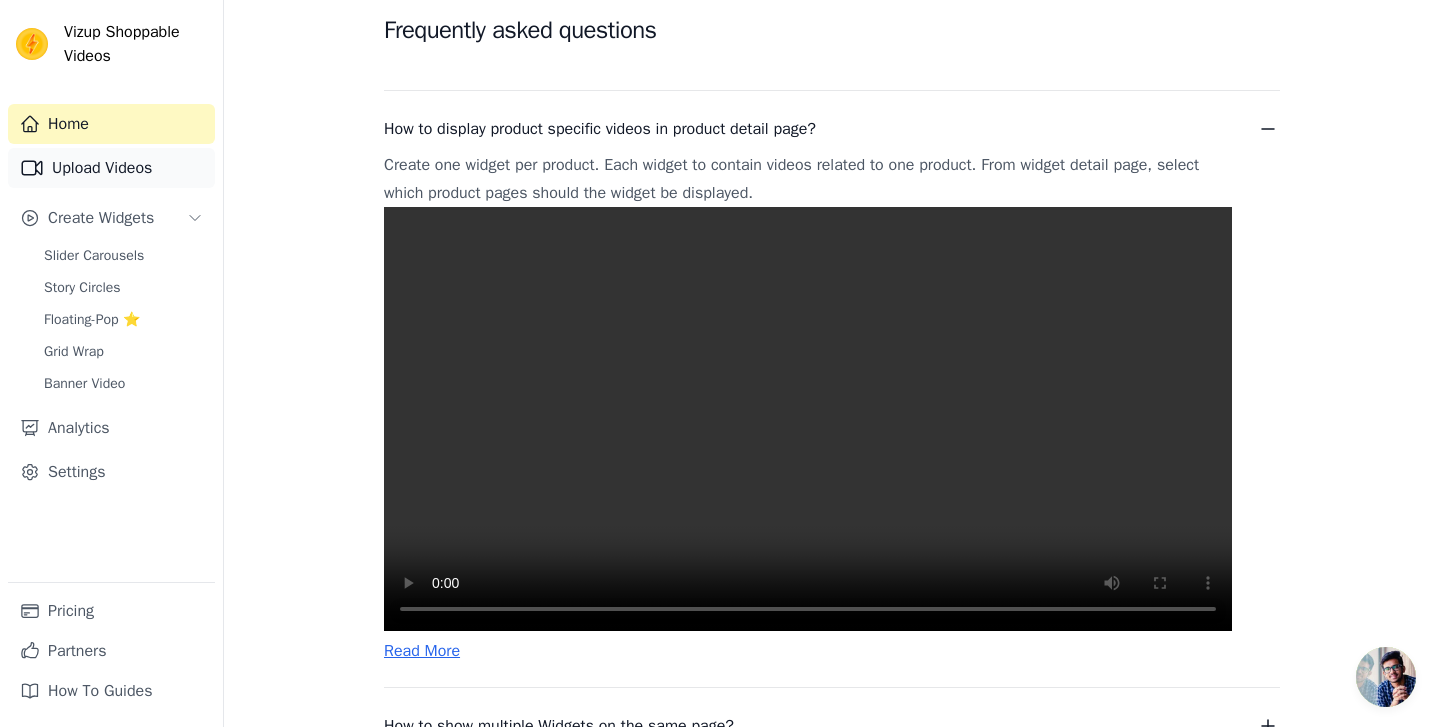 click on "Upload Videos" at bounding box center (111, 168) 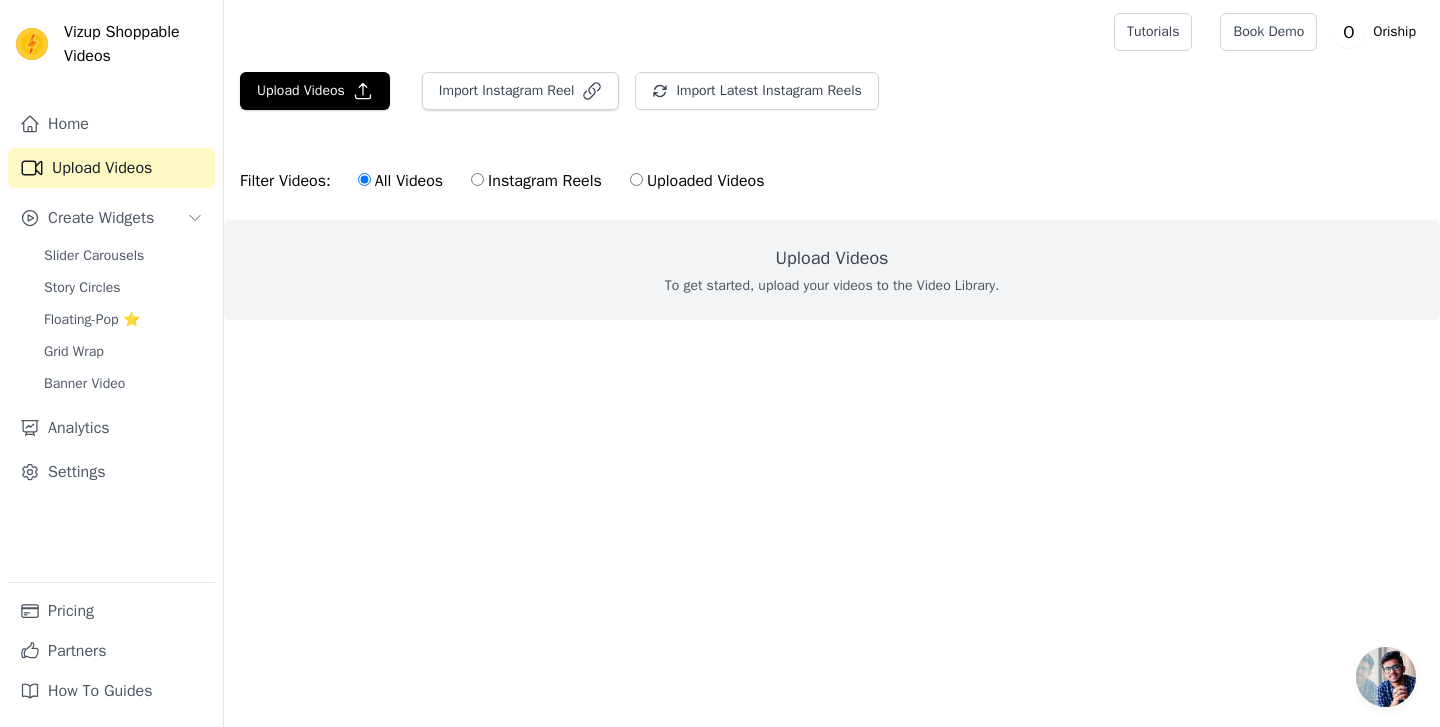 scroll, scrollTop: 0, scrollLeft: 0, axis: both 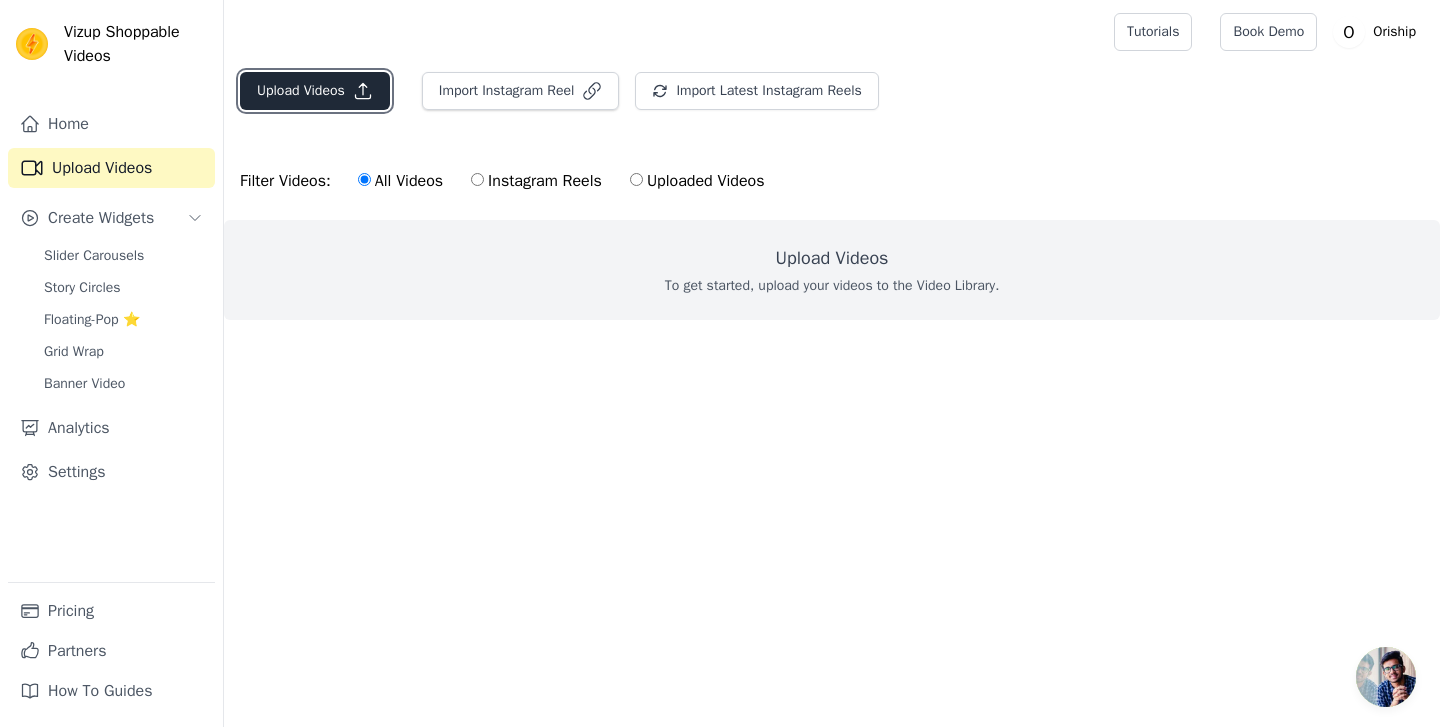 click on "Upload Videos" at bounding box center (315, 91) 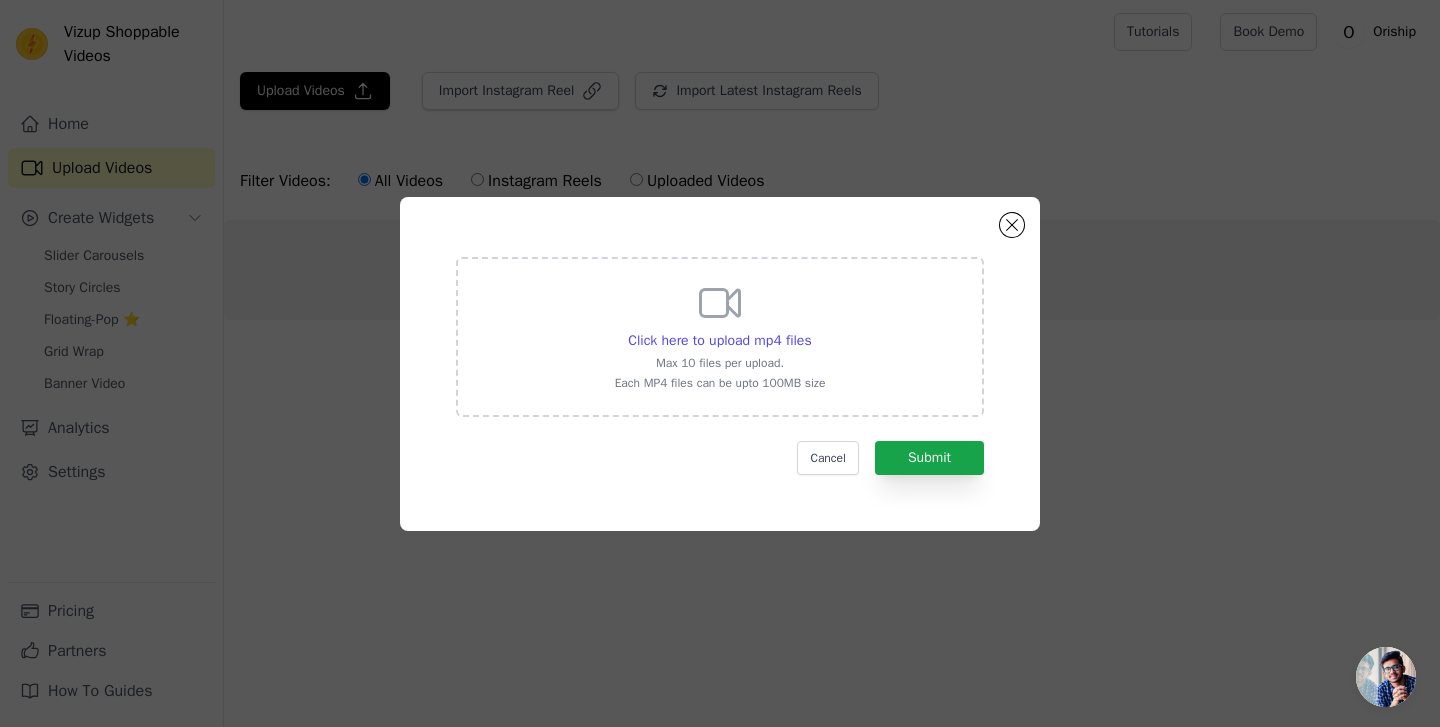 click 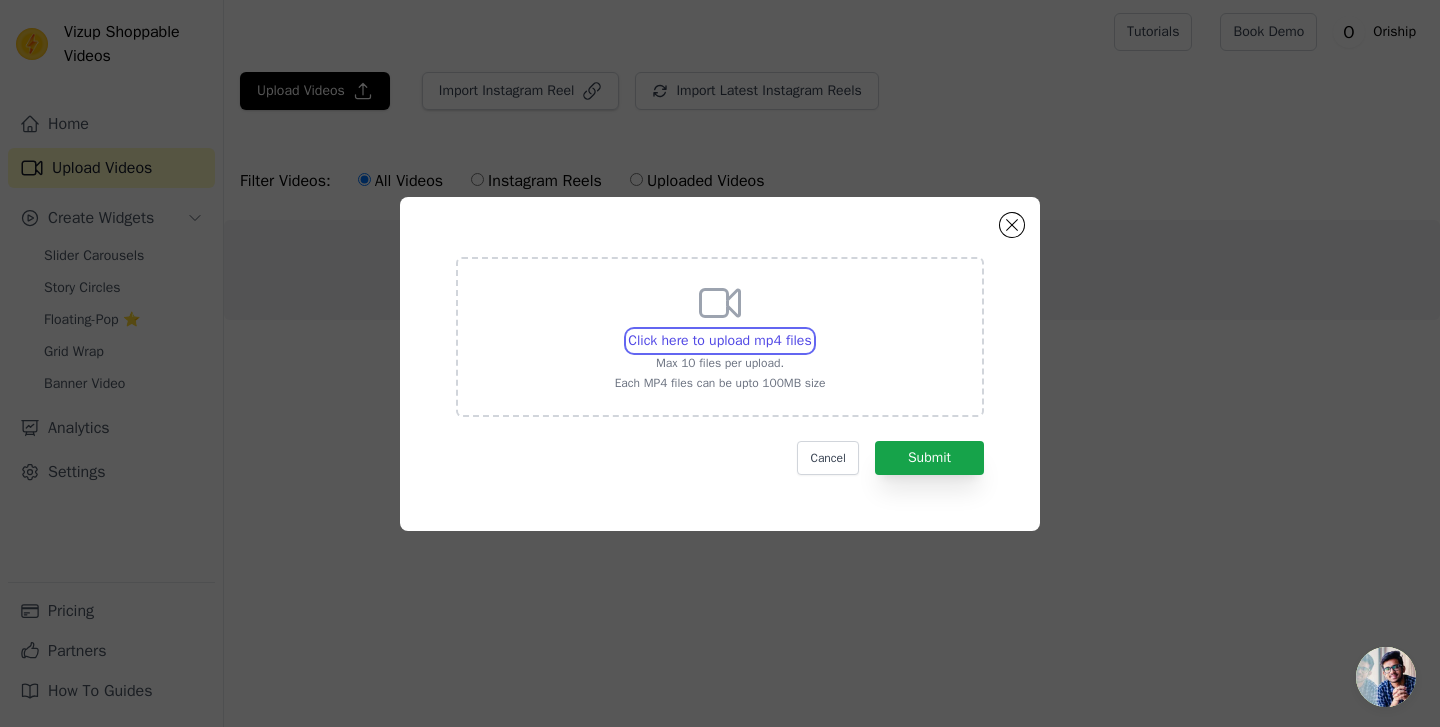 click on "Click here to upload mp4 files     Max 10 files per upload.   Each MP4 files can be upto 100MB size" at bounding box center (811, 330) 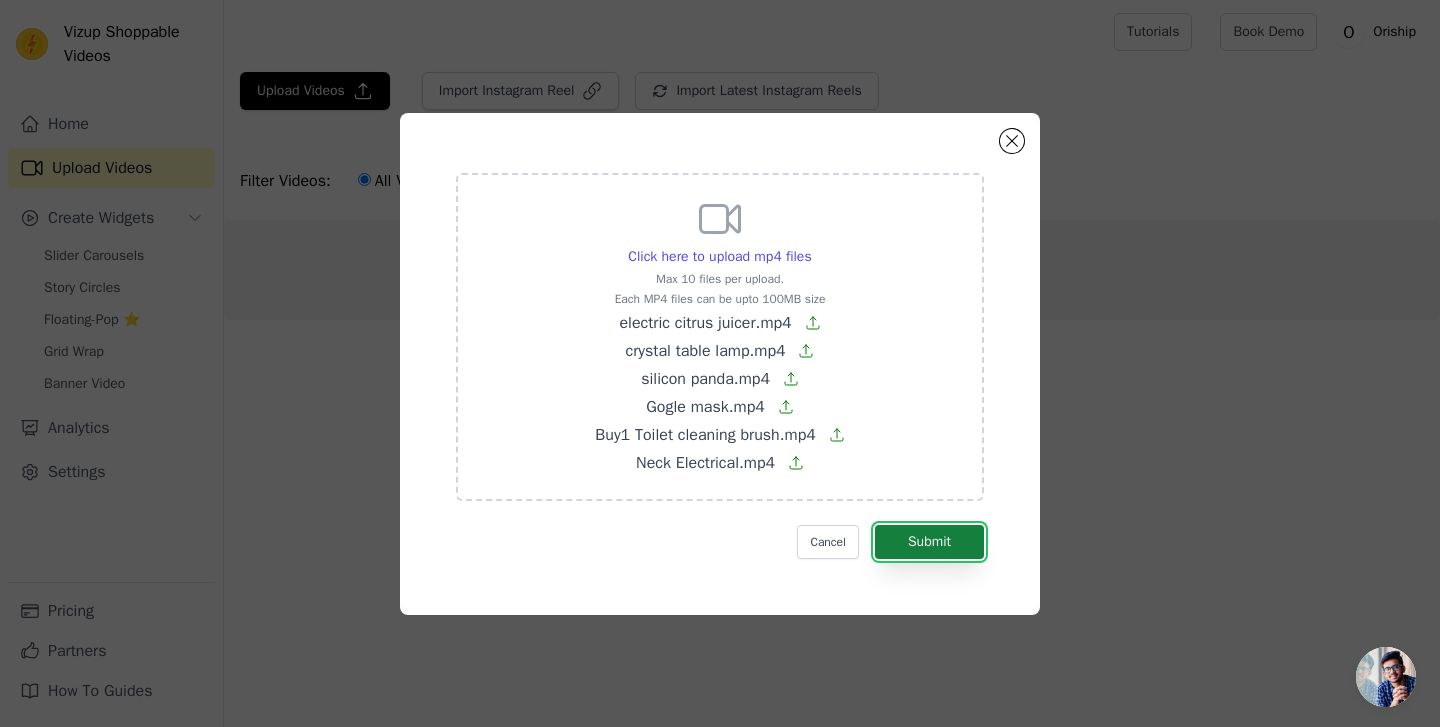 click on "Submit" at bounding box center [929, 542] 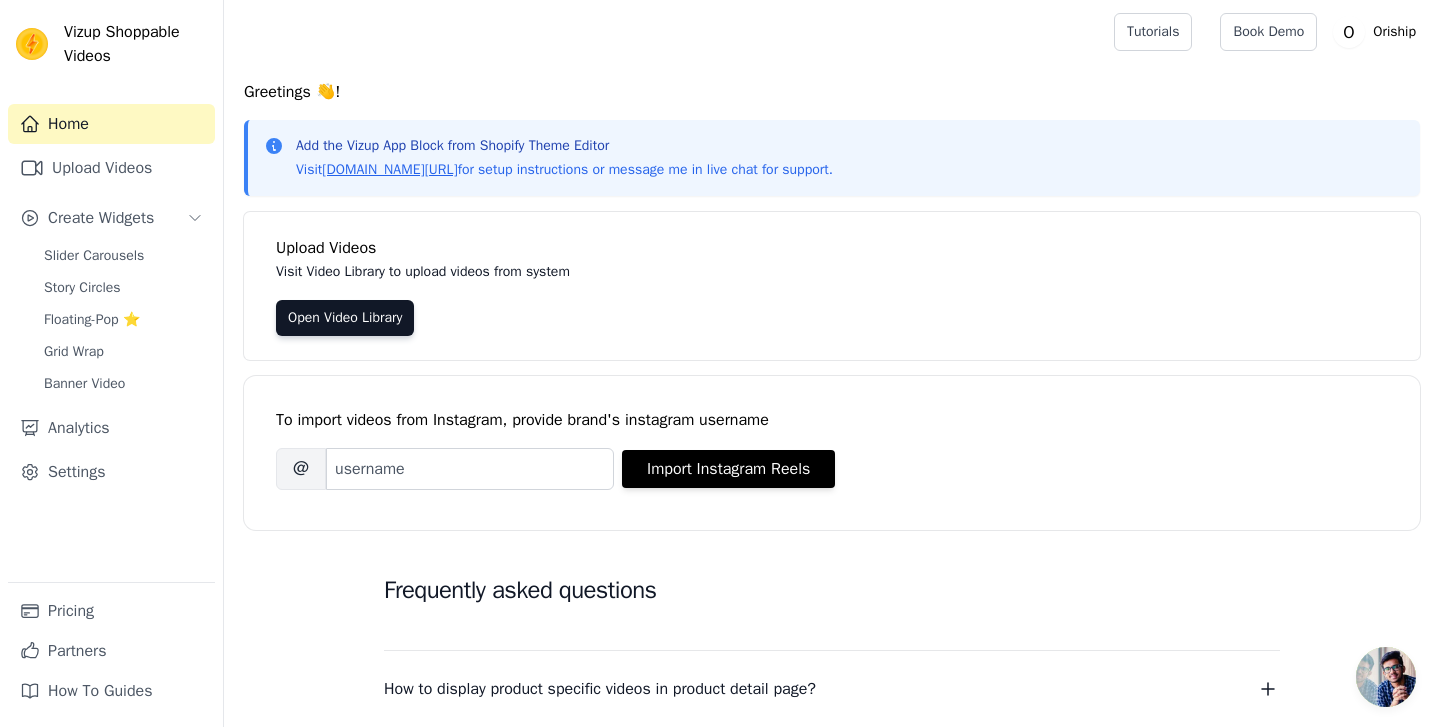 scroll, scrollTop: 0, scrollLeft: 0, axis: both 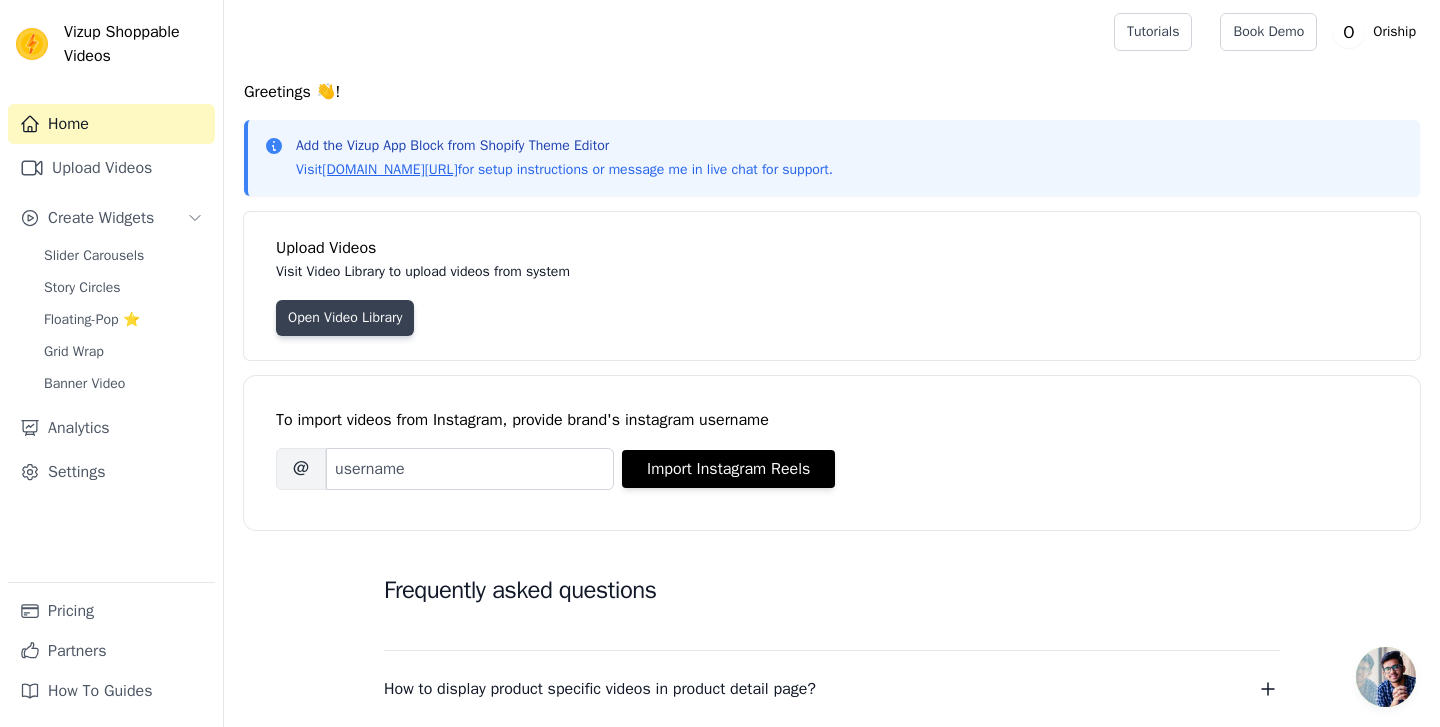 click on "Open Video Library" at bounding box center (345, 318) 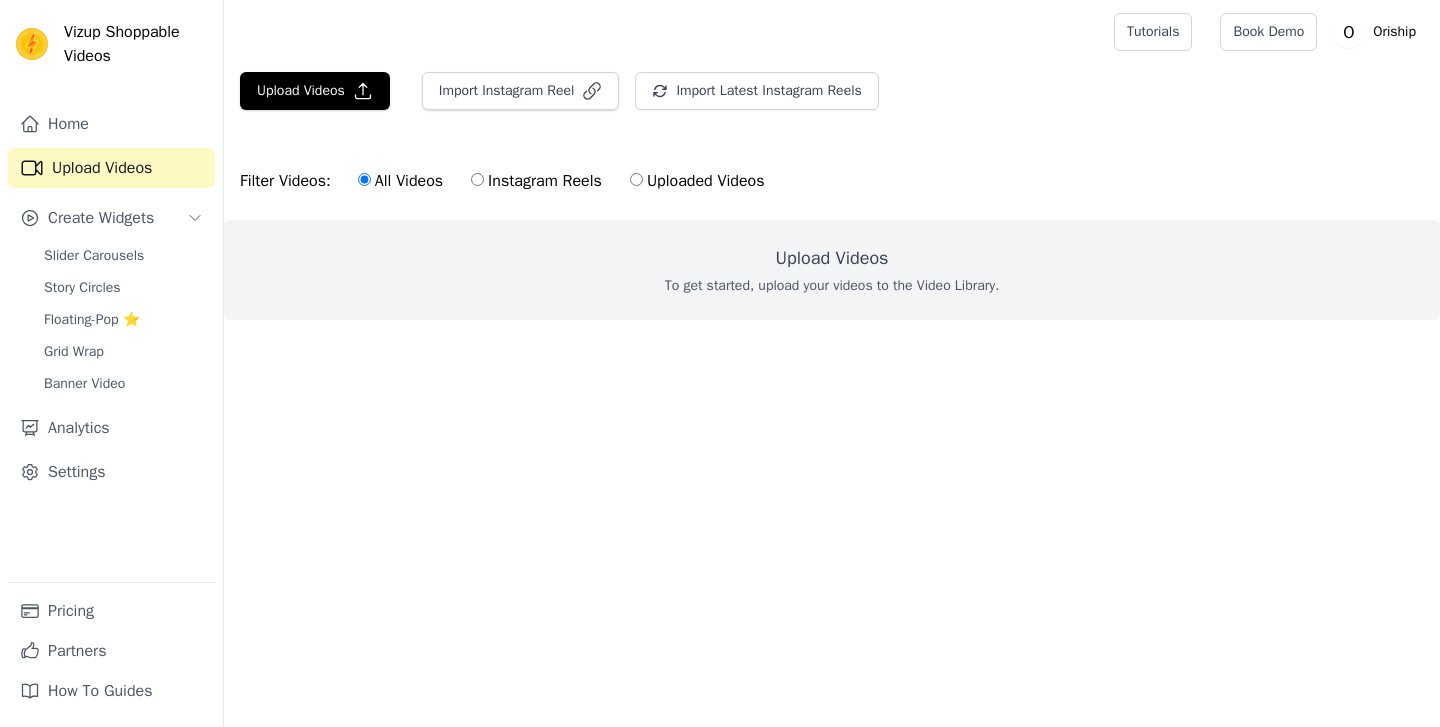 scroll, scrollTop: 0, scrollLeft: 0, axis: both 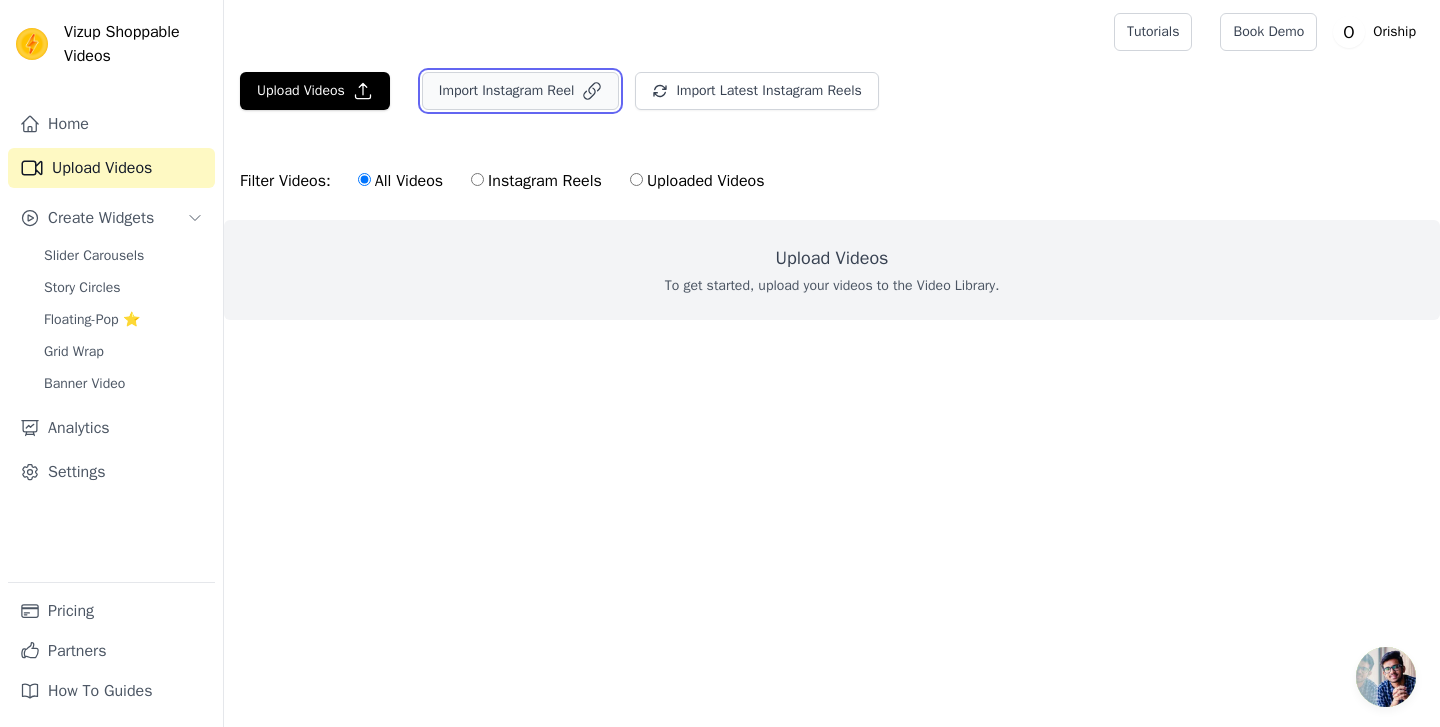 click on "Import Instagram Reel" at bounding box center (521, 91) 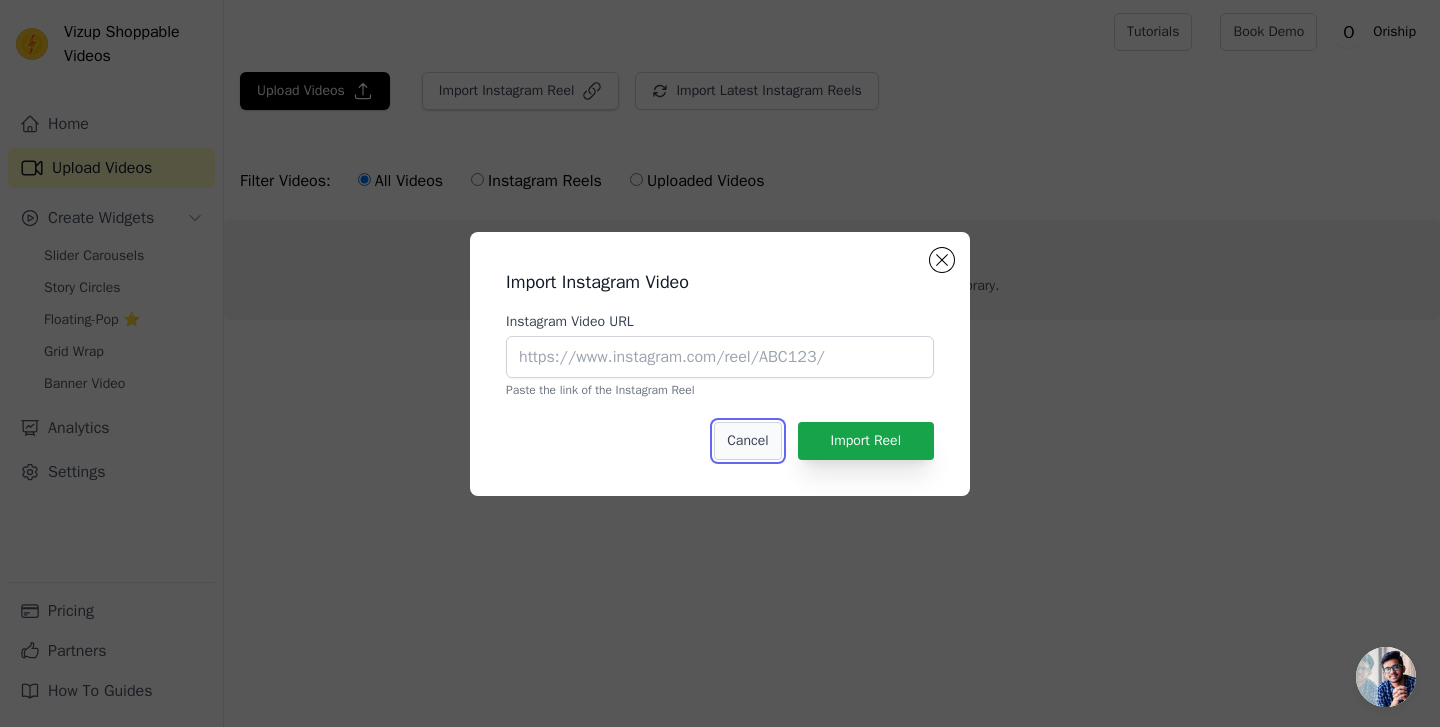 click on "Cancel" at bounding box center [747, 441] 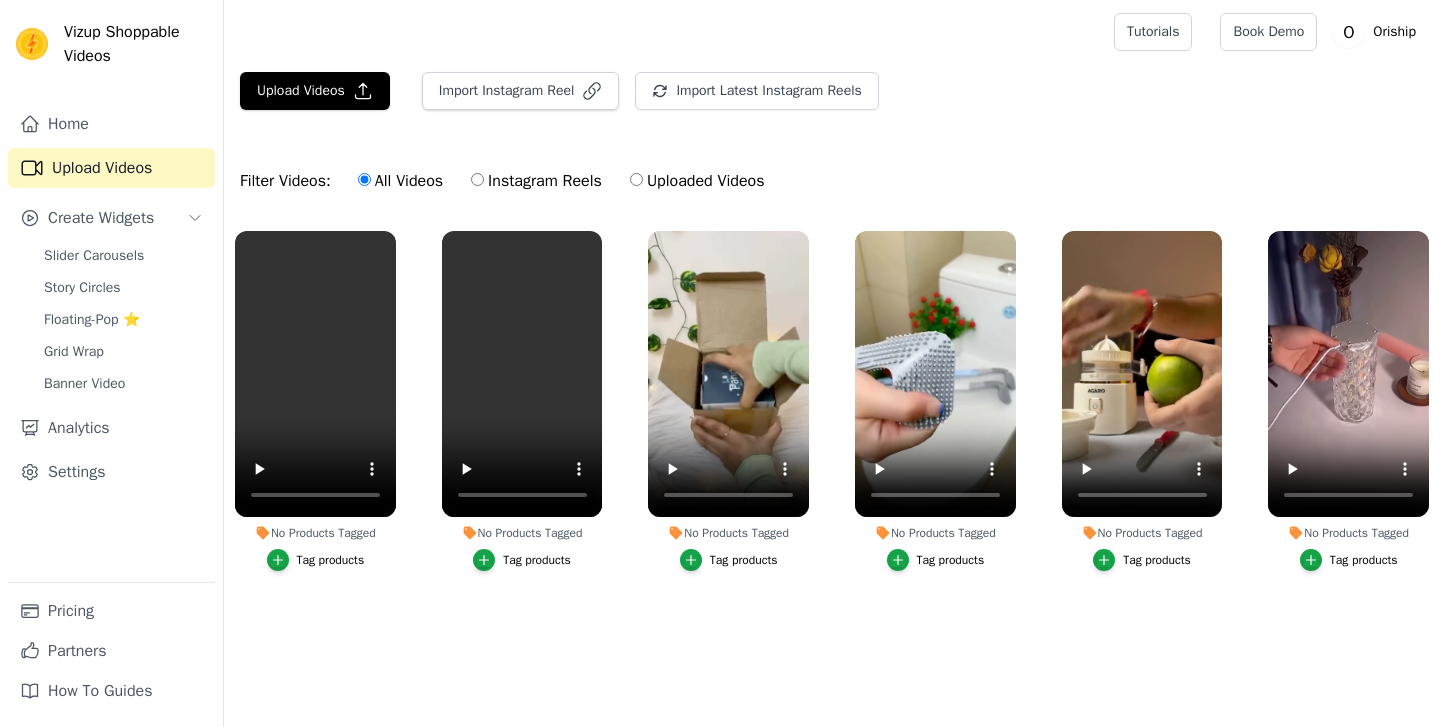 scroll, scrollTop: 0, scrollLeft: 0, axis: both 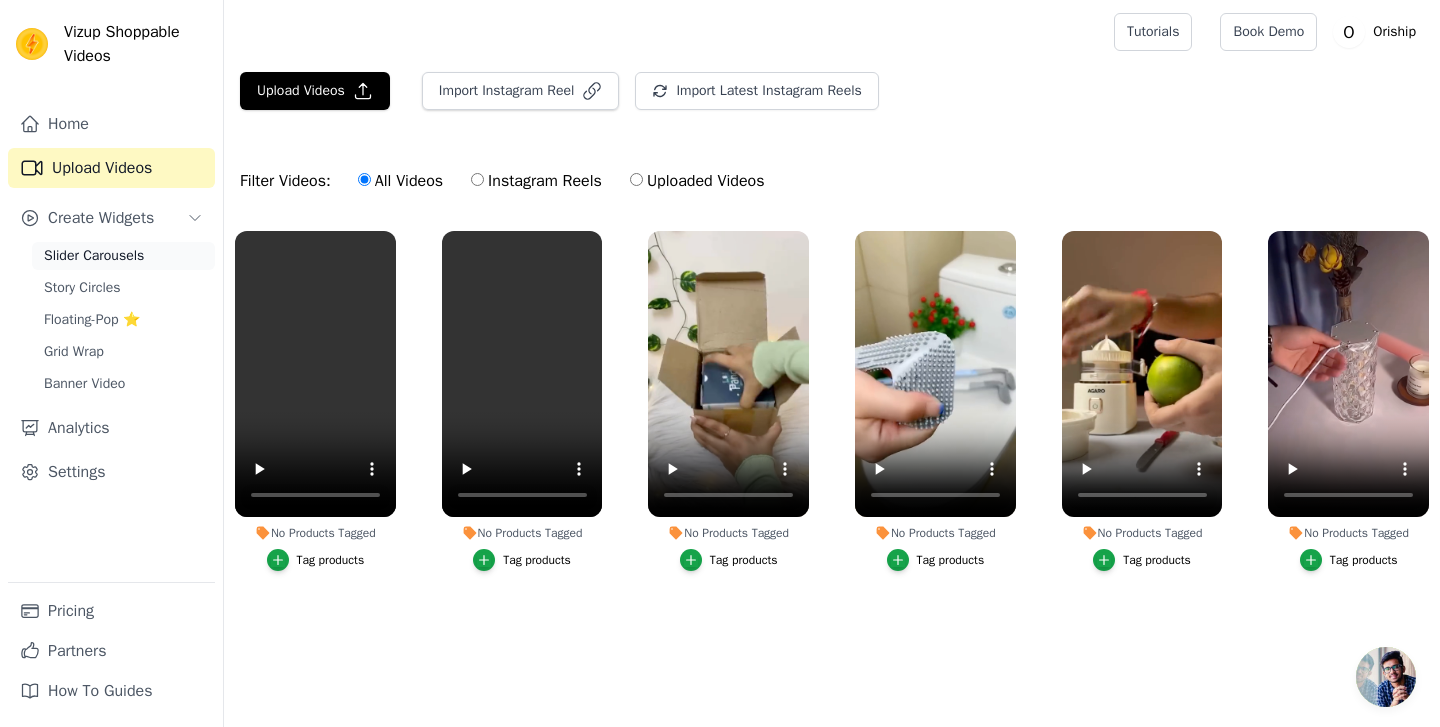 click on "Slider Carousels" at bounding box center [94, 256] 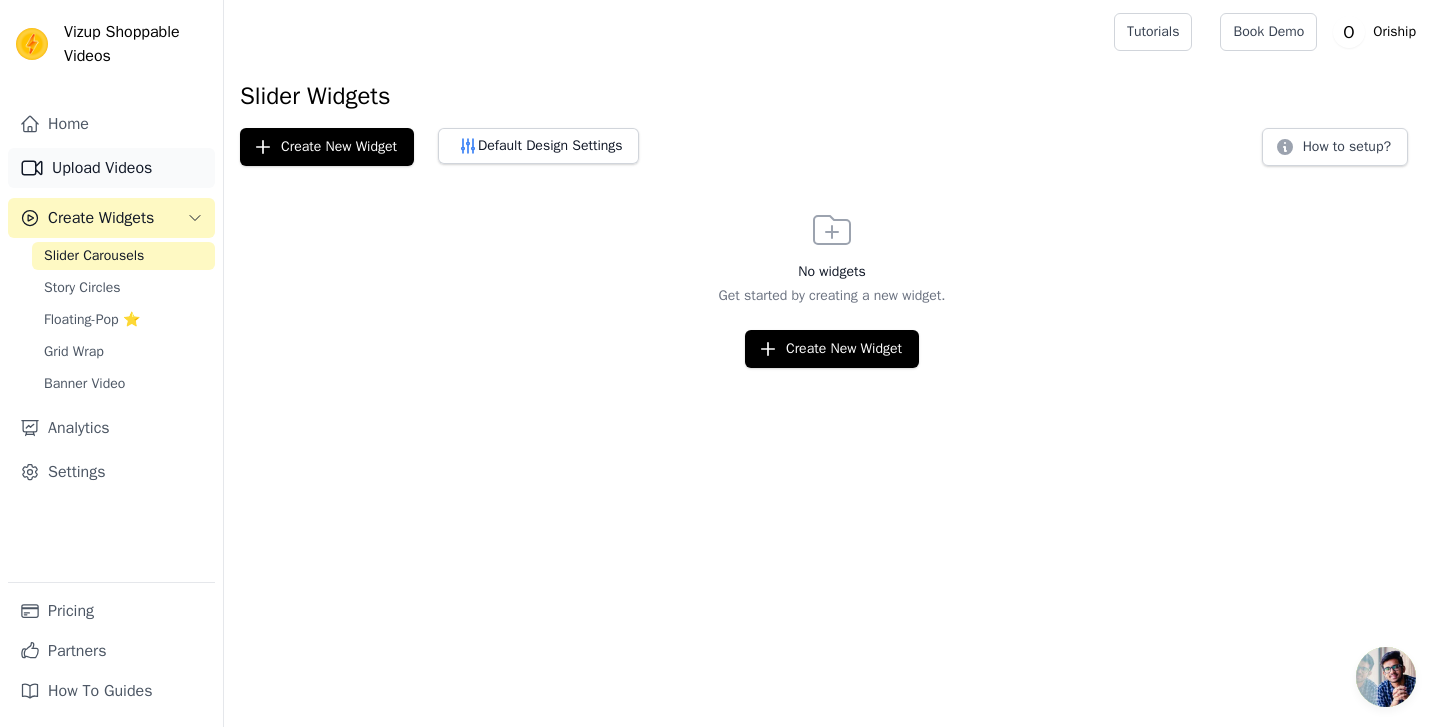 click on "Upload Videos" at bounding box center (111, 168) 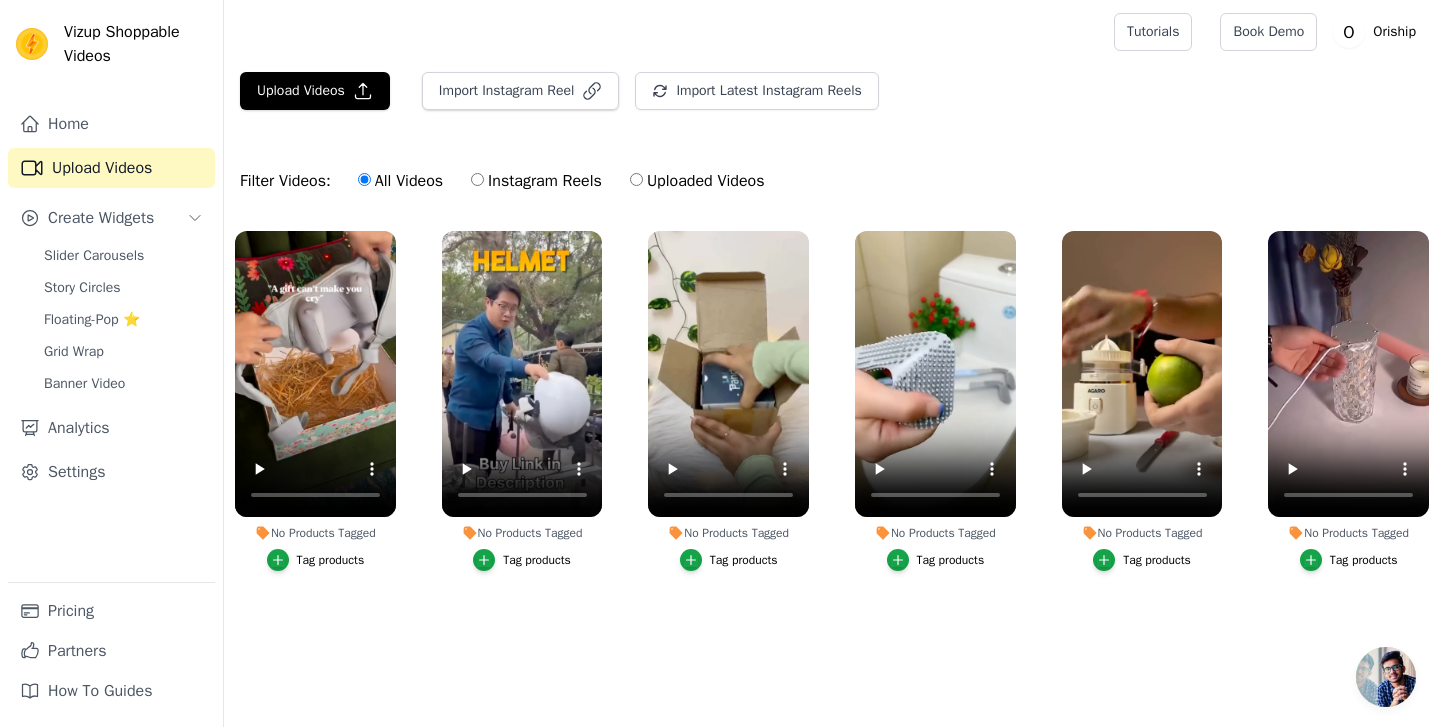 click on "Tag products" at bounding box center [331, 560] 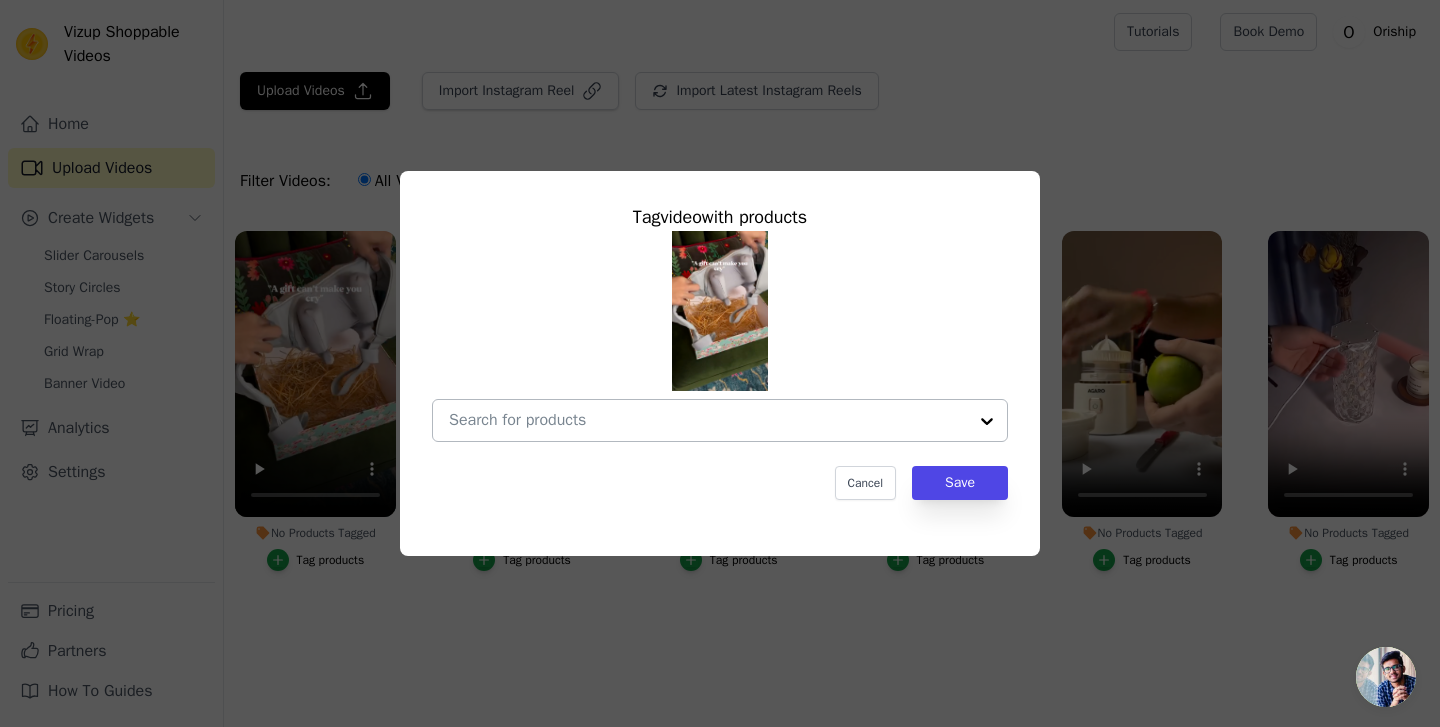 click on "No Products Tagged     Tag  video  with products                         Cancel   Save     Tag products" at bounding box center (708, 420) 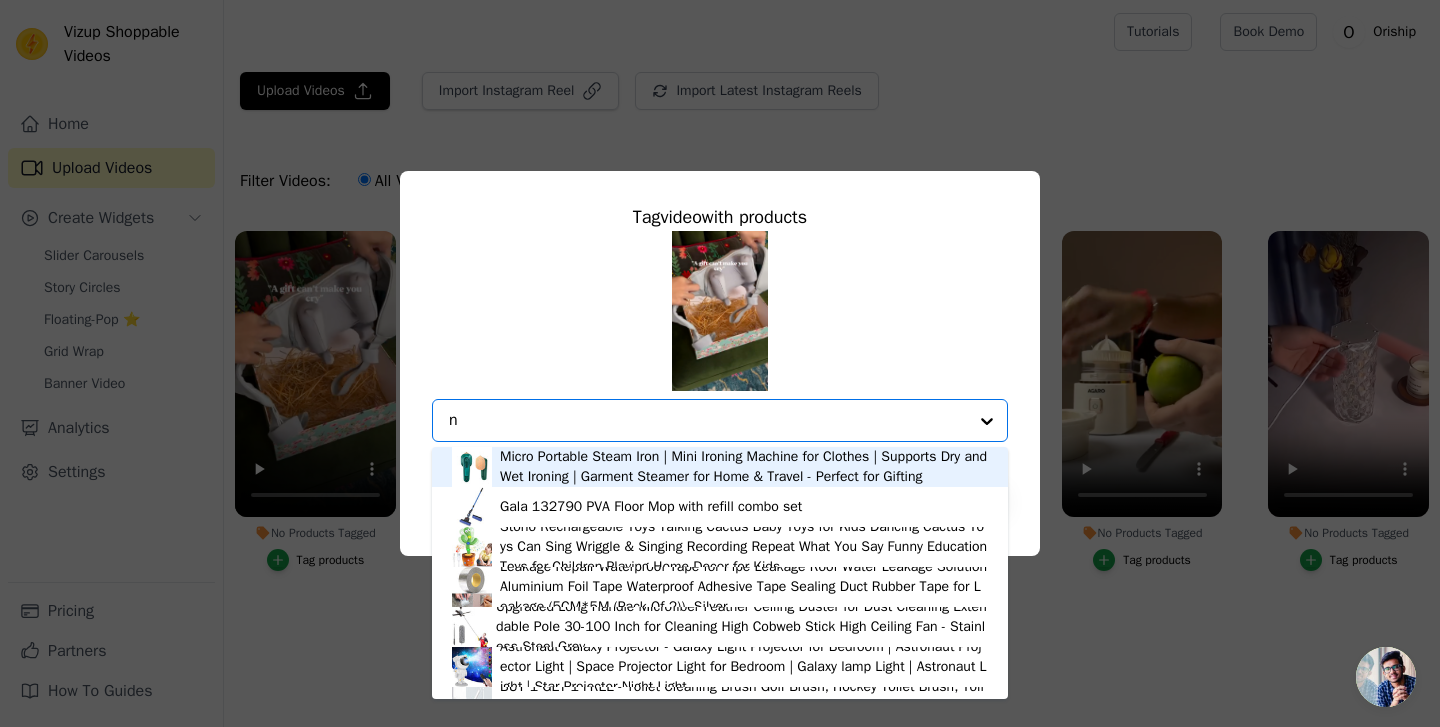 scroll, scrollTop: 0, scrollLeft: 0, axis: both 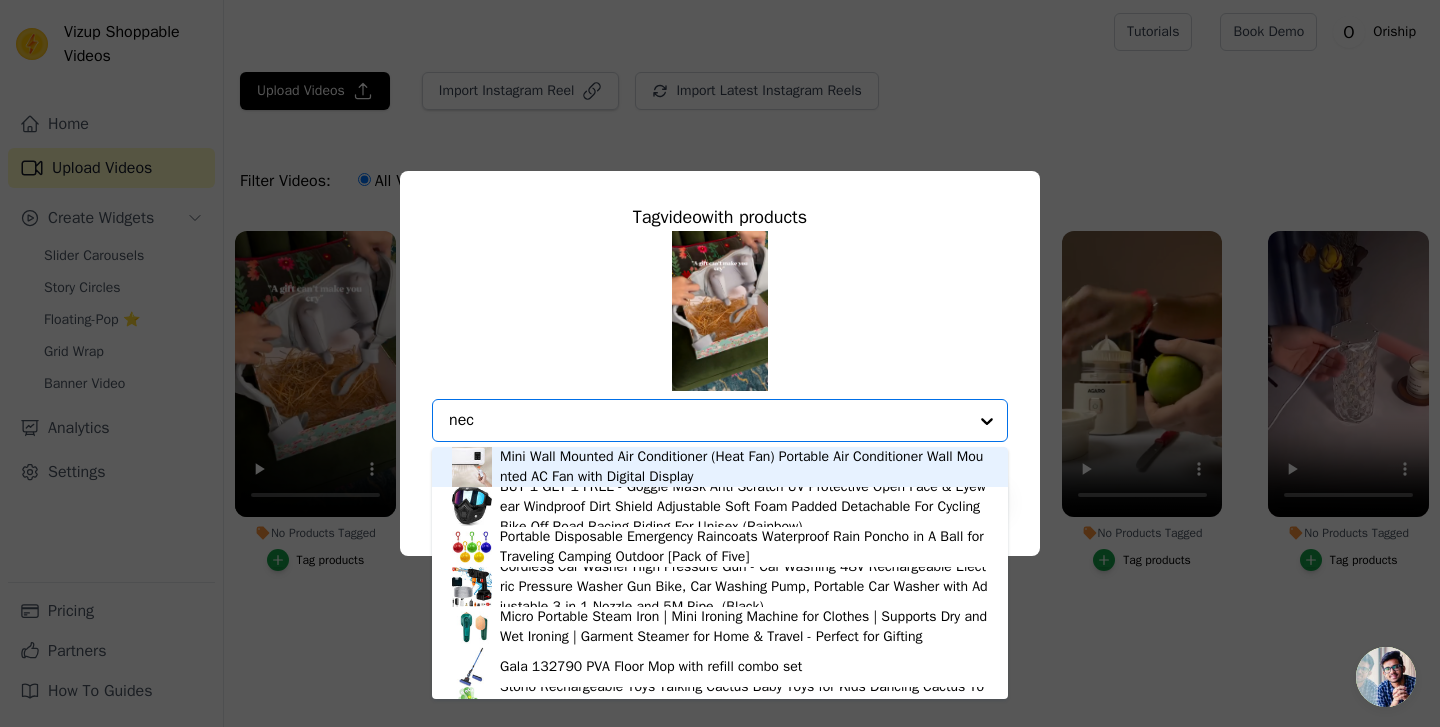 type on "neck" 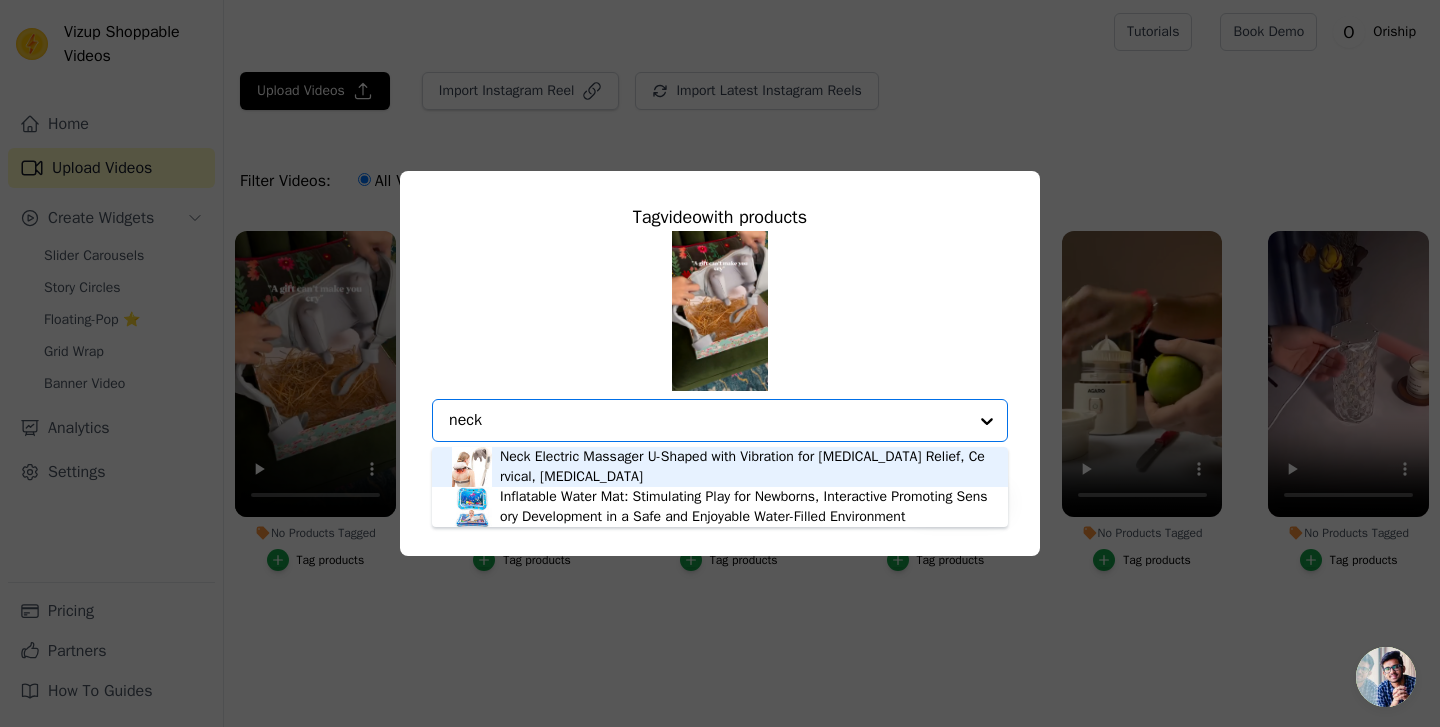 click on "Neck Electric Massager U-Shaped with Vibration for Neck Pain Relief, Cervical, Memory Foam" at bounding box center (744, 467) 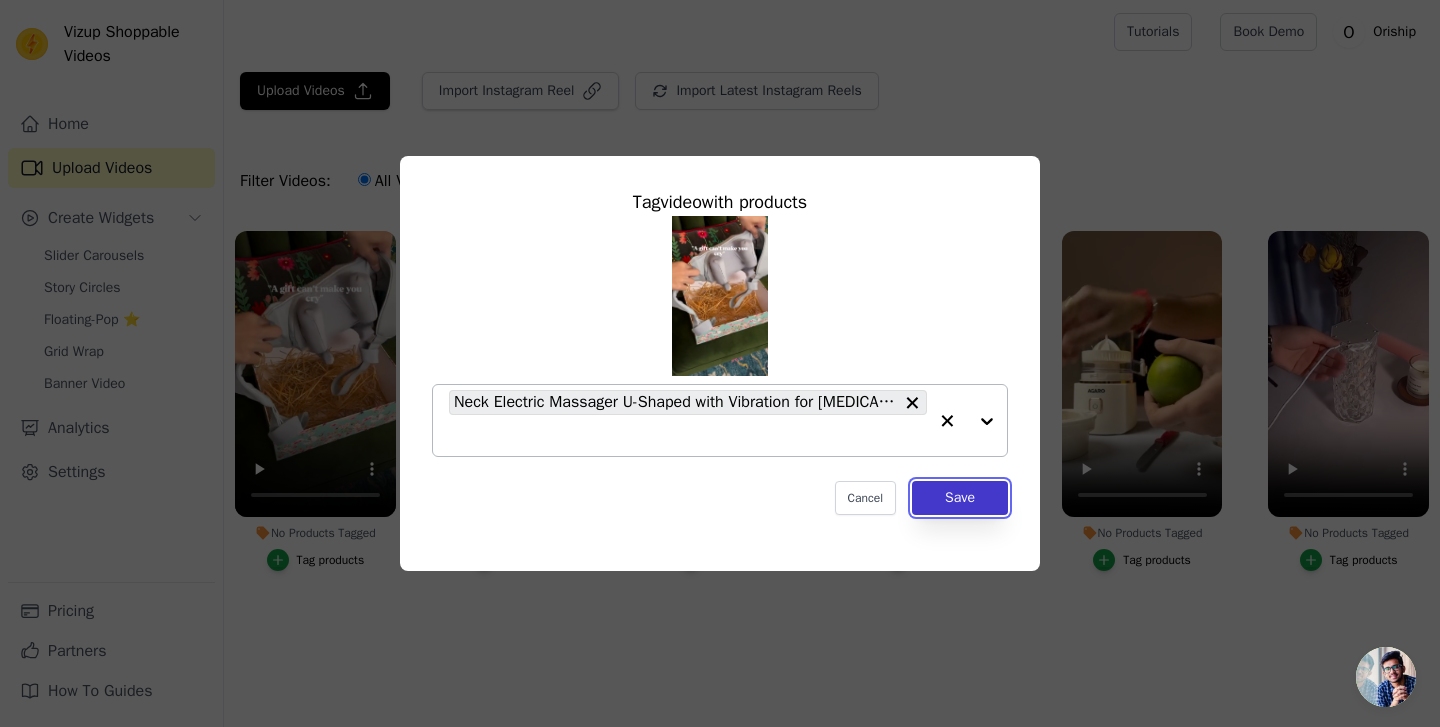click on "Save" at bounding box center (960, 498) 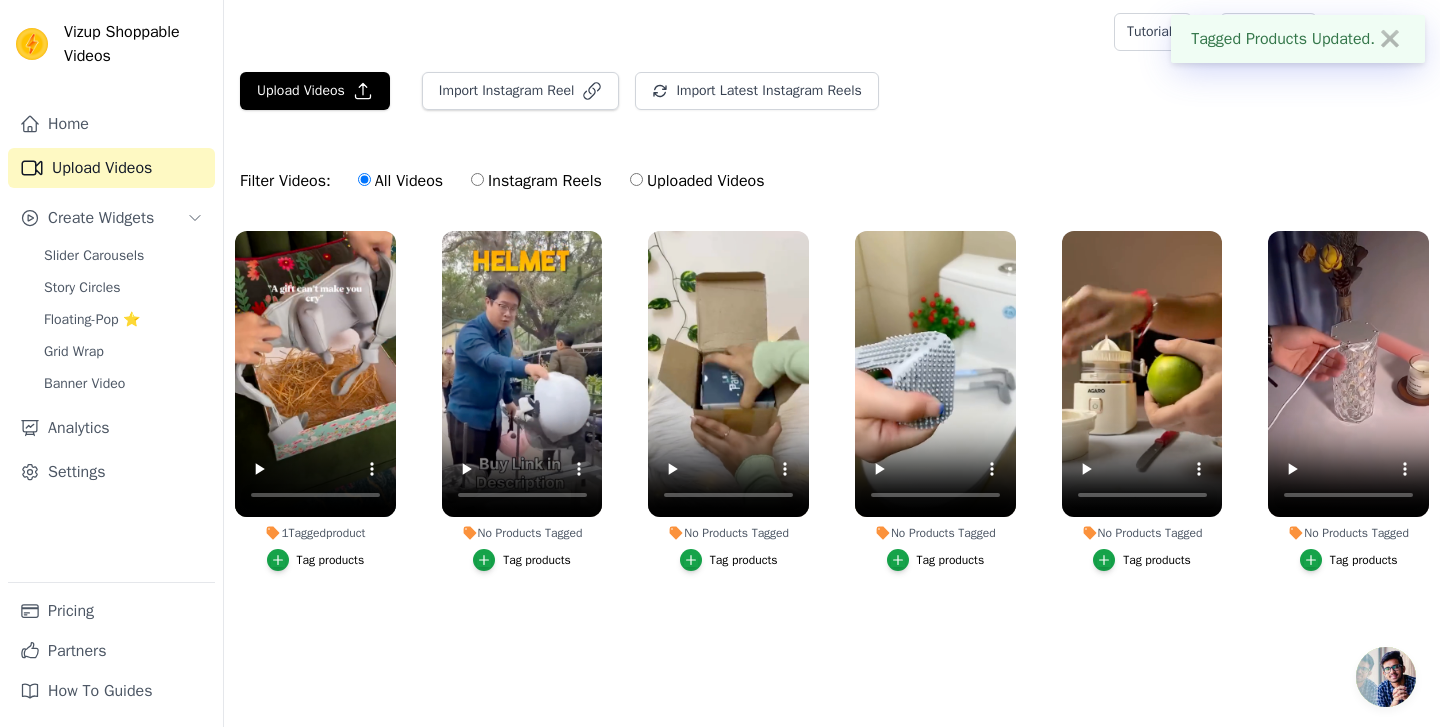 click on "Tag products" at bounding box center [537, 560] 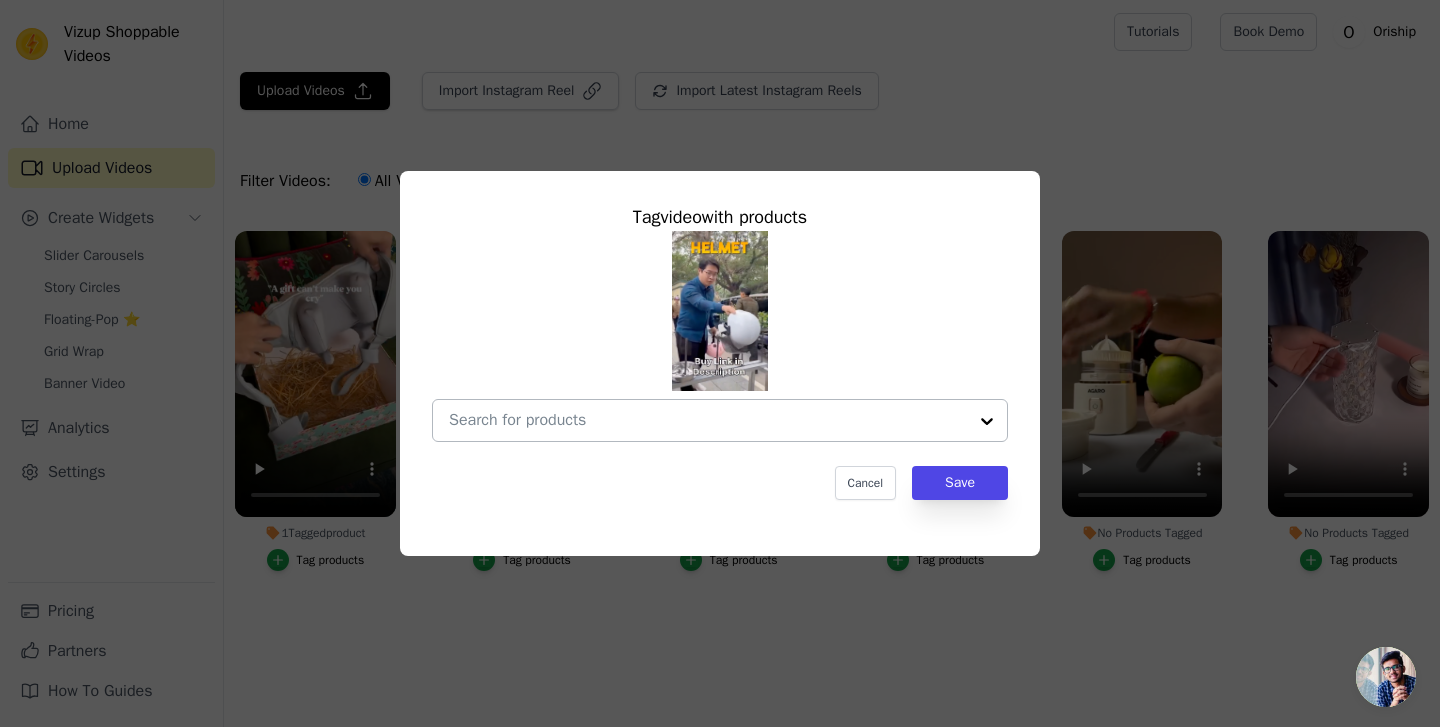 click on "No Products Tagged     Tag  video  with products                         Cancel   Save     Tag products" at bounding box center (708, 420) 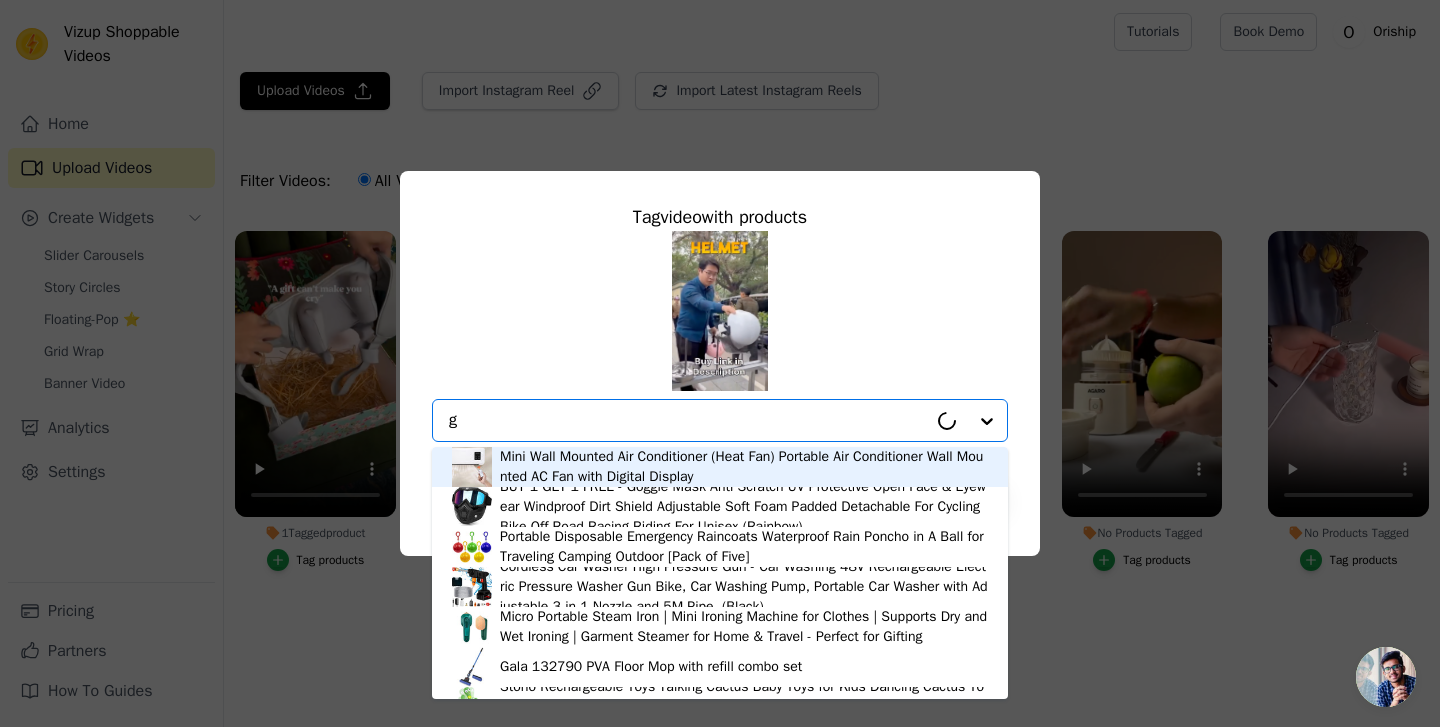 type on "go" 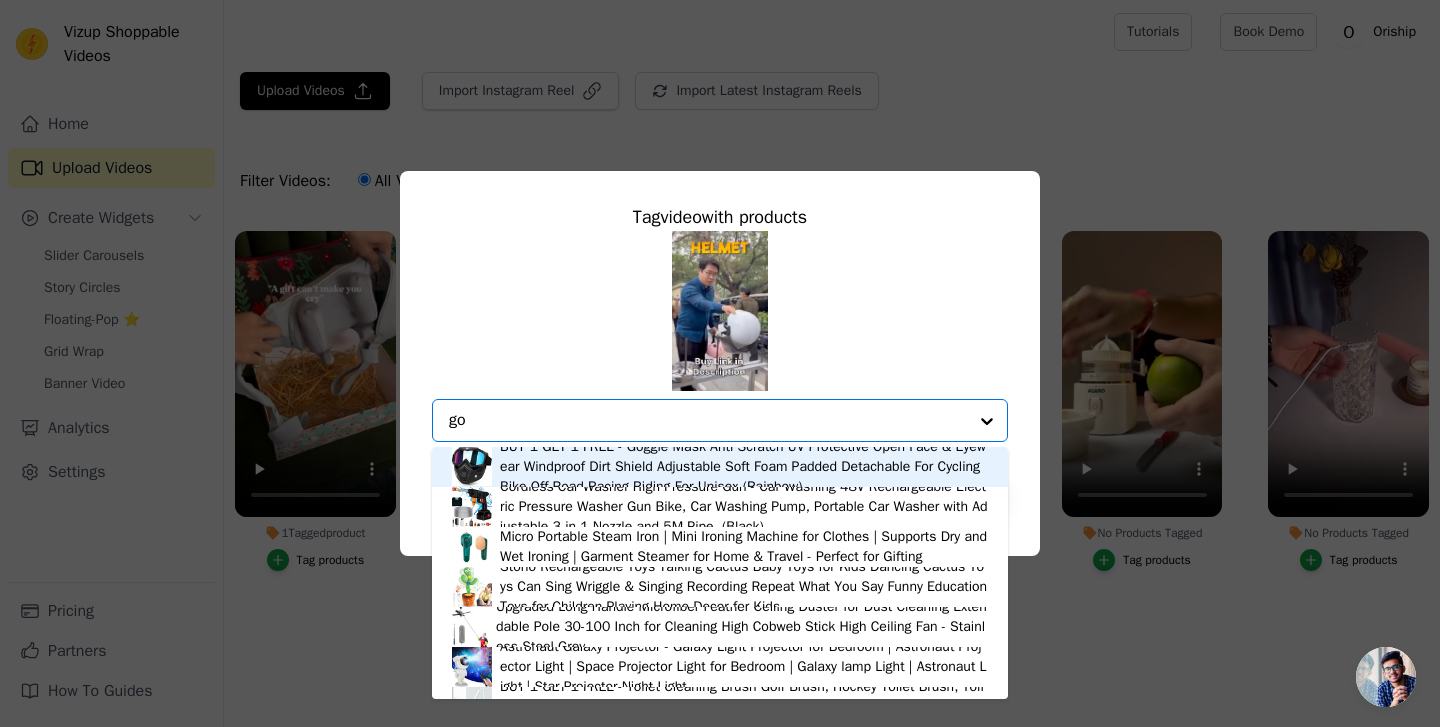 click on "BUY 1 GET 1 FREE - Goggle Mask Anti Scratch UV Protective Open Face & Eyewear Windproof Dirt Shield Adjustable Soft Foam Padded Detachable For Cycling Bike Off Road Racing Riding For Unisex (Rainbow)" at bounding box center (744, 467) 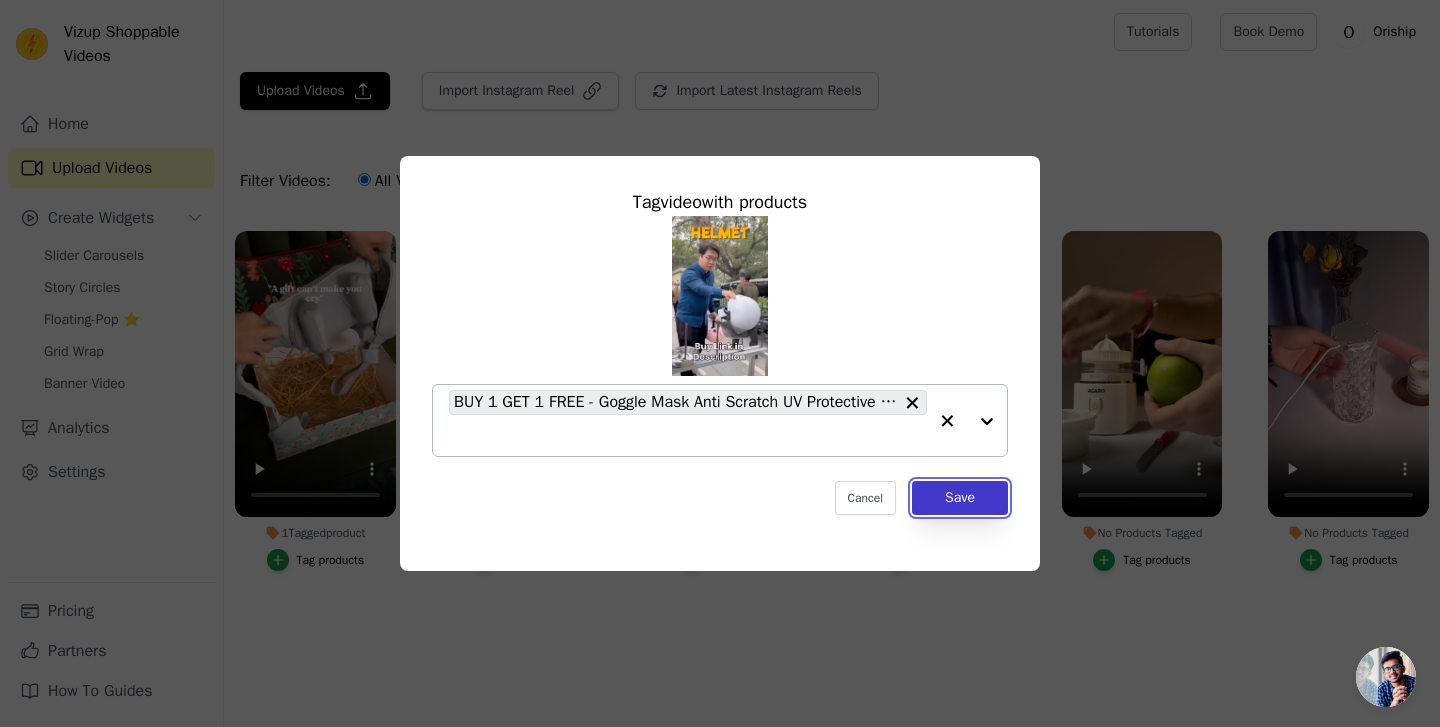 click on "Save" at bounding box center [960, 498] 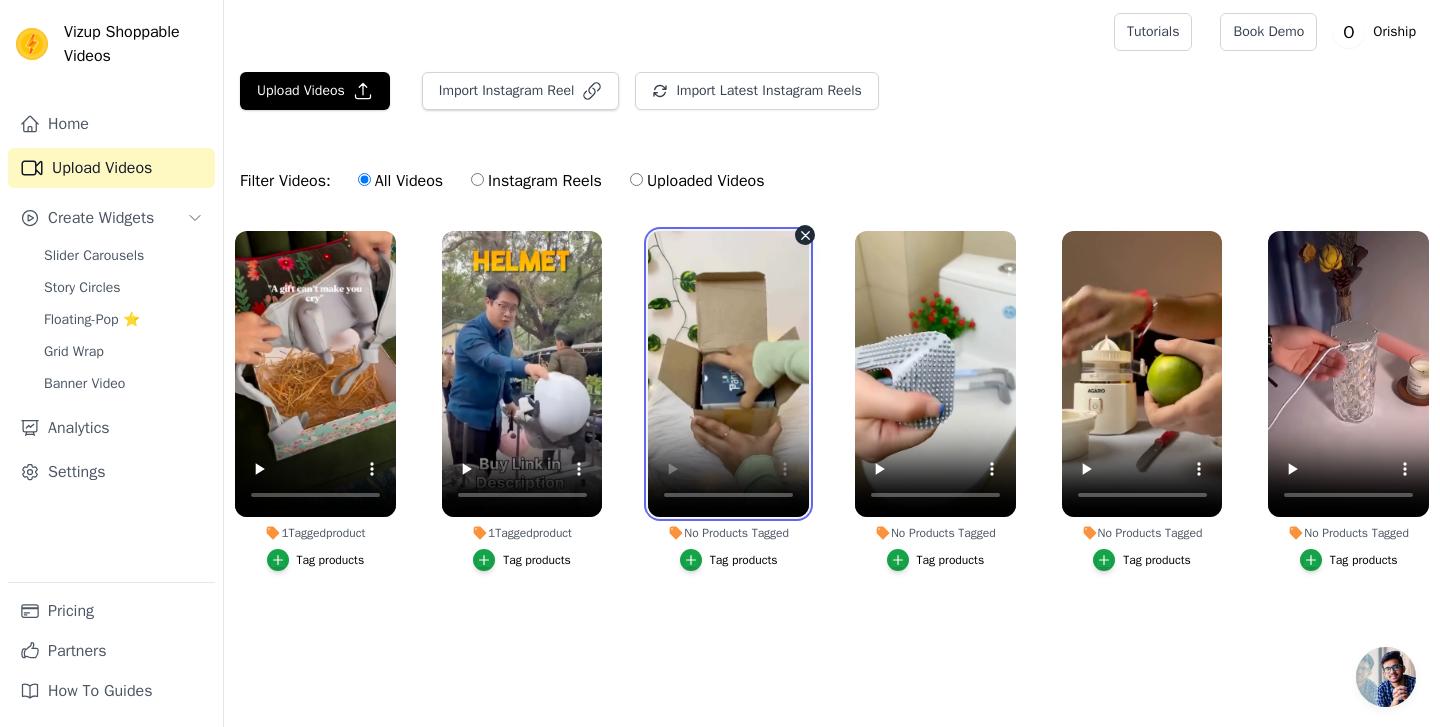 click at bounding box center [728, 374] 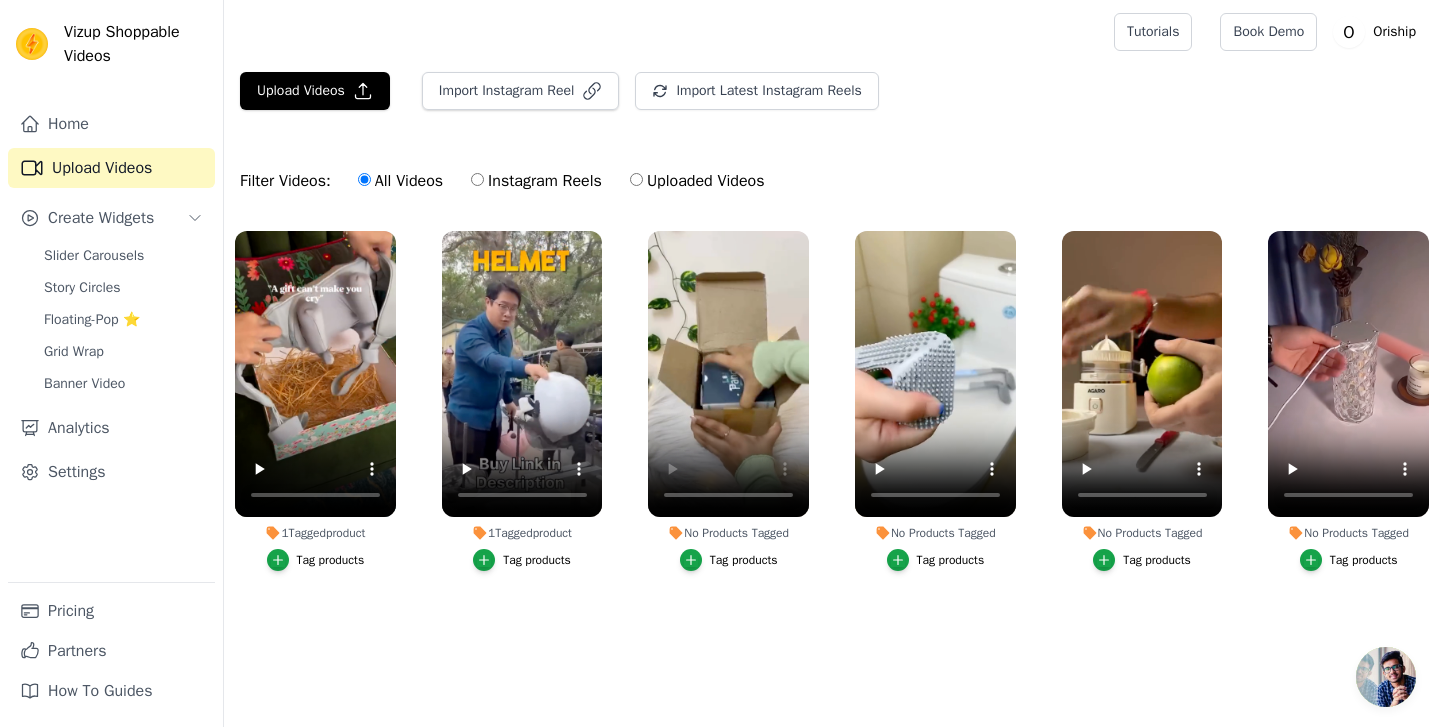 click on "Tag products" at bounding box center (744, 560) 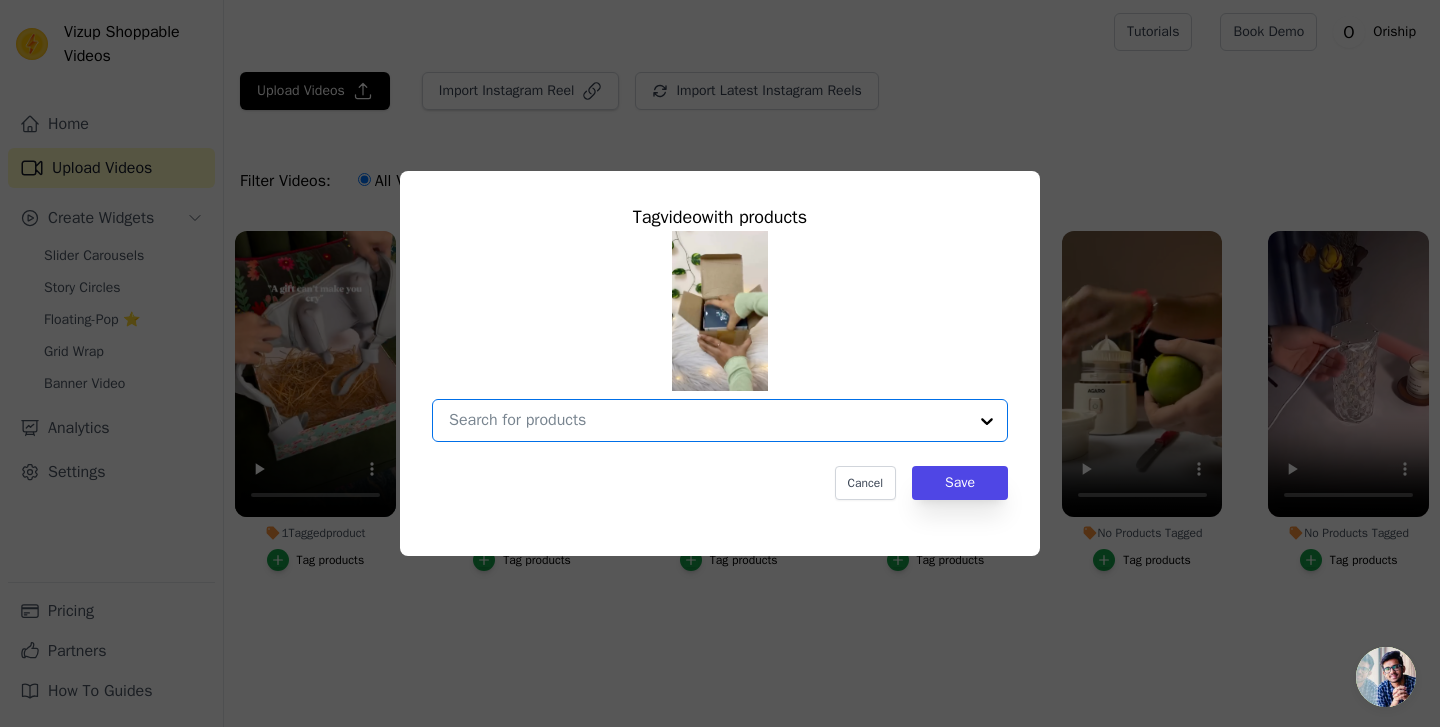 click on "No Products Tagged     Tag  video  with products       Option undefined, selected.   Select is focused, type to refine list, press down to open the menu.                   Cancel   Save     Tag products" at bounding box center [708, 420] 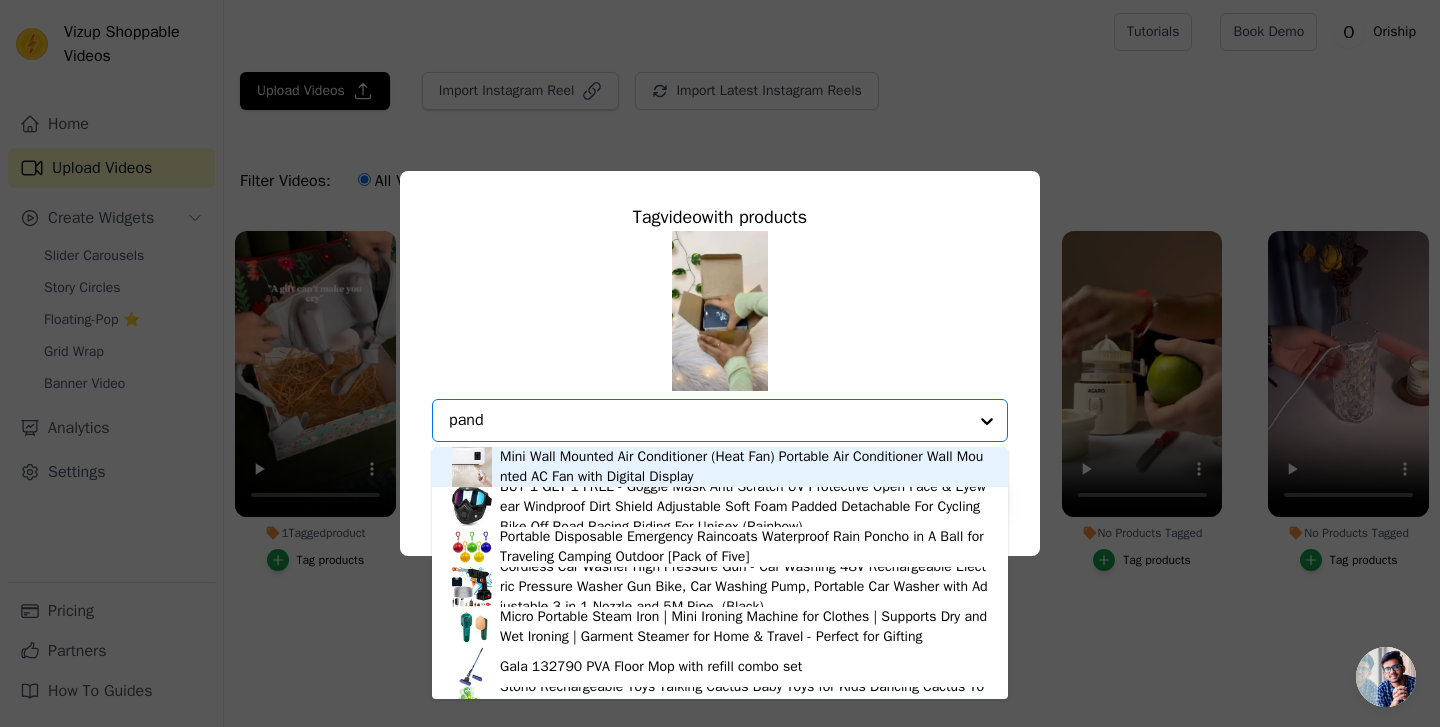 type on "panda" 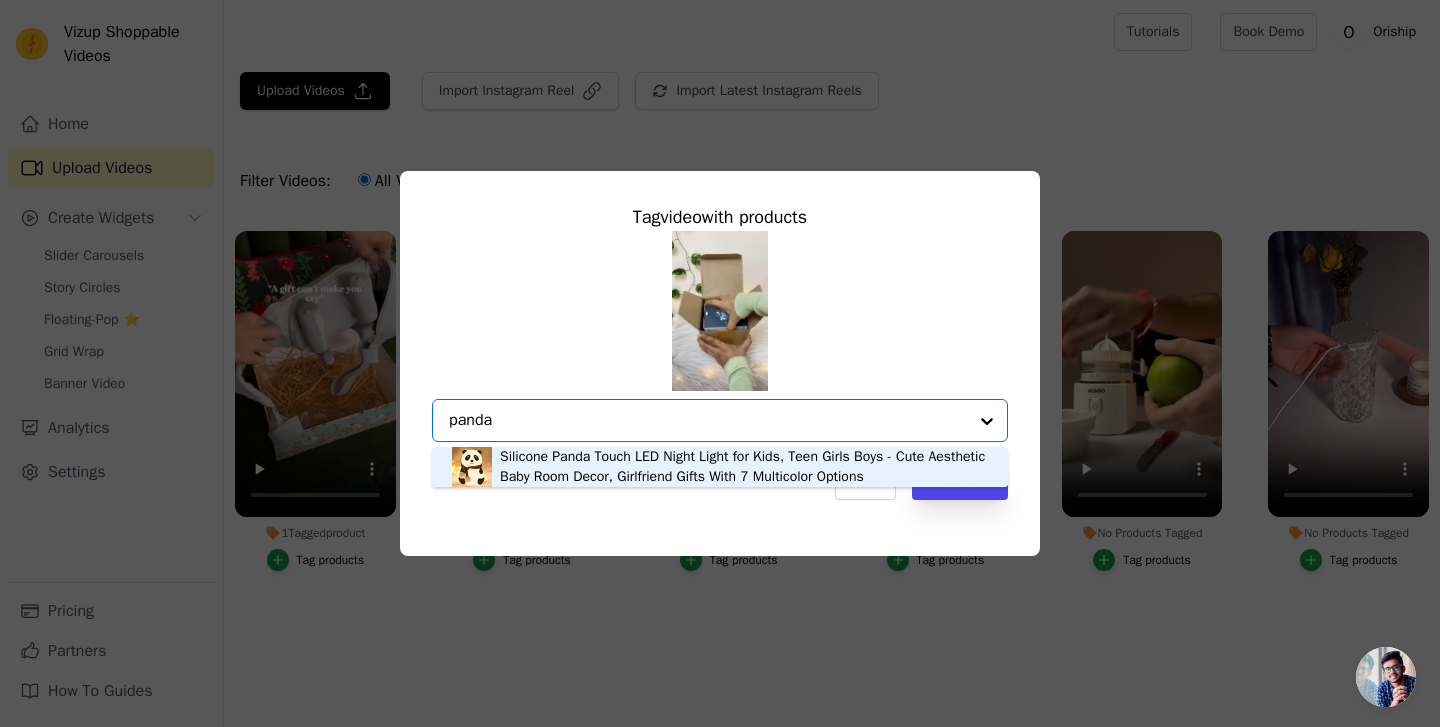click on "Silicone Panda Touch LED Night Light for Kids, Teen Girls Boys - Cute Aesthetic Baby Room Decor, Girlfriend Gifts With 7 Multicolor Options" at bounding box center (744, 467) 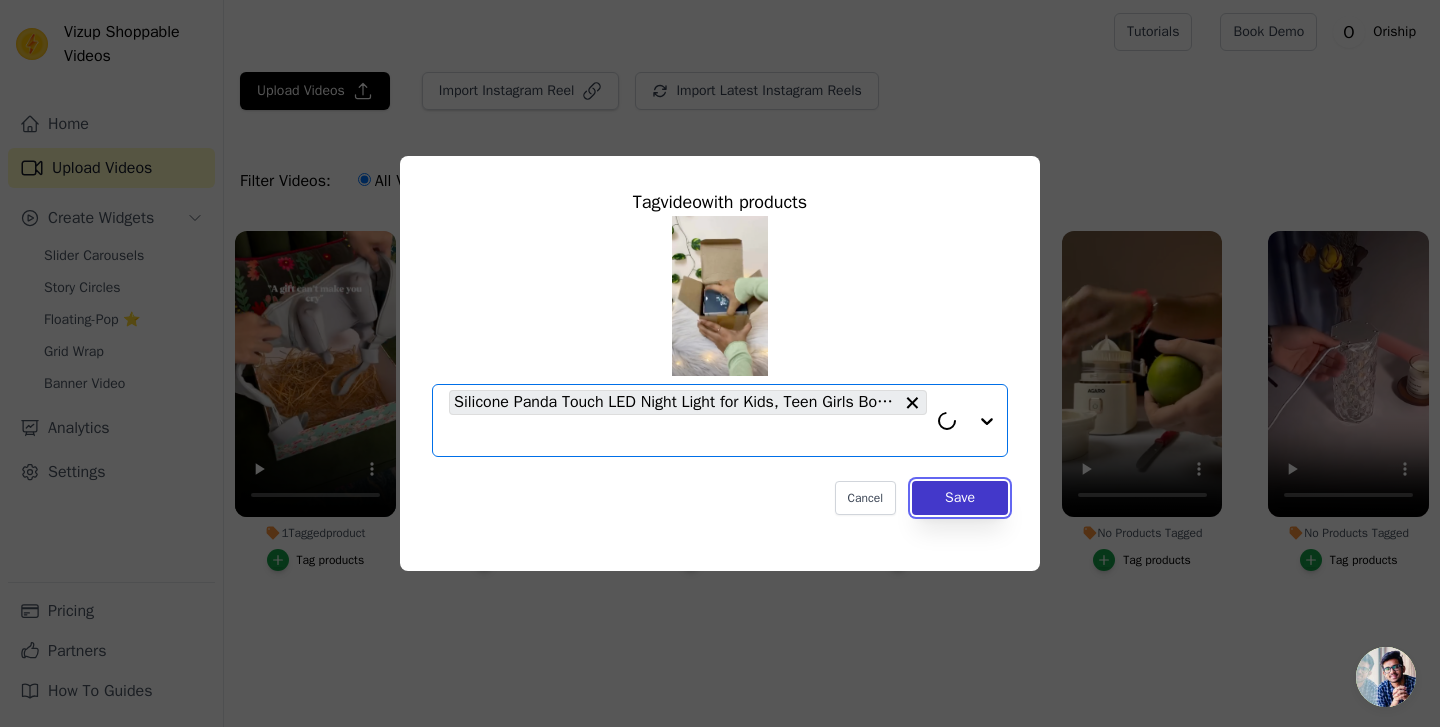 click on "Save" at bounding box center [960, 498] 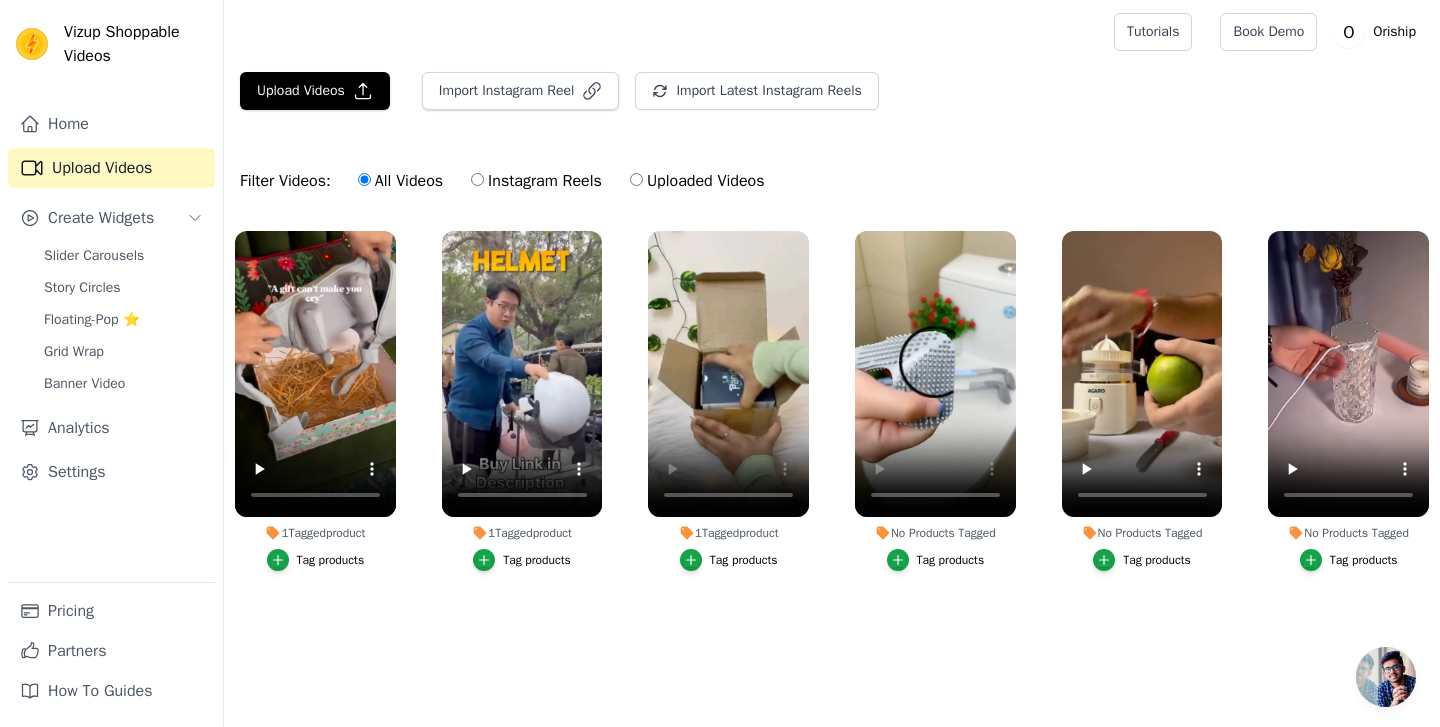click on "Tag products" at bounding box center [951, 560] 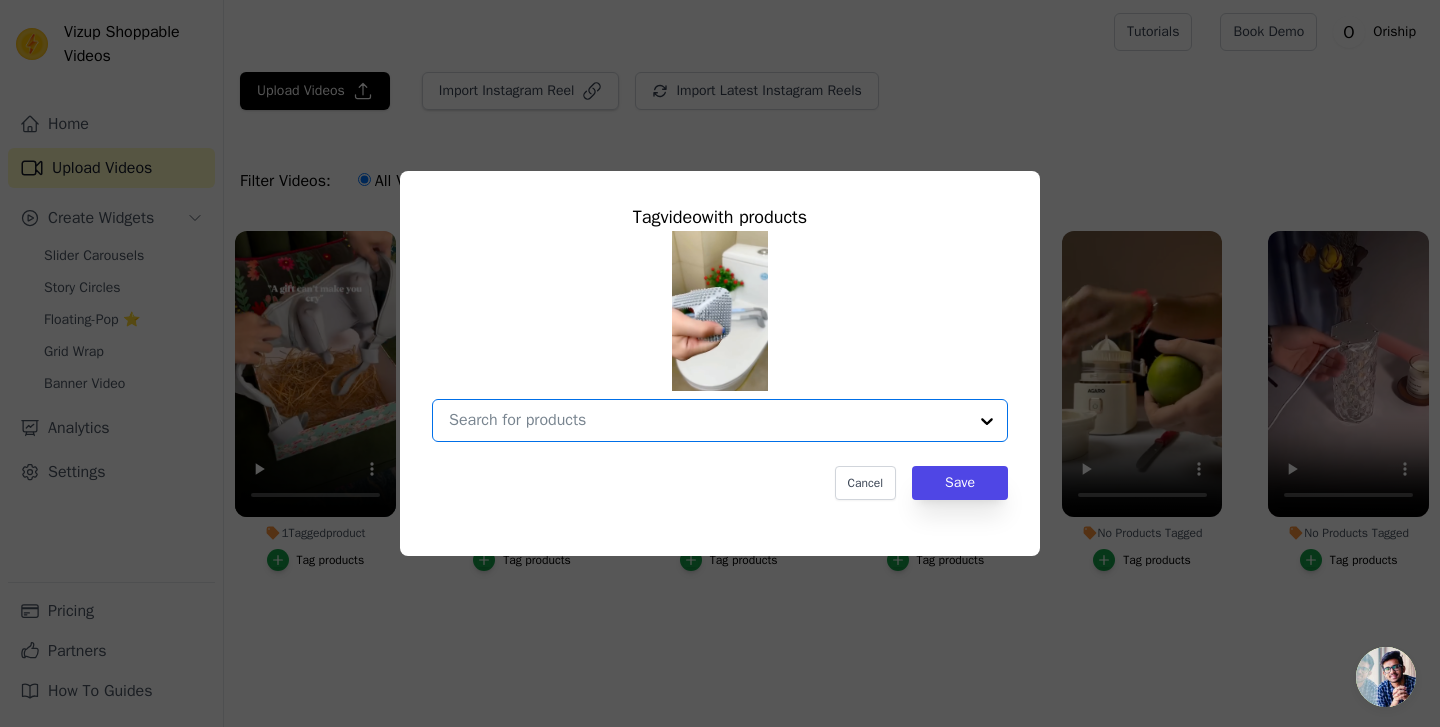 click on "No Products Tagged     Tag  video  with products       Option undefined, selected.   Select is focused, type to refine list, press down to open the menu.                   Cancel   Save     Tag products" at bounding box center [708, 420] 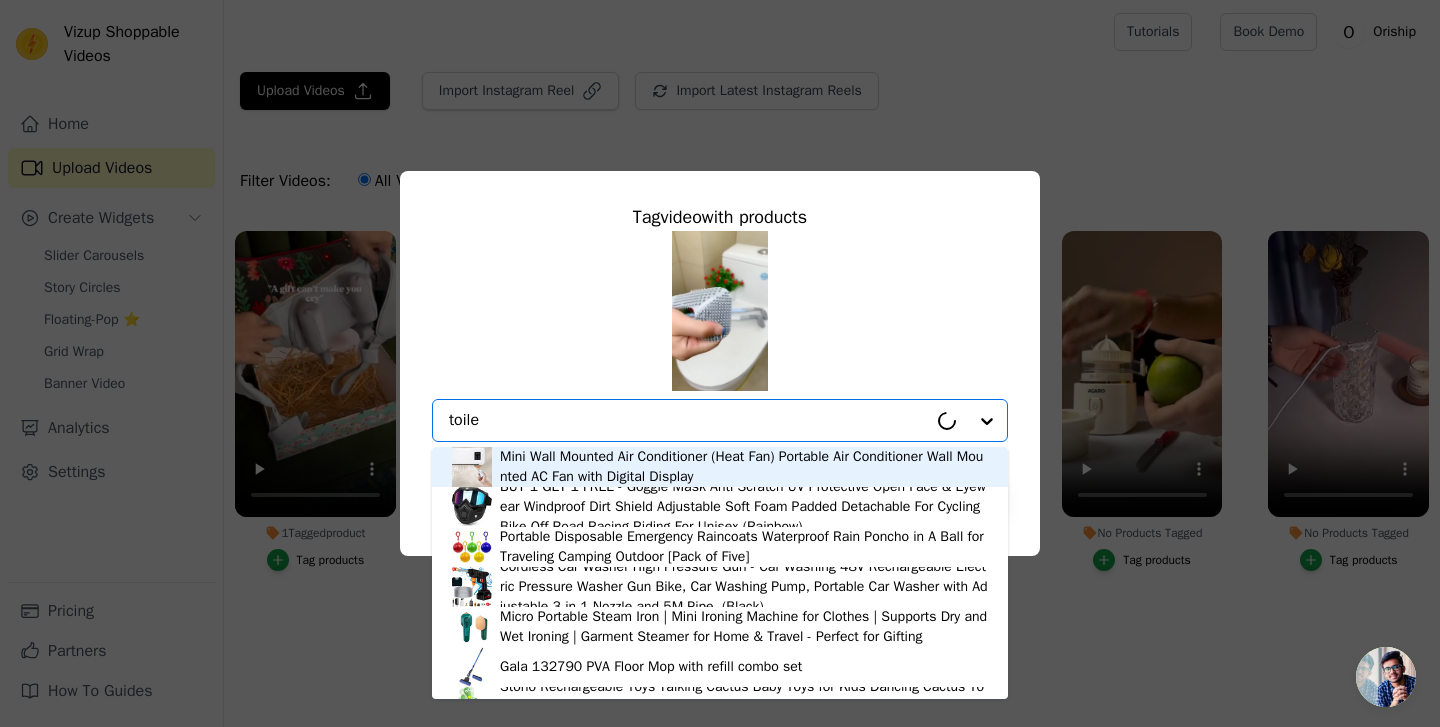 type on "toilet" 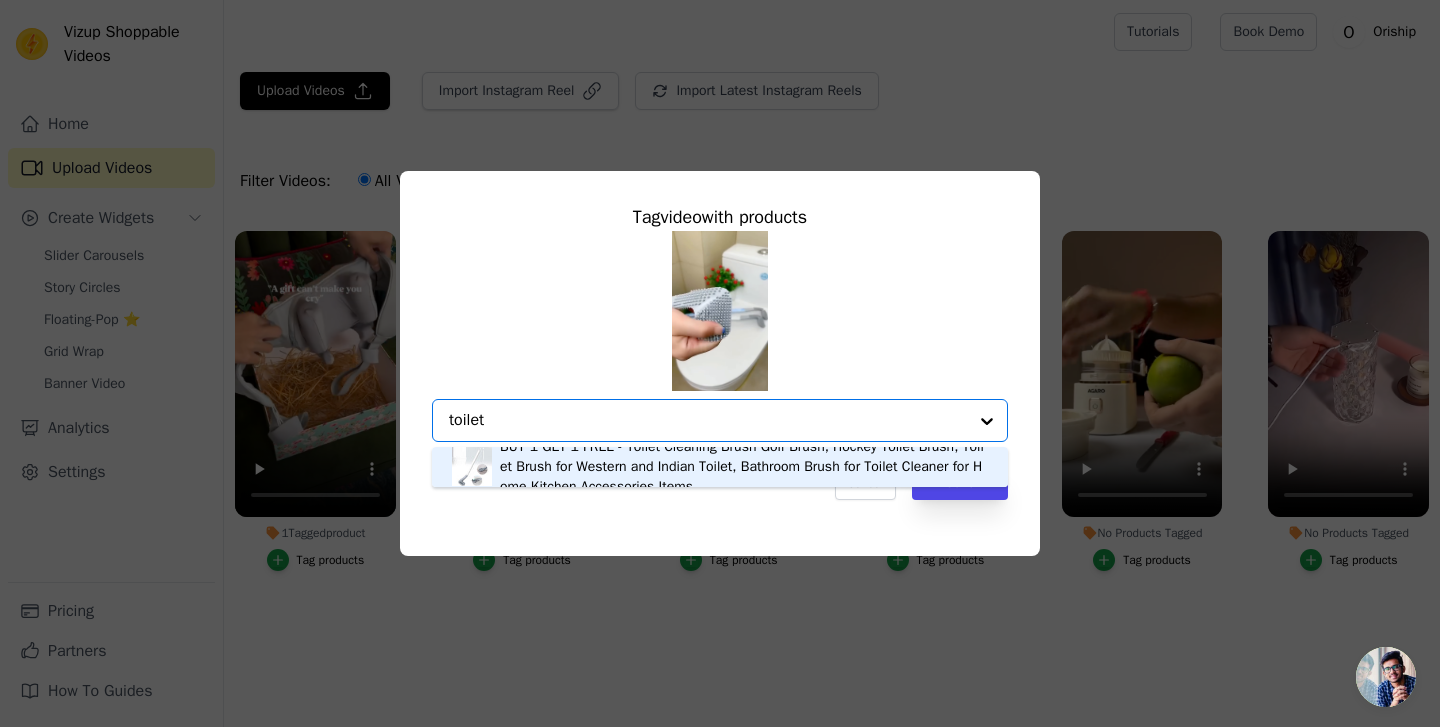 click on "BUY 1 GET 1 FREE - Toilet Cleaning Brush Golf Brush, Hockey Toilet Brush, Toilet Brush for Western and Indian Toilet, Bathroom Brush for Toilet Cleaner for Home Kitchen Accessories Items" at bounding box center (744, 467) 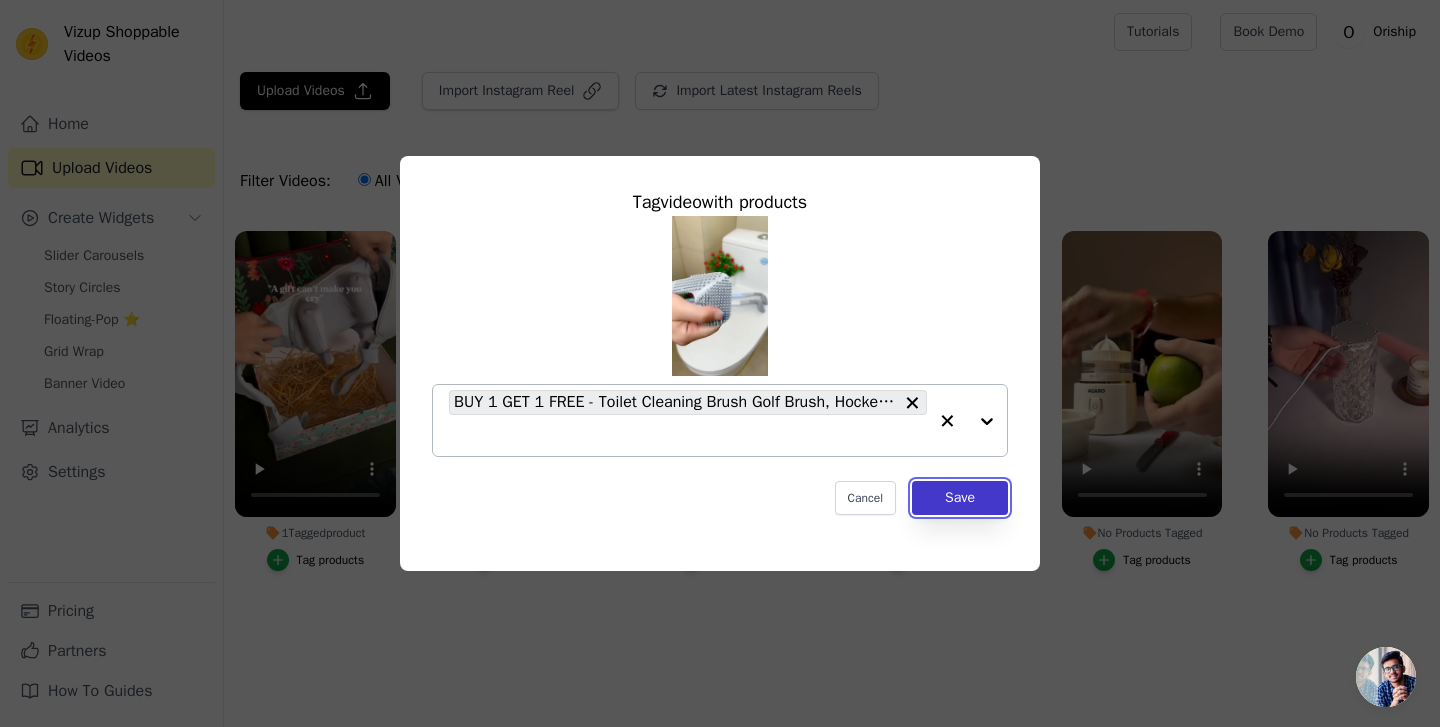click on "Save" at bounding box center [960, 498] 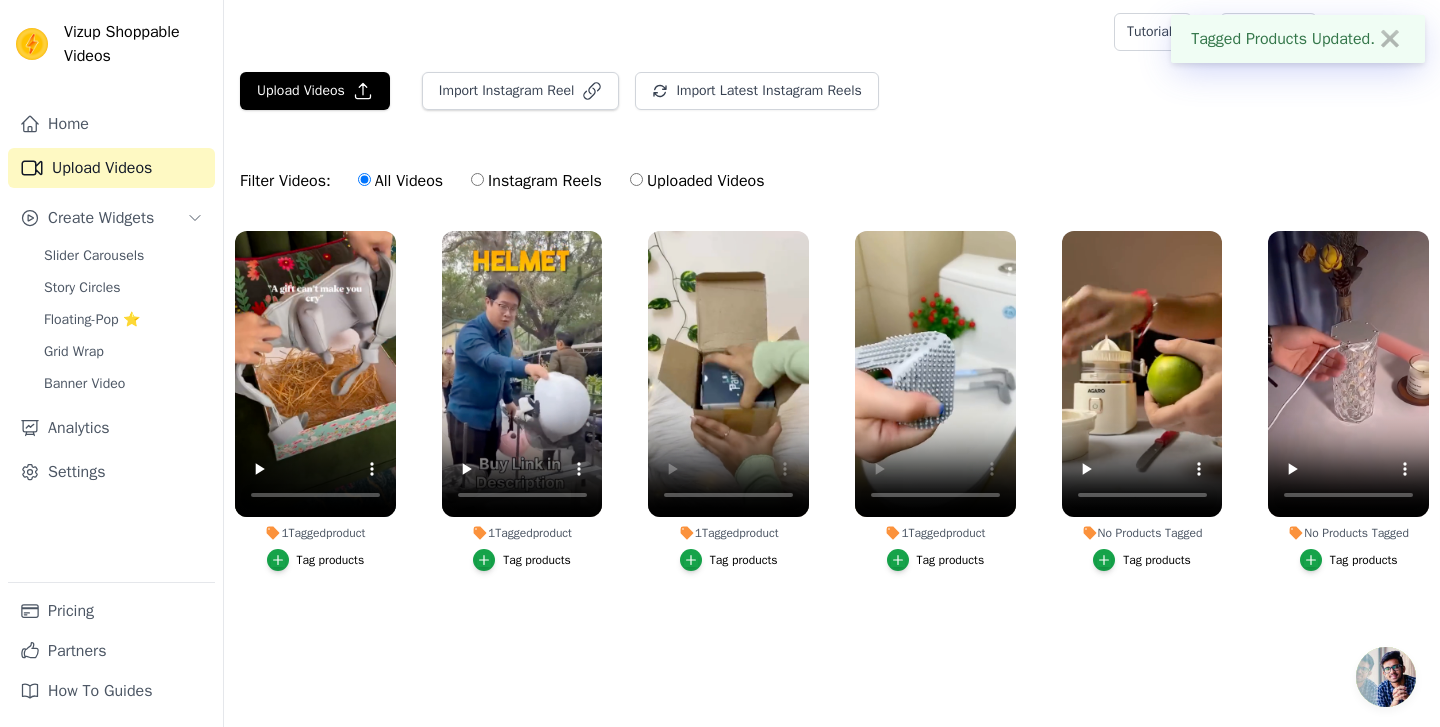 click on "Tag products" at bounding box center (1157, 560) 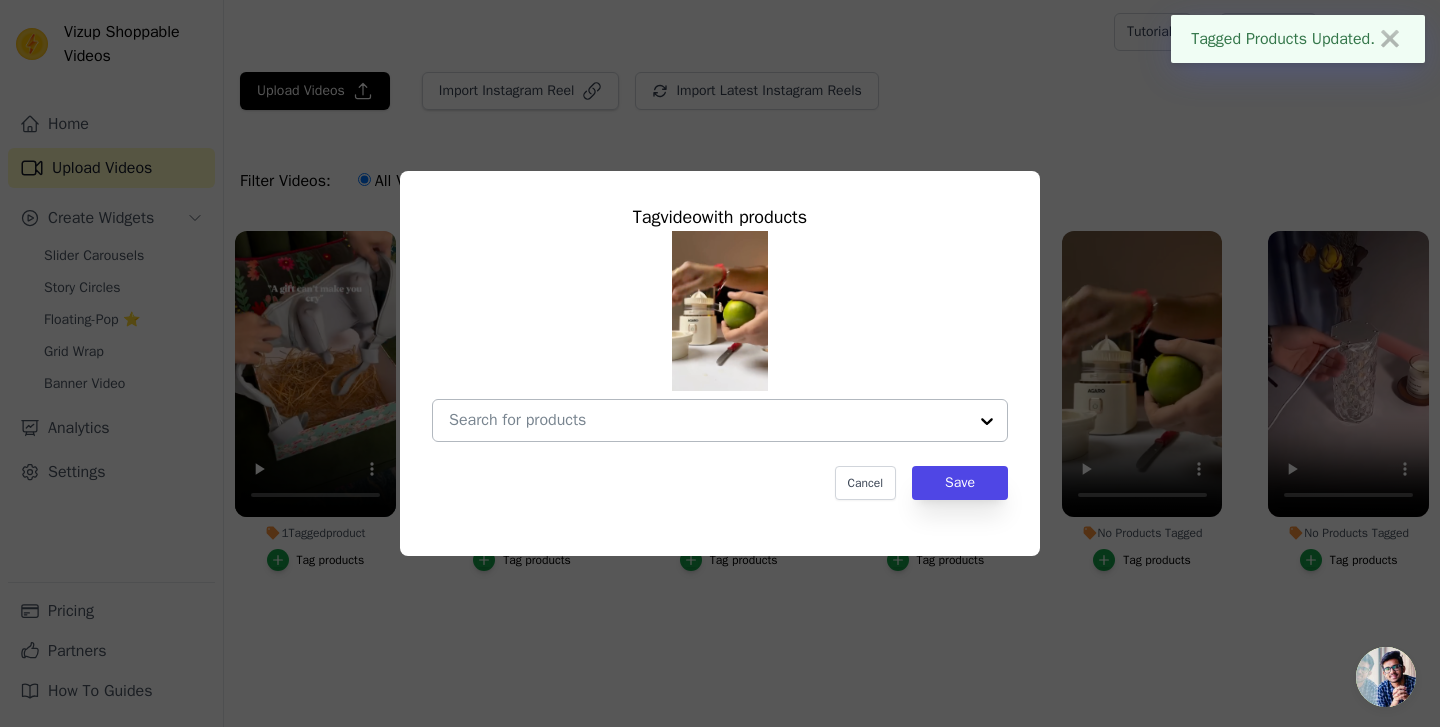 click on "No Products Tagged     Tag  video  with products                         Cancel   Save     Tag products" at bounding box center [708, 420] 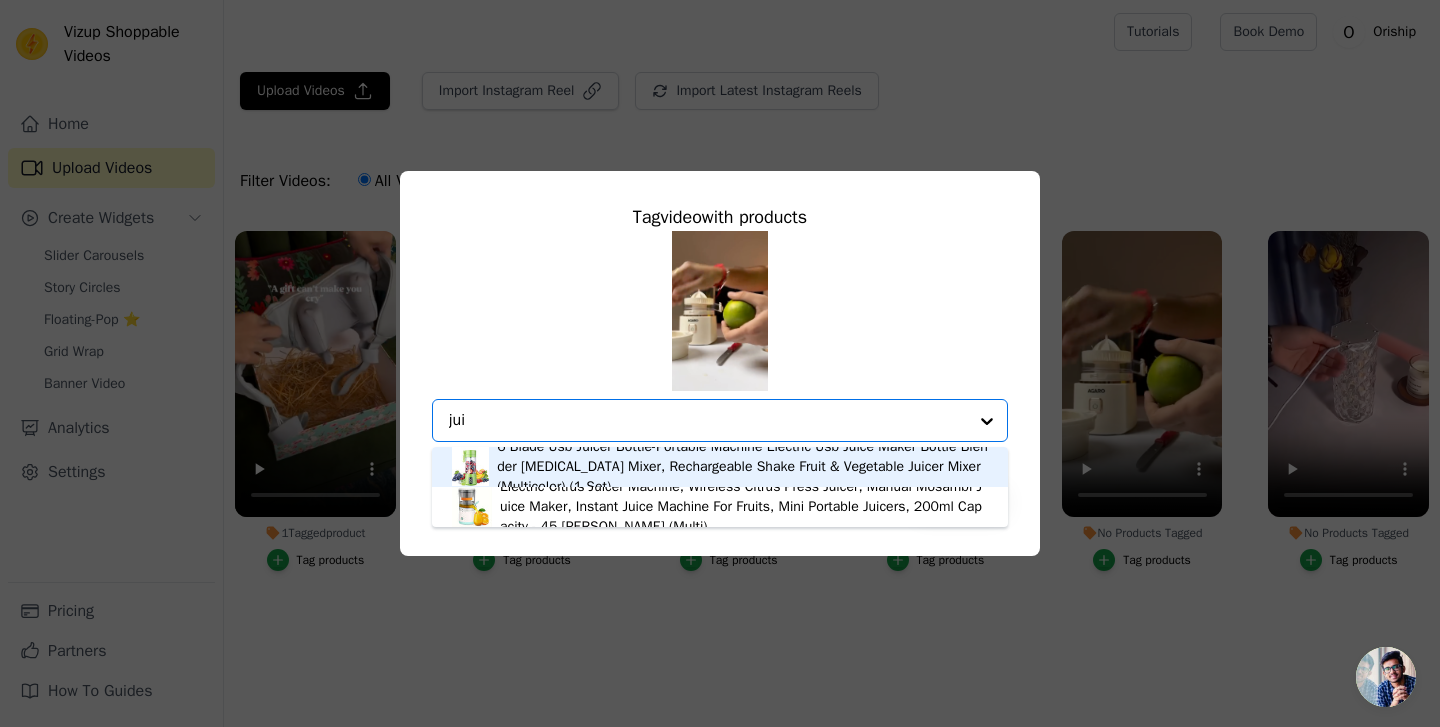 type on "jui" 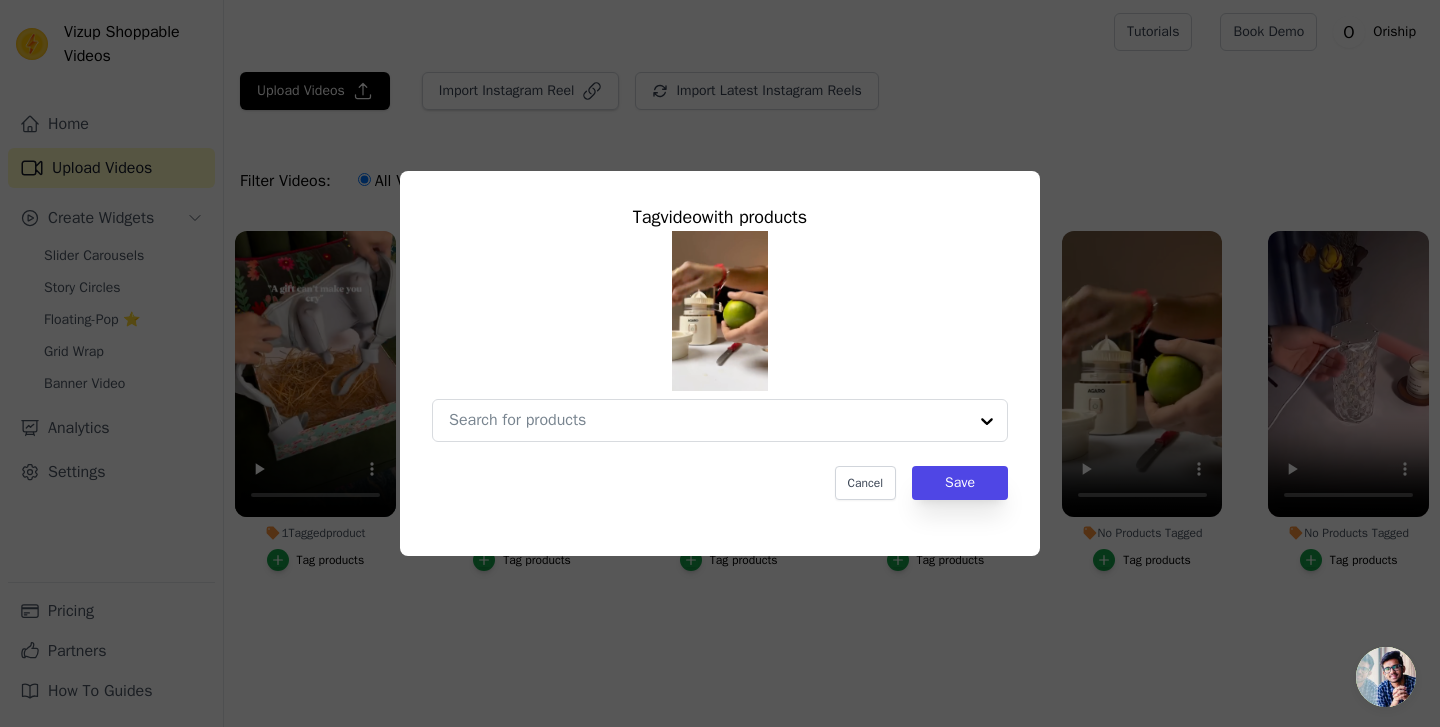 click at bounding box center [720, 336] 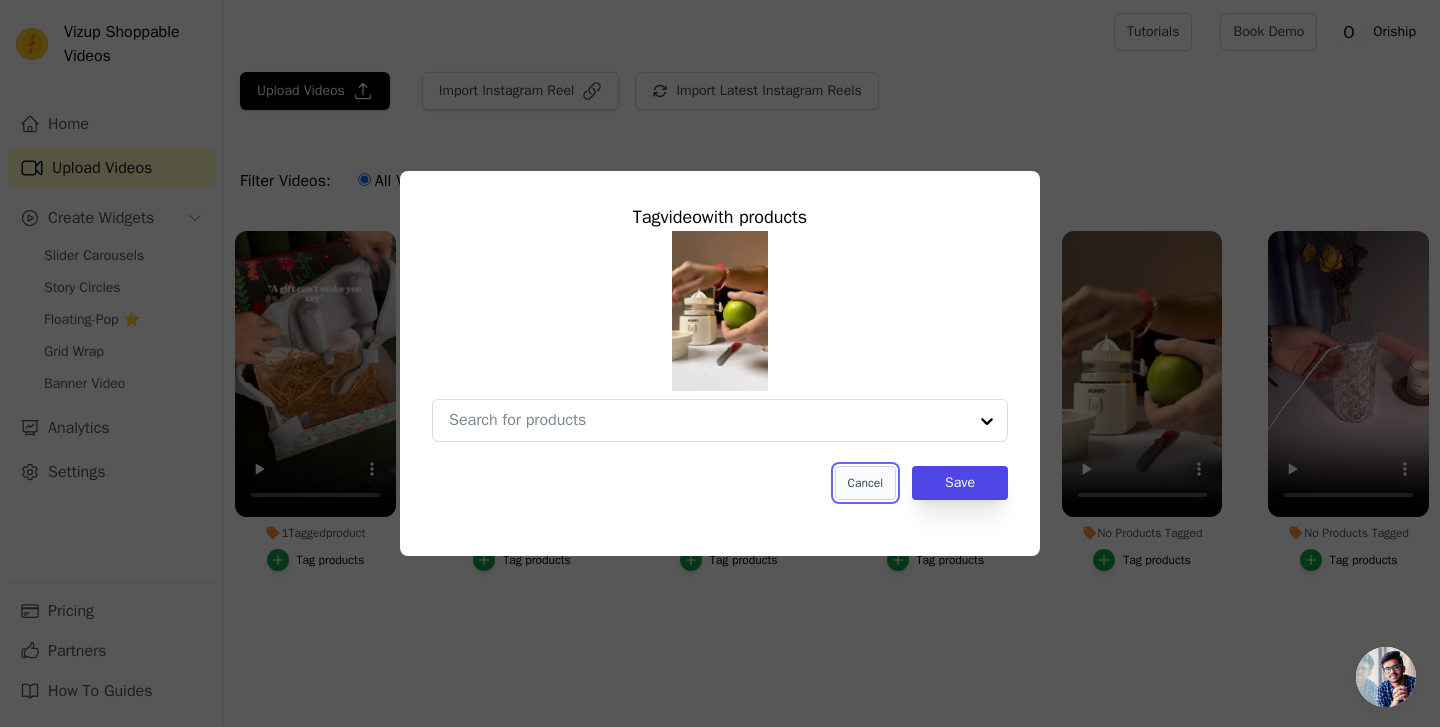 click on "Cancel" at bounding box center [865, 483] 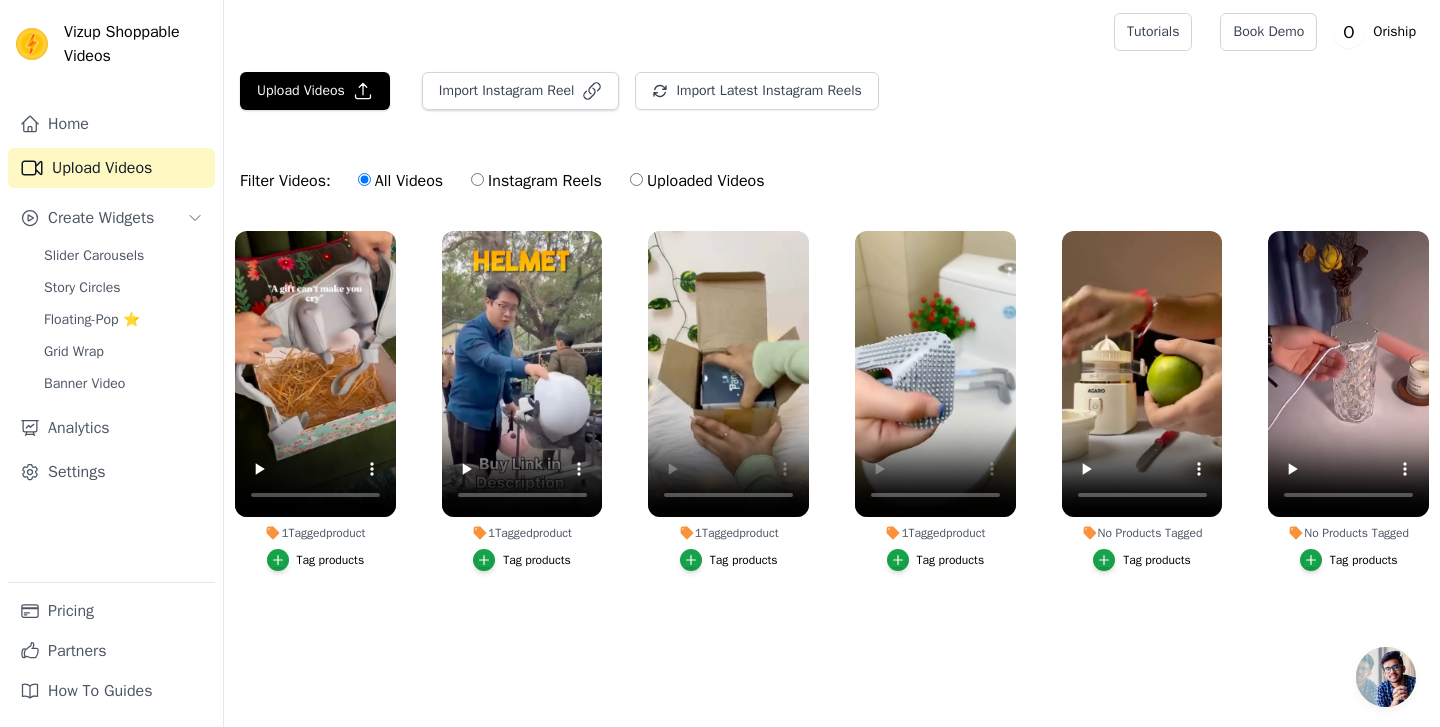 click on "Tag products" at bounding box center (1364, 560) 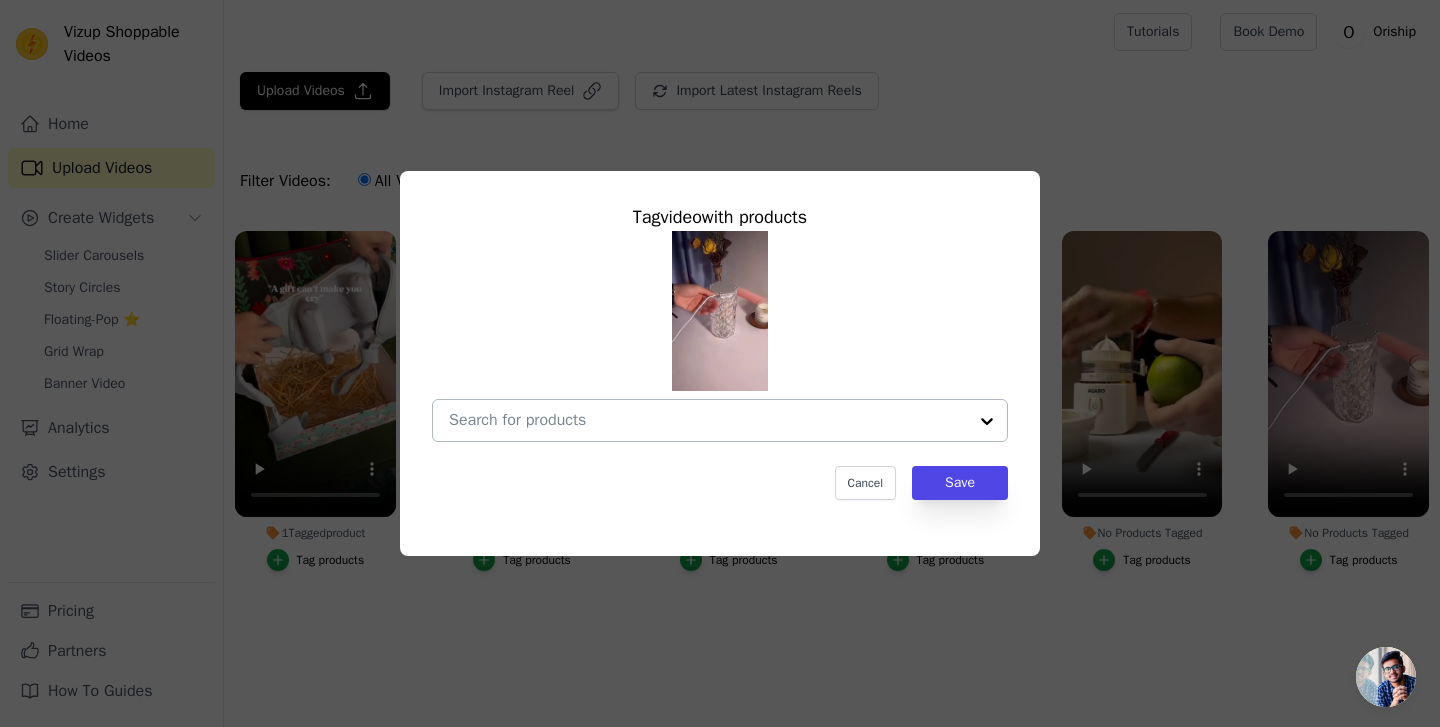 click on "No Products Tagged     Tag  video  with products                         Cancel   Save     Tag products" at bounding box center (708, 420) 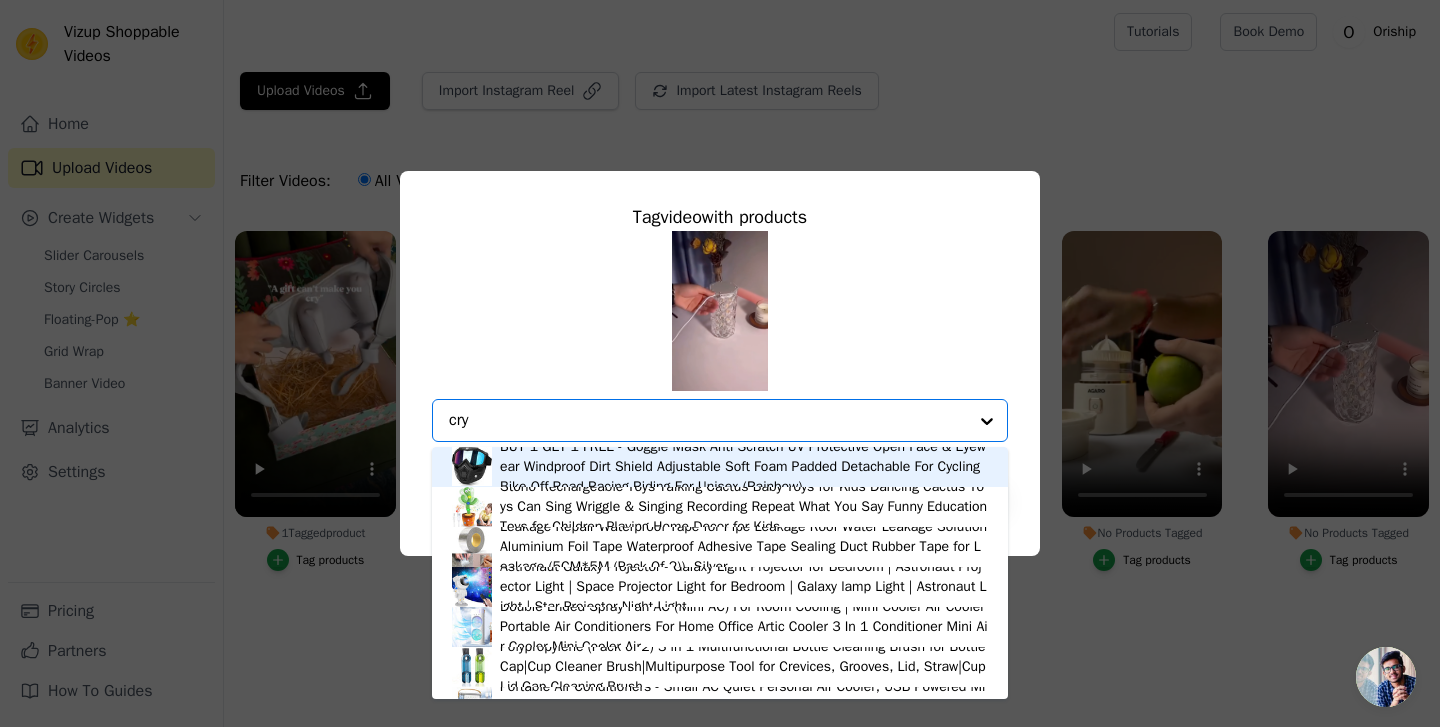 type on "crys" 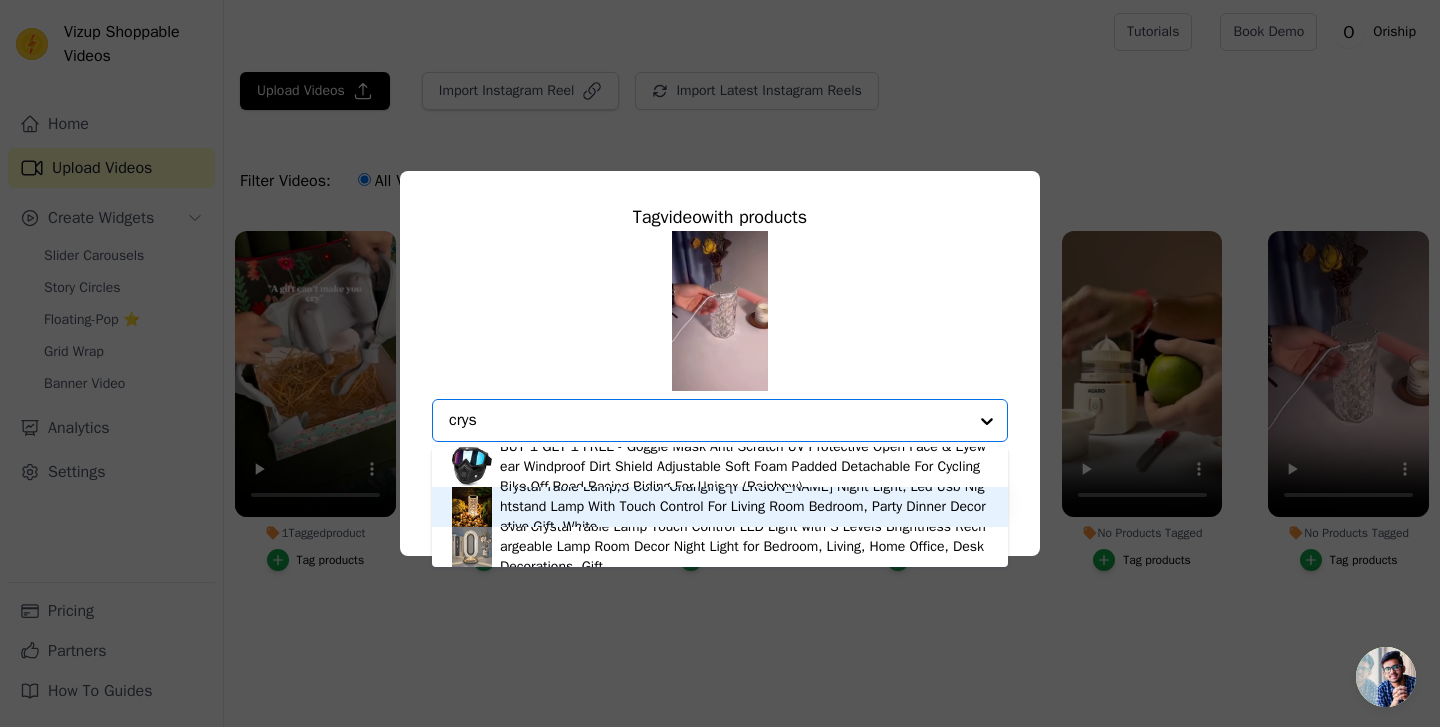 click on "Crystal Table Lamp,3 Color Changing Rose Diamond Night Light, Led Usb Nightstand Lamp With Touch Control For Living Room Bedroom, Party Dinner Decorative Gift, White" at bounding box center (744, 507) 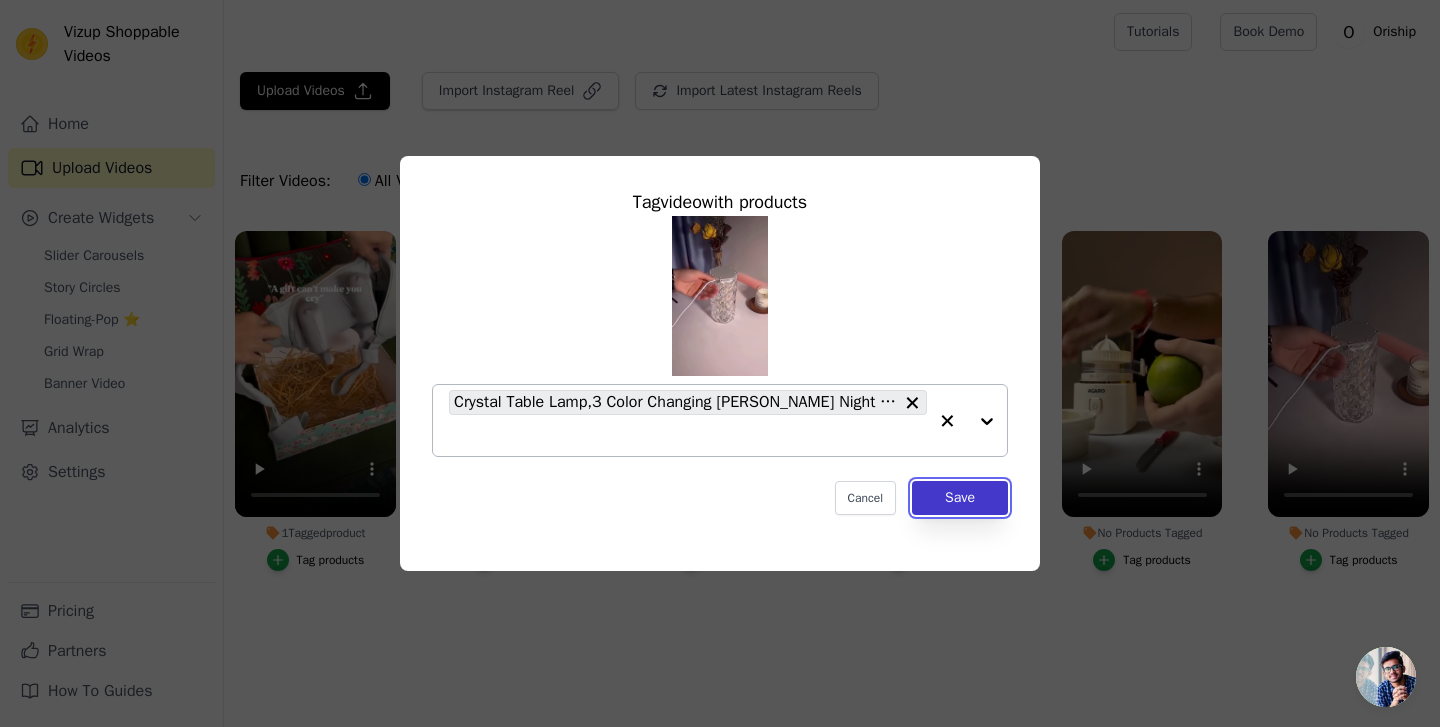 click on "Save" at bounding box center [960, 498] 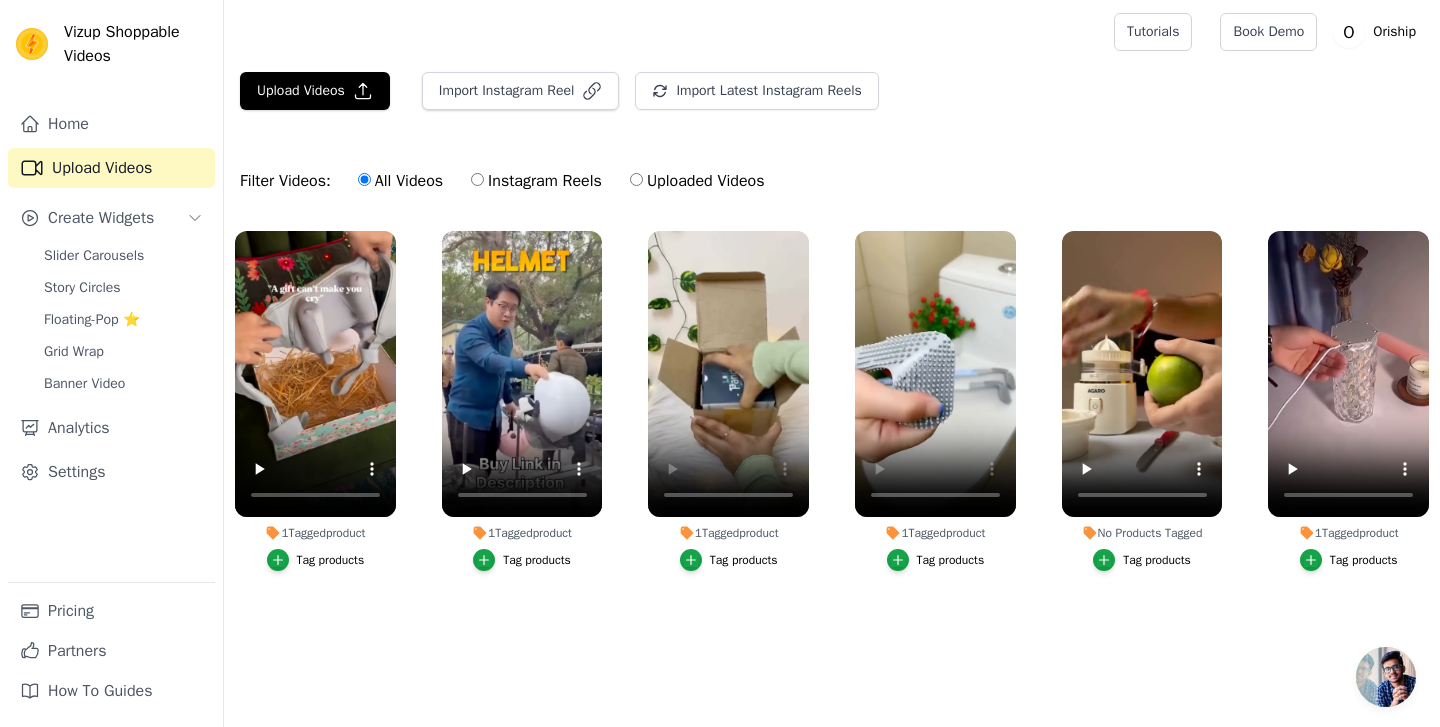 click on "Tag products" at bounding box center [1157, 560] 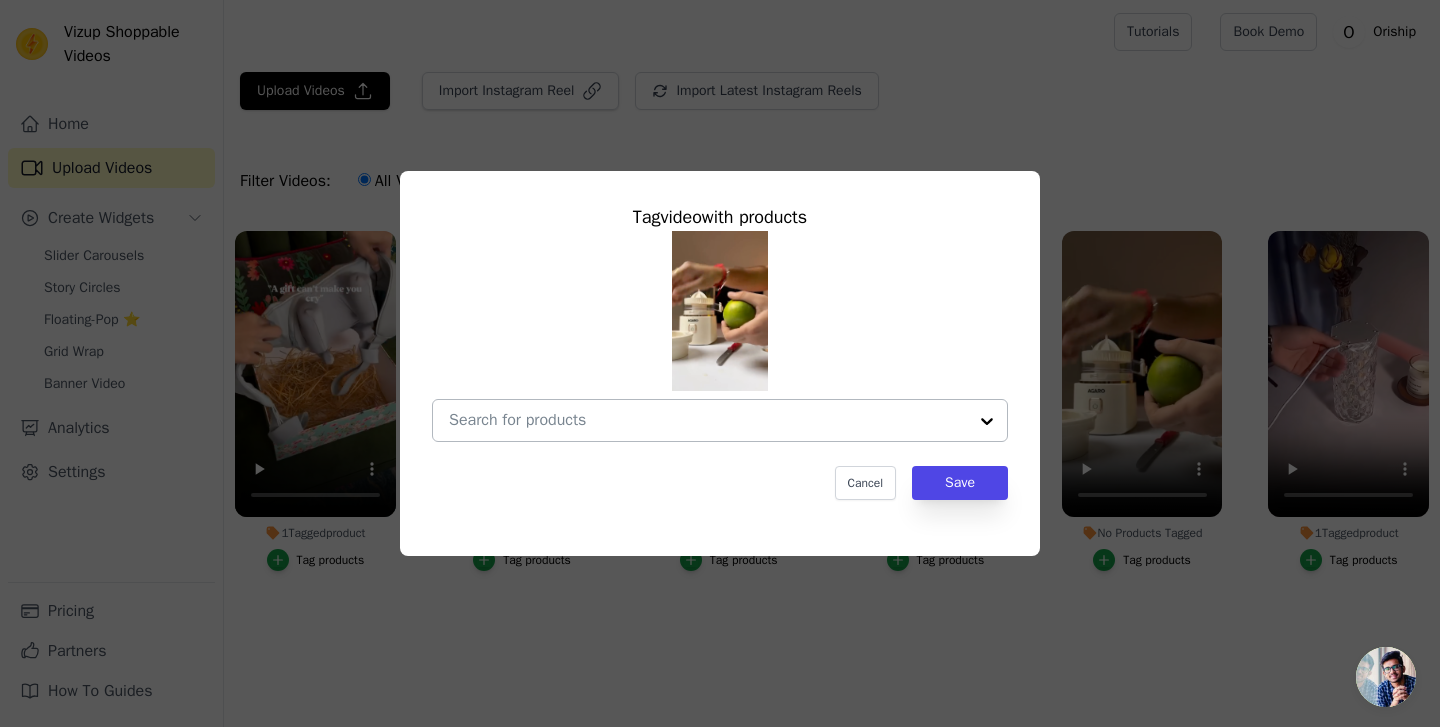 click on "No Products Tagged     Tag  video  with products                         Cancel   Save     Tag products" at bounding box center [708, 420] 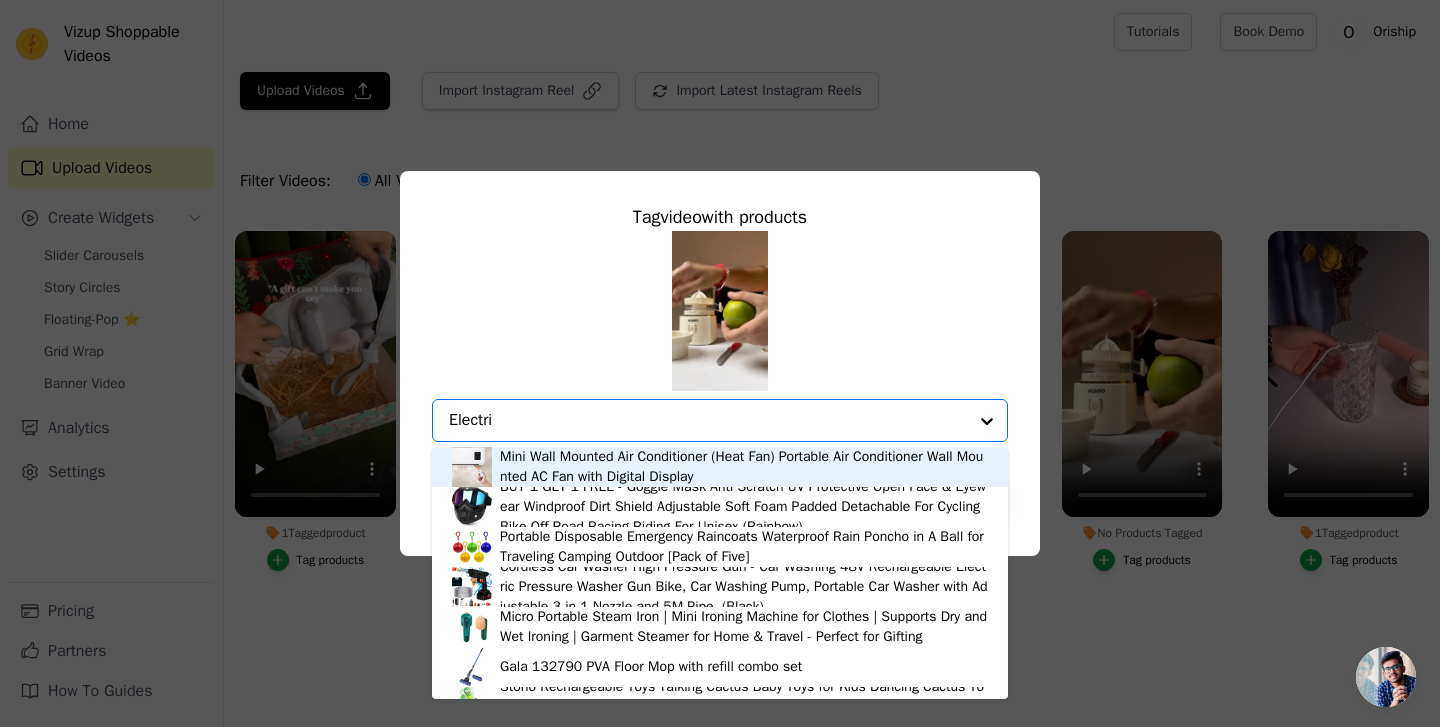 type on "Electric" 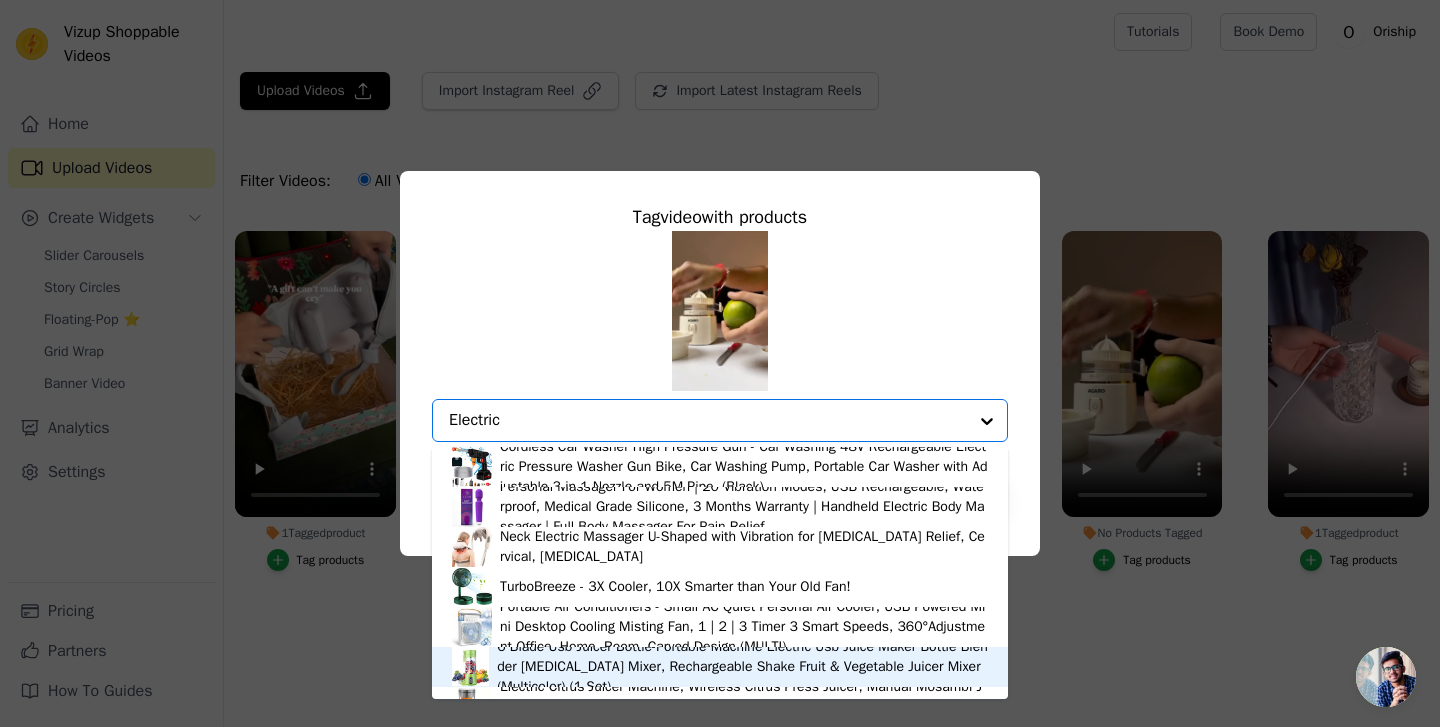 scroll, scrollTop: 28, scrollLeft: 0, axis: vertical 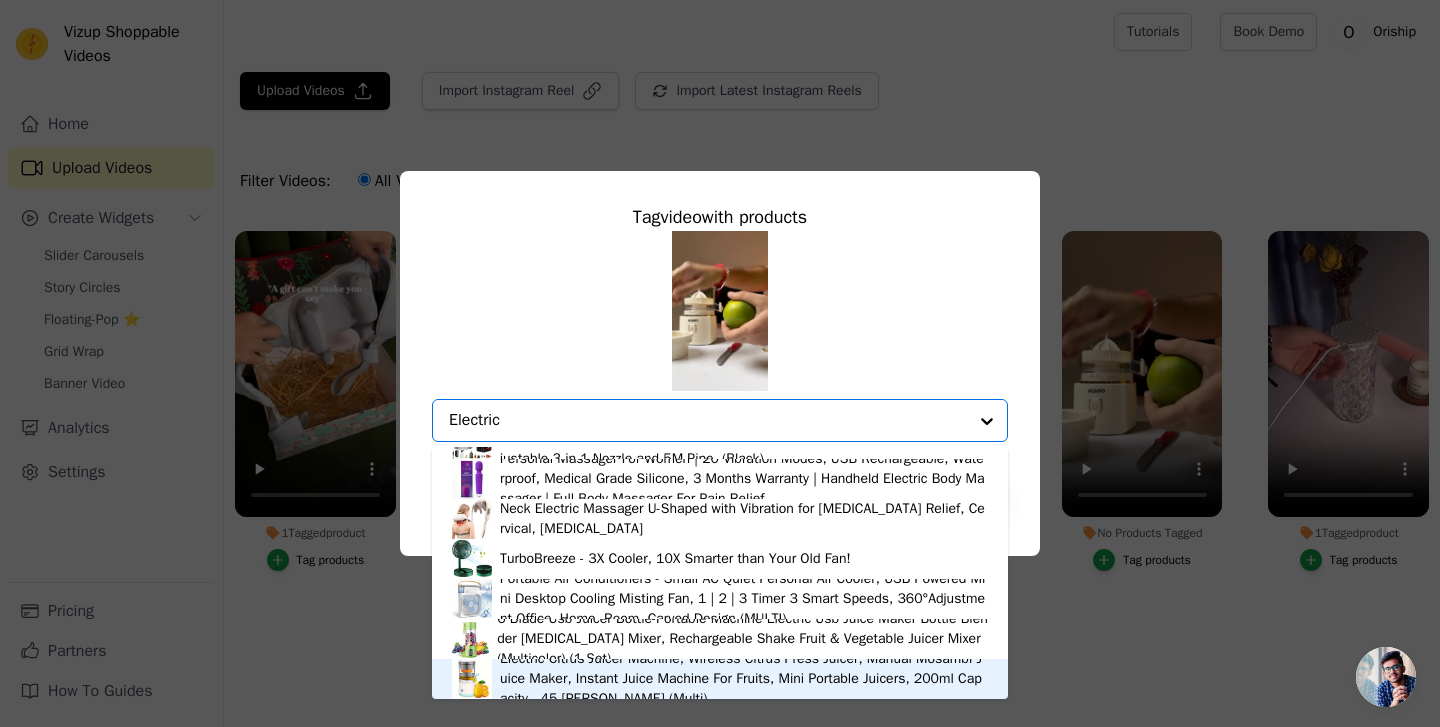 click on "Electric Citrus Juicer Machine, Wireless Citrus Press Juicer, Manual Mosambi Juice Maker, Instant Juice Machine For Fruits, Mini Portable Juicers, 200ml Capacity - 45 Watts (Multi)" at bounding box center (744, 679) 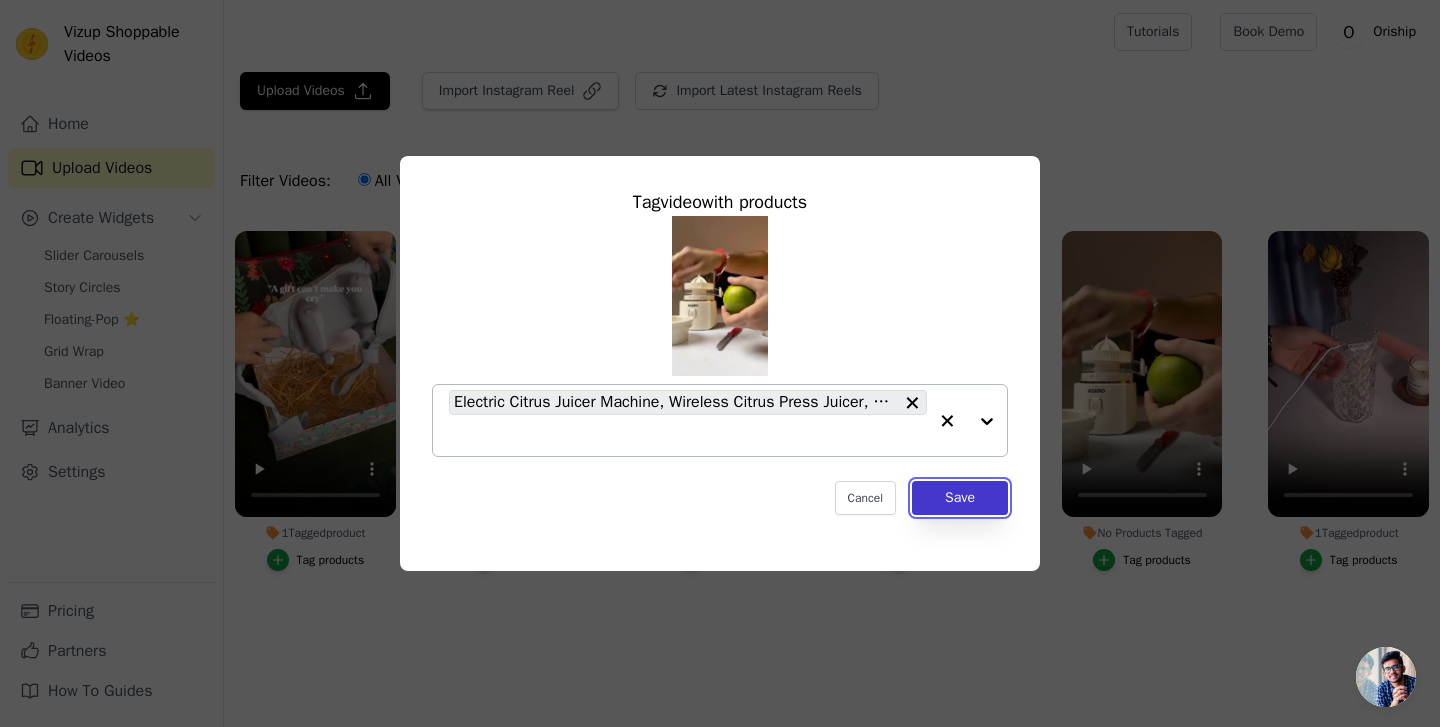 click on "Save" at bounding box center [960, 498] 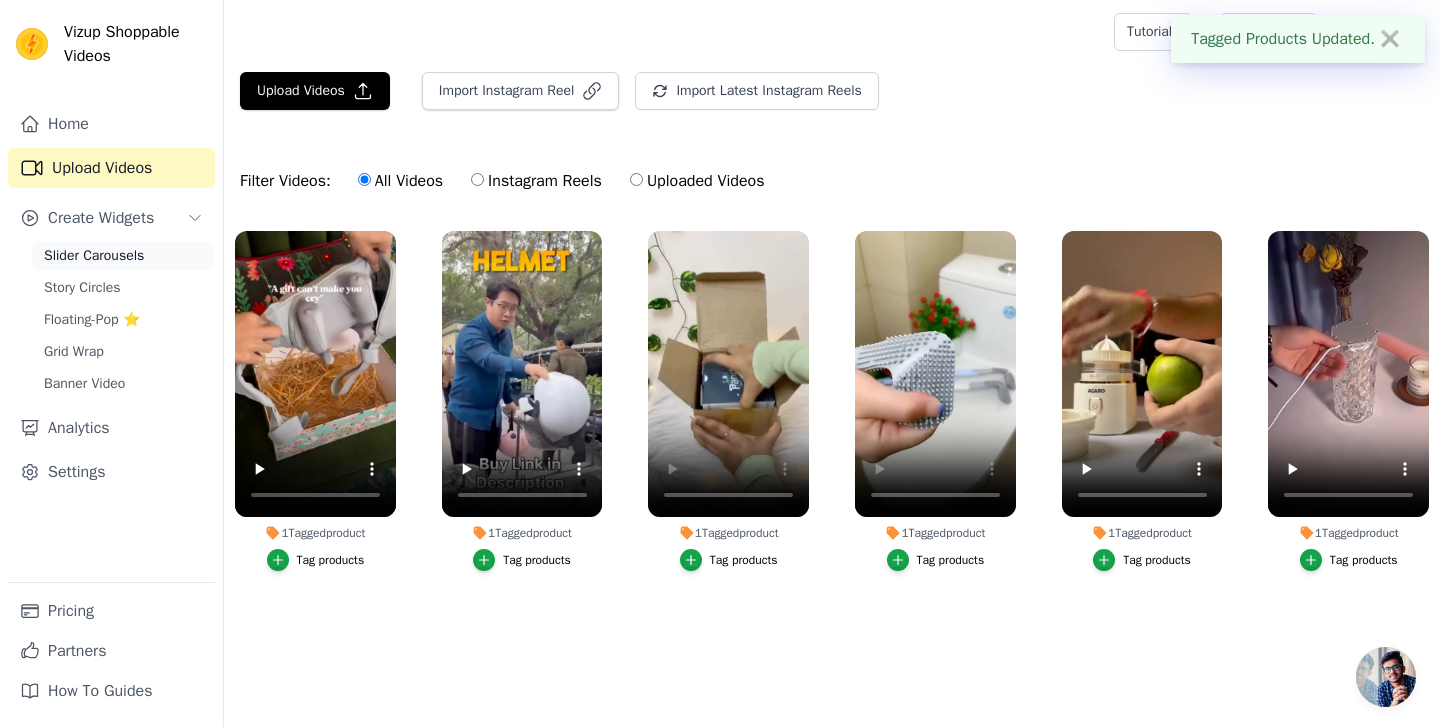 click on "Slider Carousels" at bounding box center [94, 256] 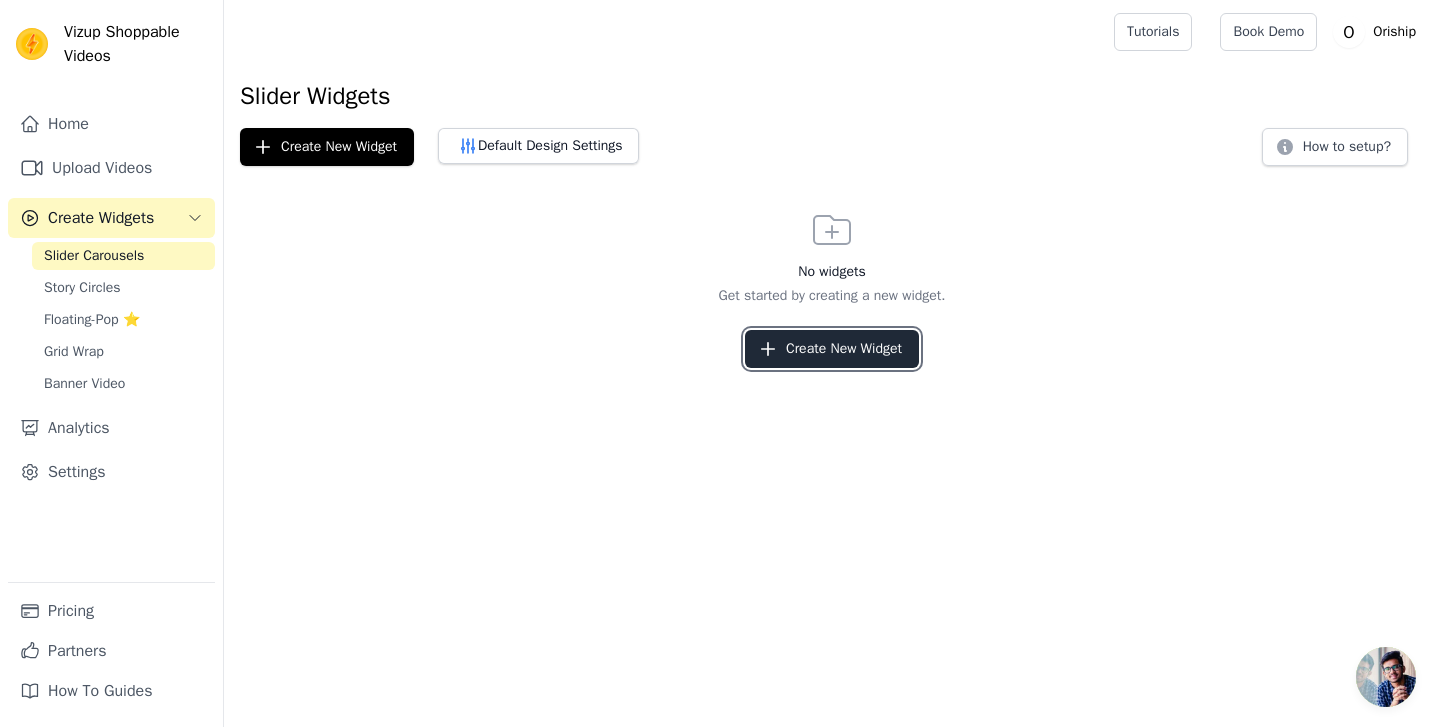 click on "Create New Widget" at bounding box center [832, 349] 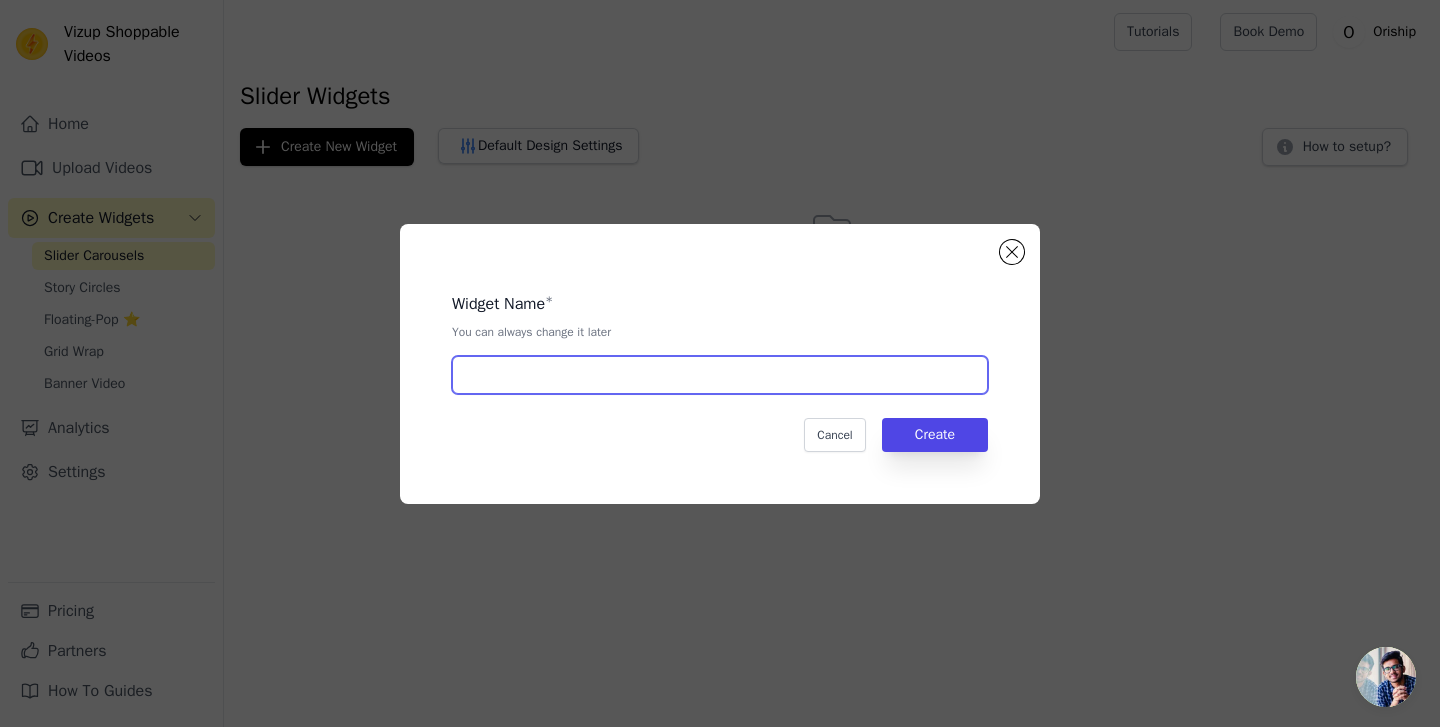 click at bounding box center [720, 375] 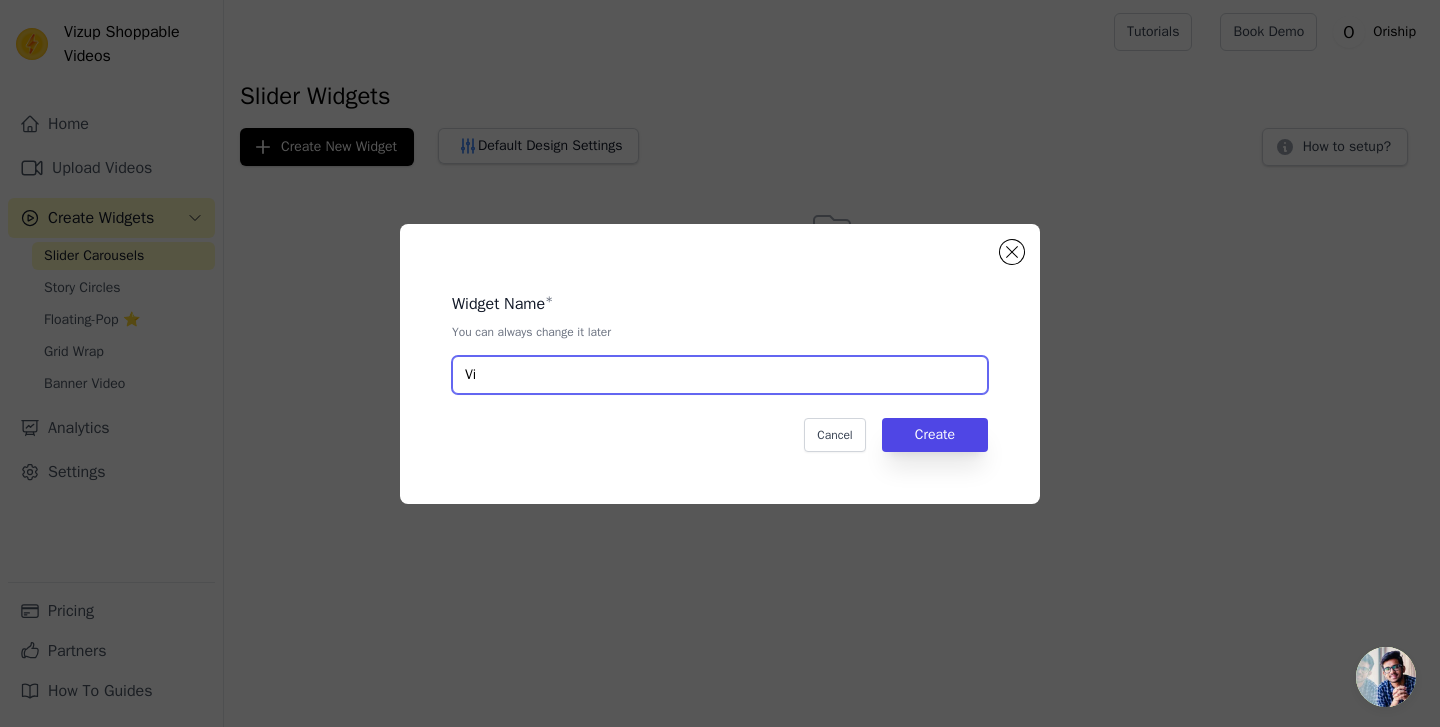type on "V" 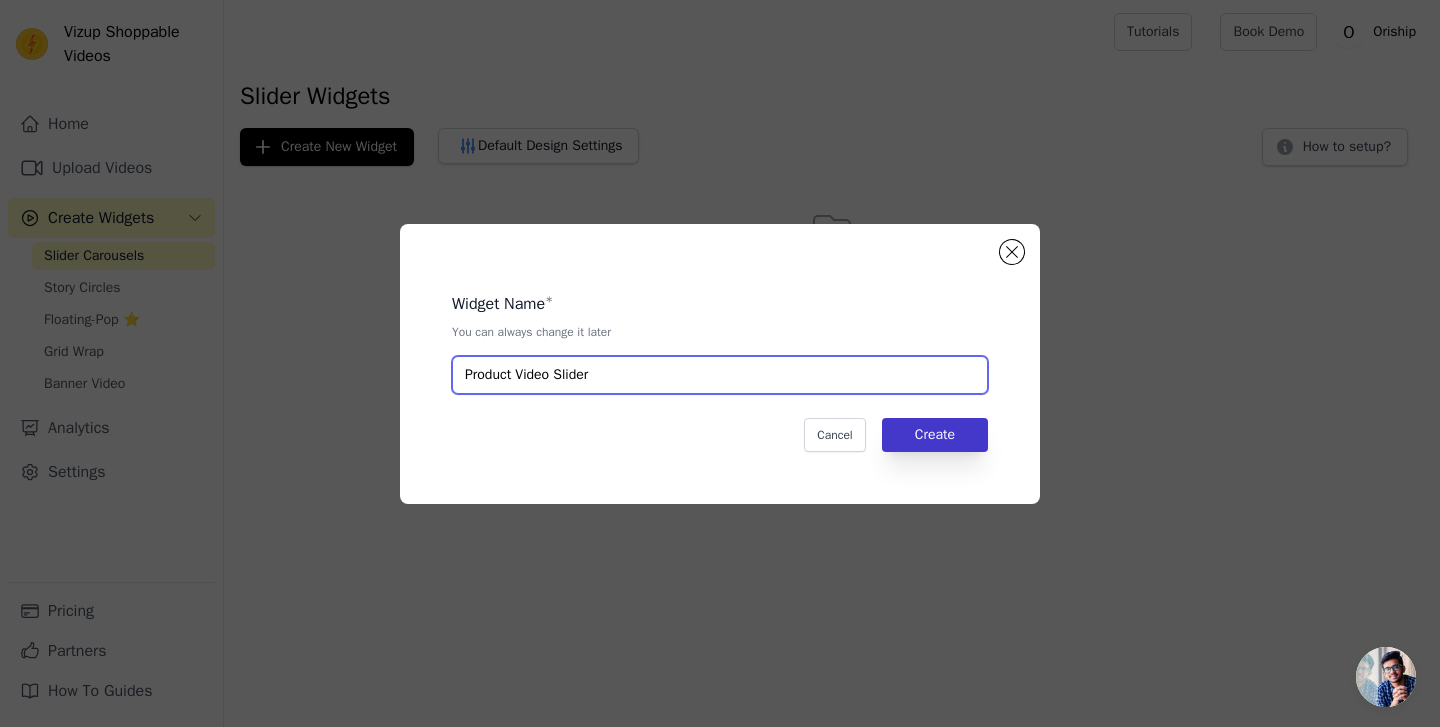 type on "Product Video Slider" 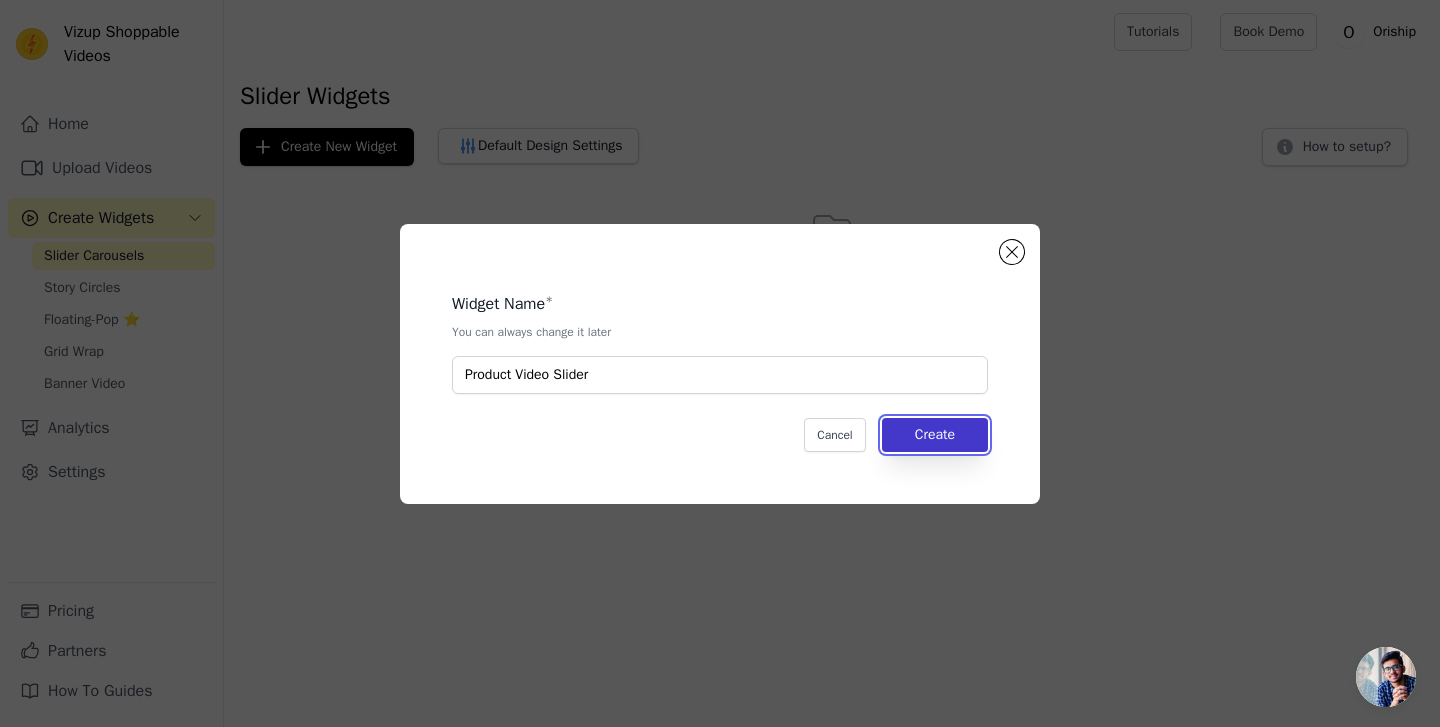 click on "Create" at bounding box center [935, 435] 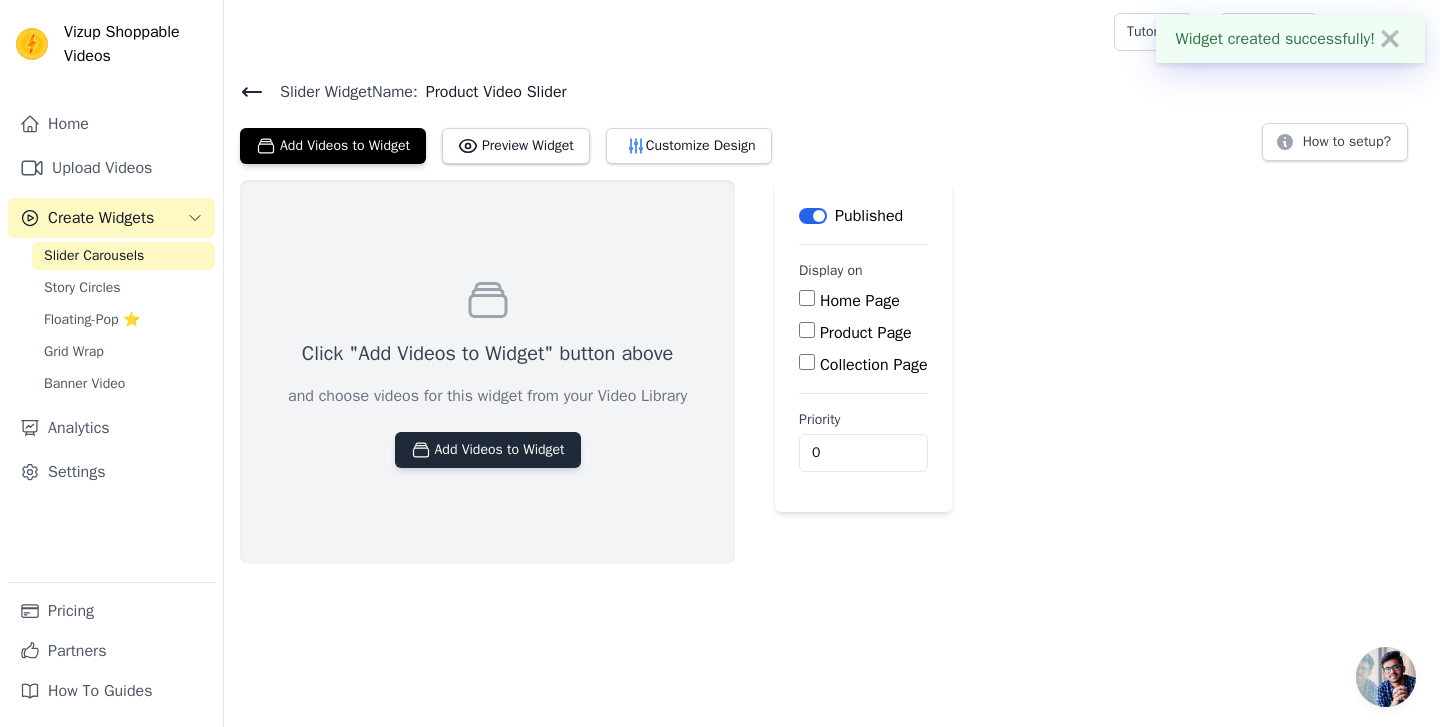 click on "Add Videos to Widget" at bounding box center [488, 450] 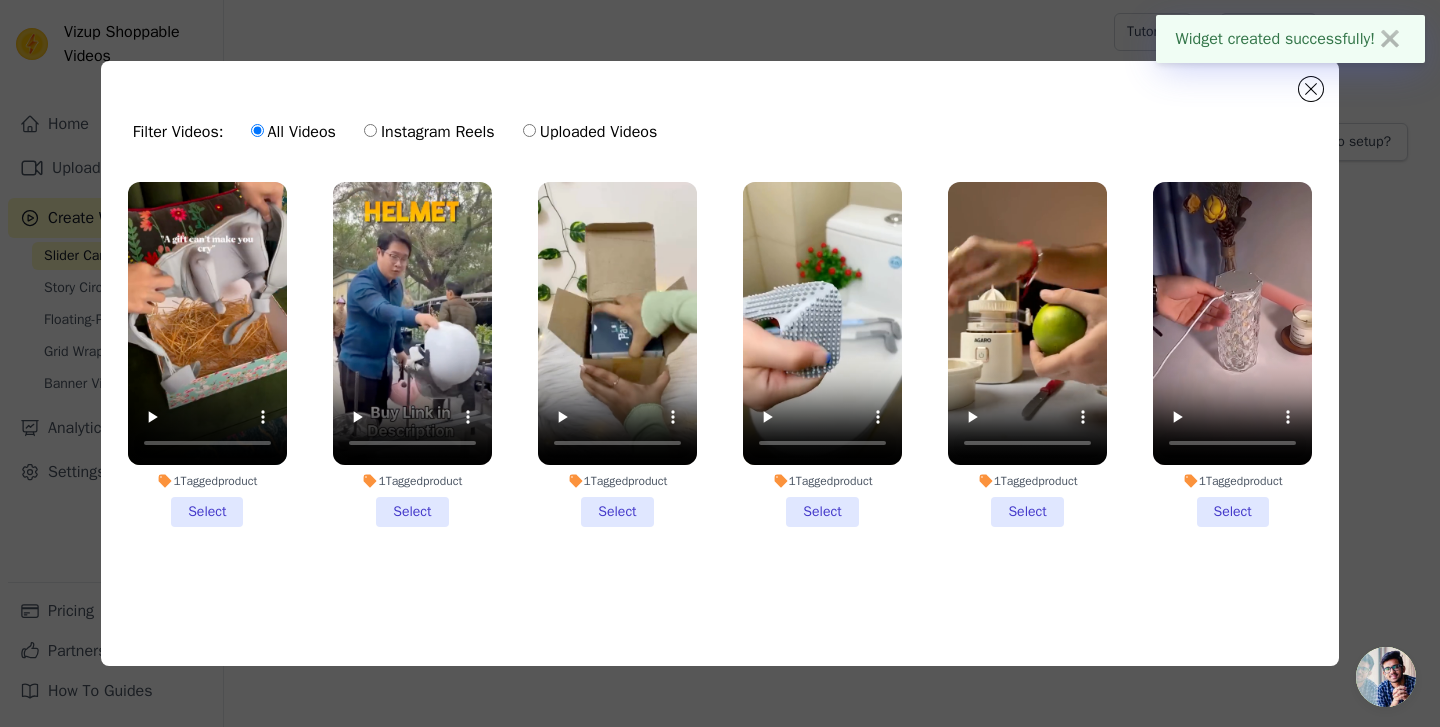 click on "1  Tagged  product     Select" at bounding box center [207, 354] 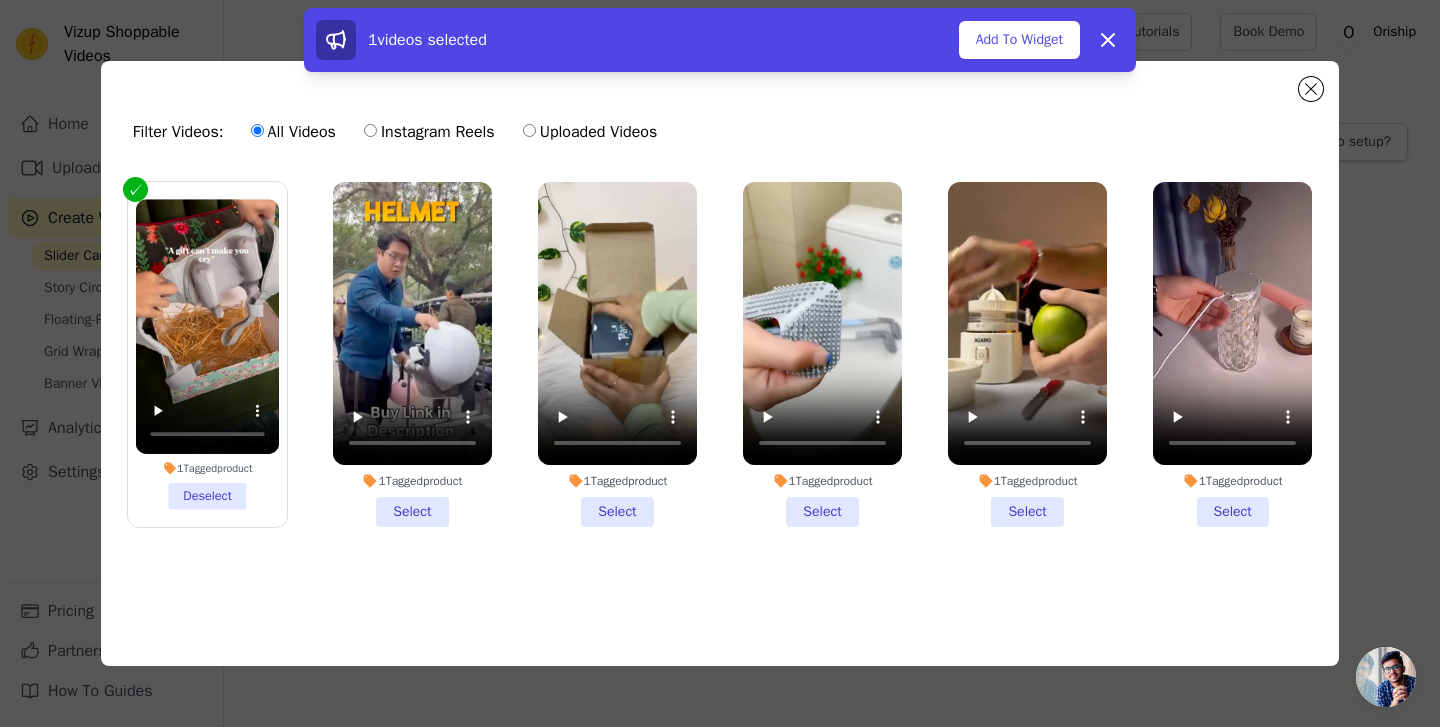click on "1  Tagged  product     Select" at bounding box center (412, 354) 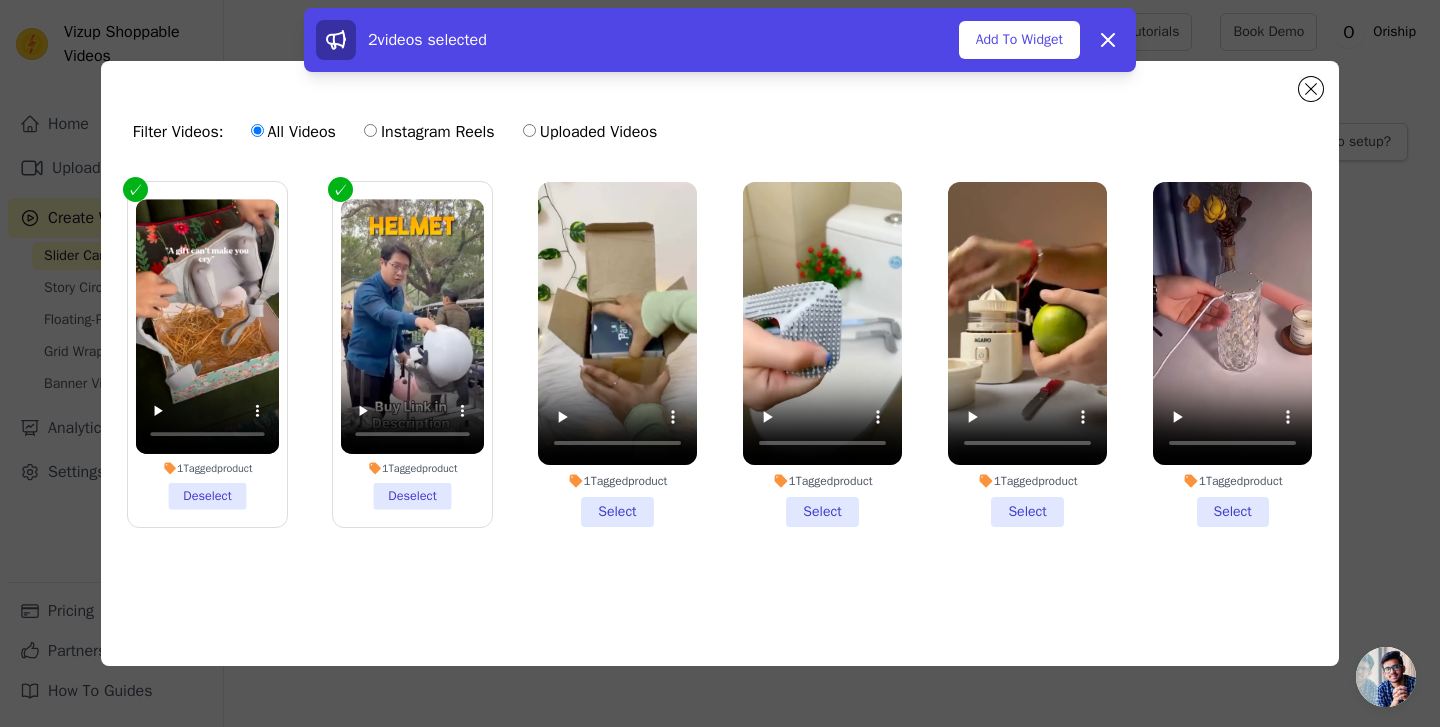click on "1  Tagged  product     Select" at bounding box center [617, 354] 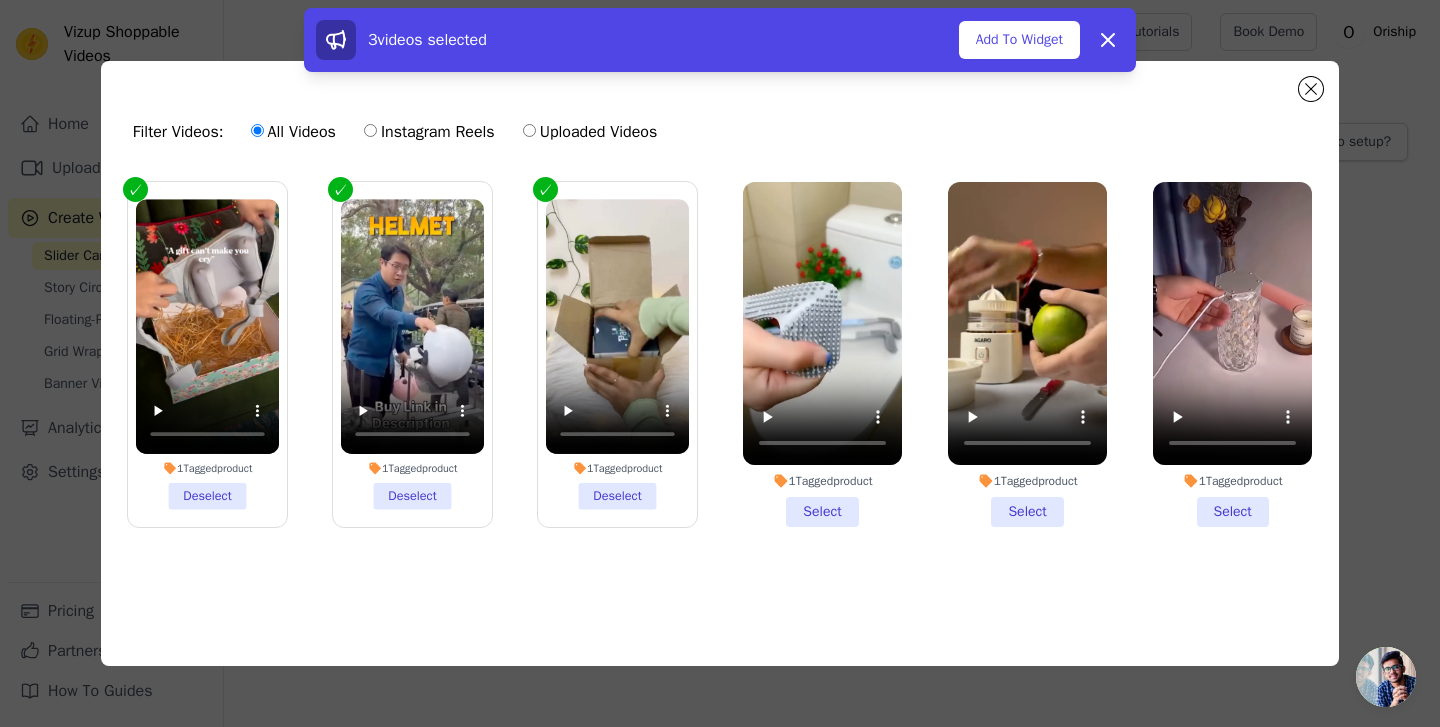click on "1  Tagged  product     Select" at bounding box center [822, 354] 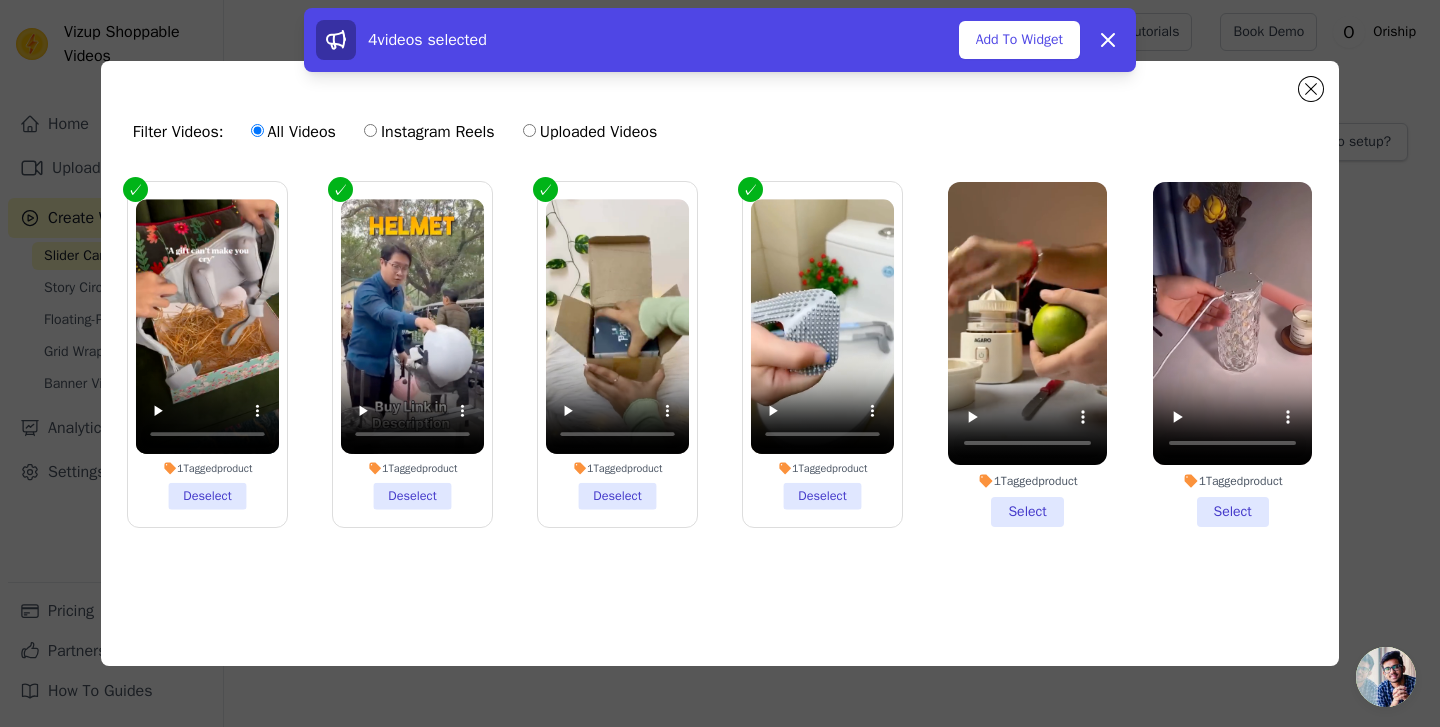 click on "1  Tagged  product     Select" at bounding box center [1027, 354] 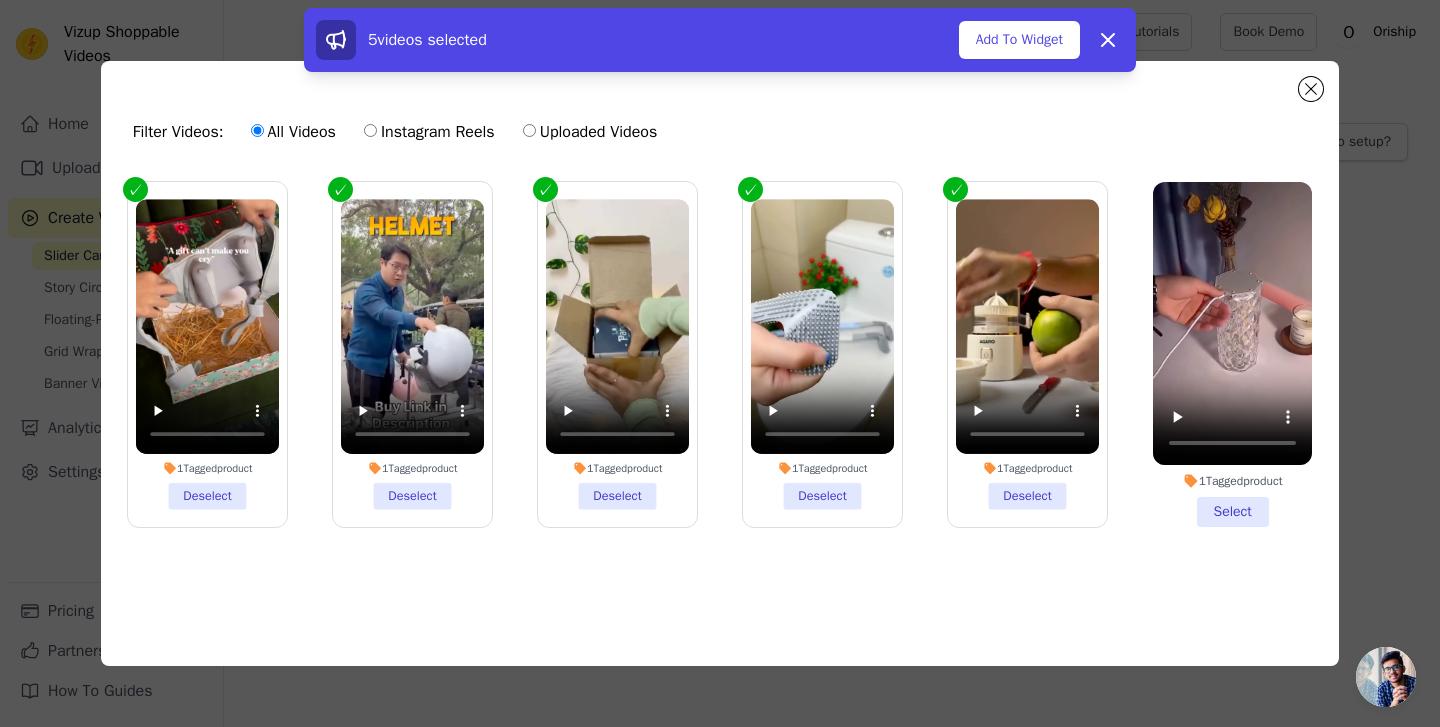 click on "1  Tagged  product     Select" at bounding box center (1232, 354) 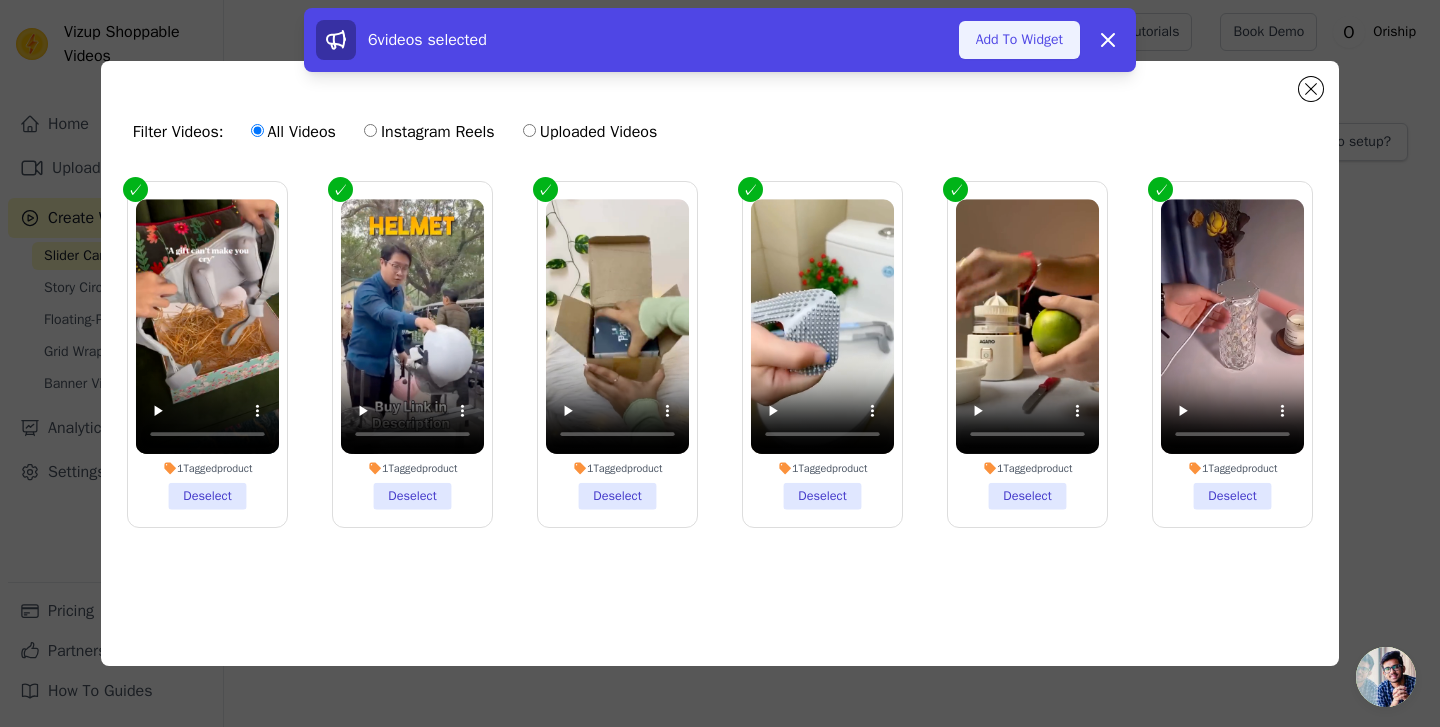 click on "Add To Widget" at bounding box center (1019, 40) 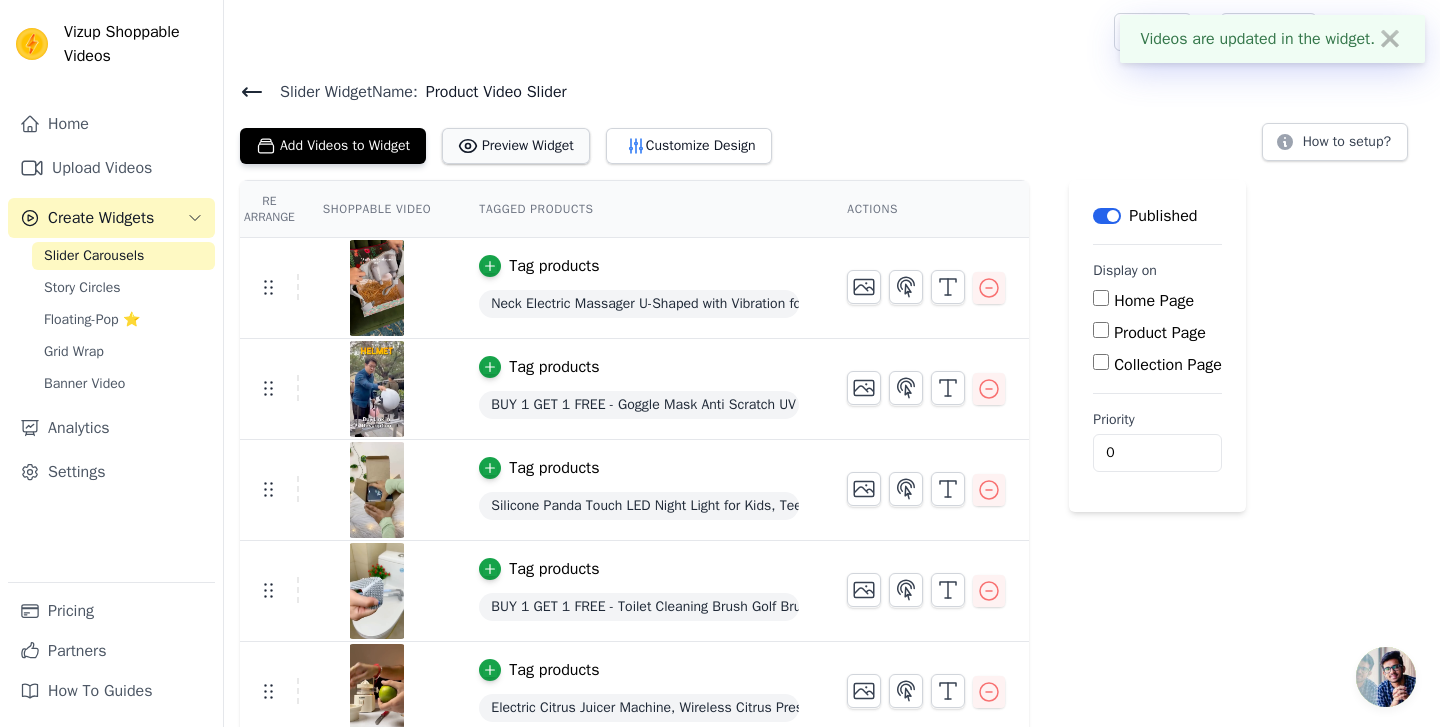click on "Preview Widget" at bounding box center (516, 146) 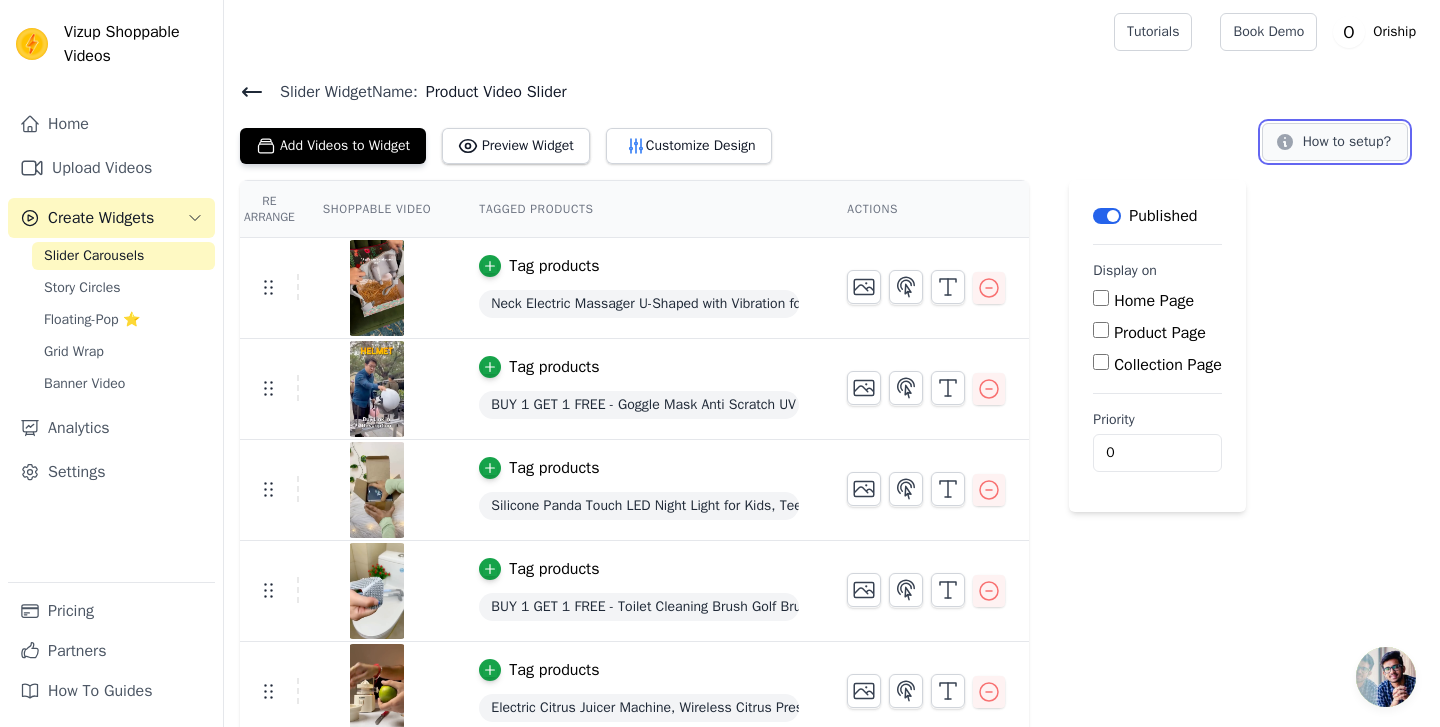 click on "How to setup?" at bounding box center (1335, 142) 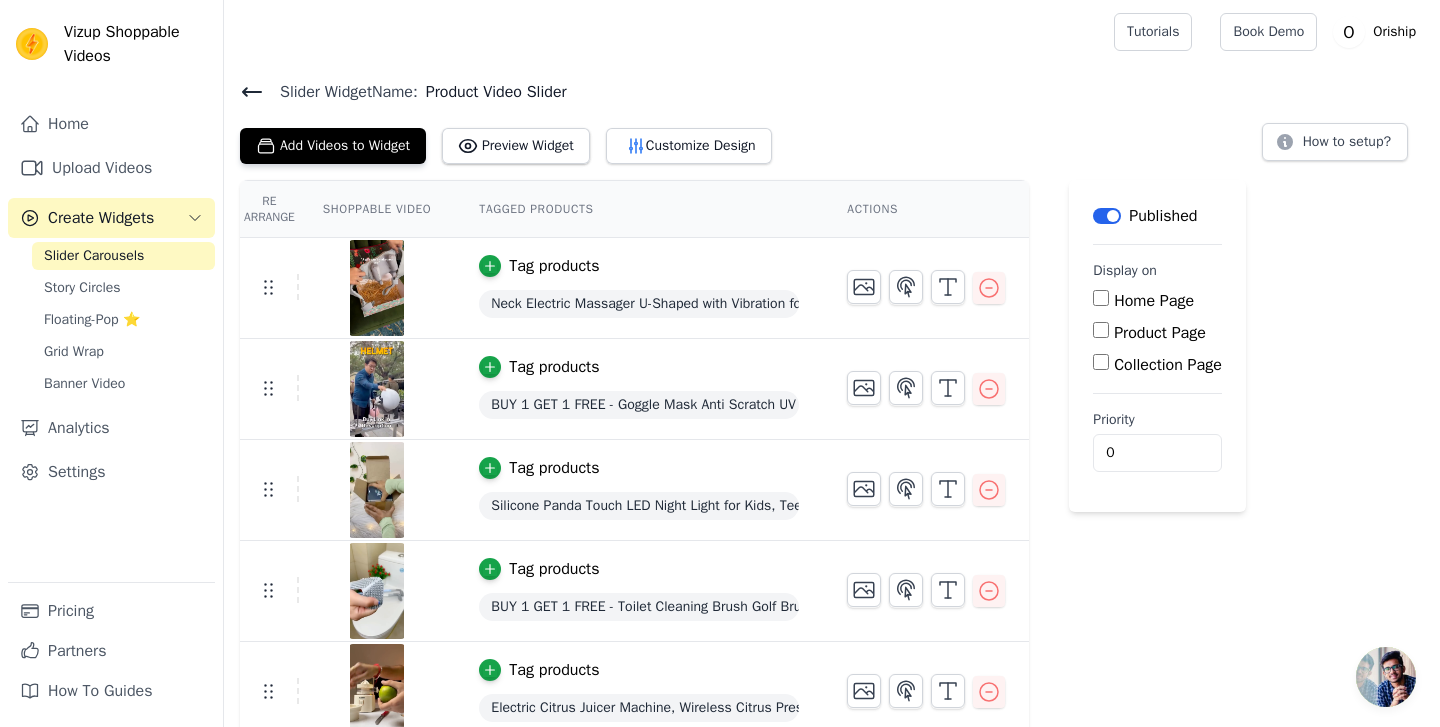 click on "Home Page" at bounding box center [1101, 298] 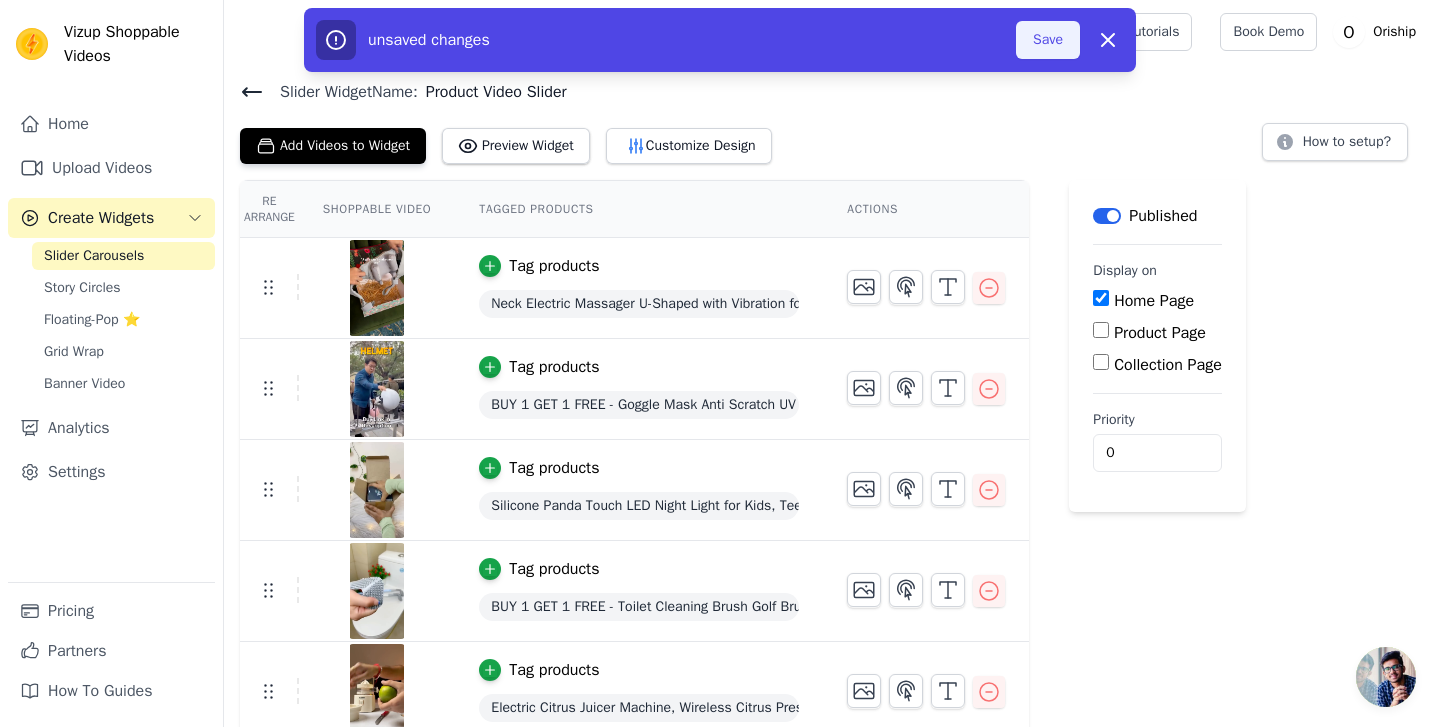 click on "Save" at bounding box center [1048, 40] 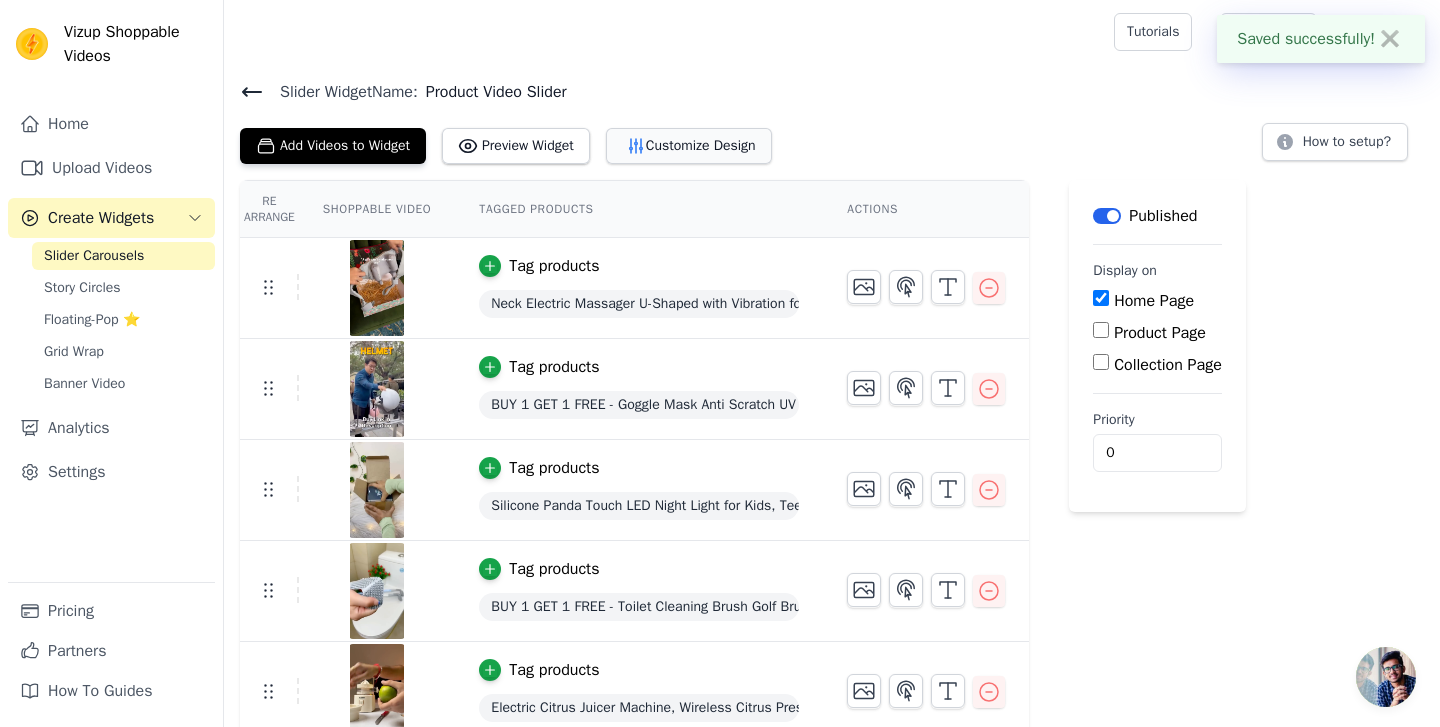 click on "Customize Design" at bounding box center [689, 146] 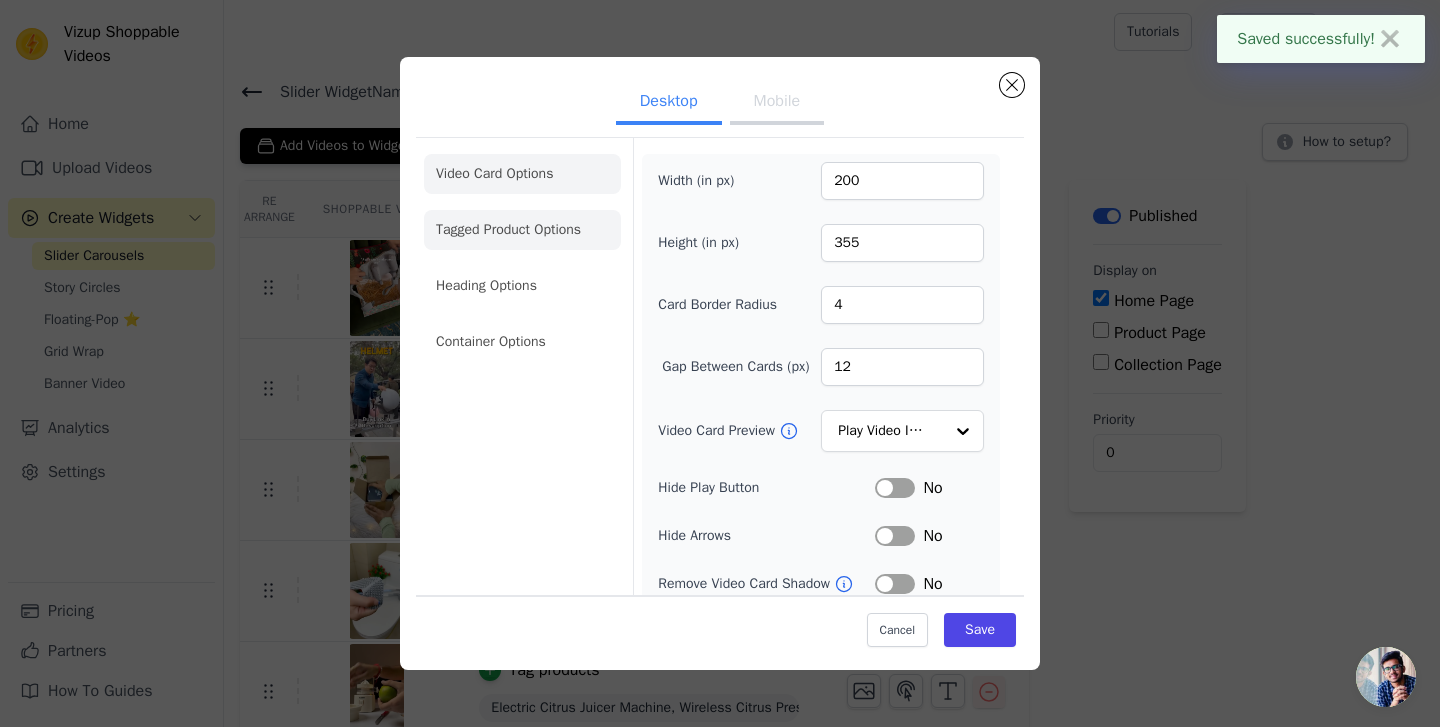 click on "Tagged Product Options" 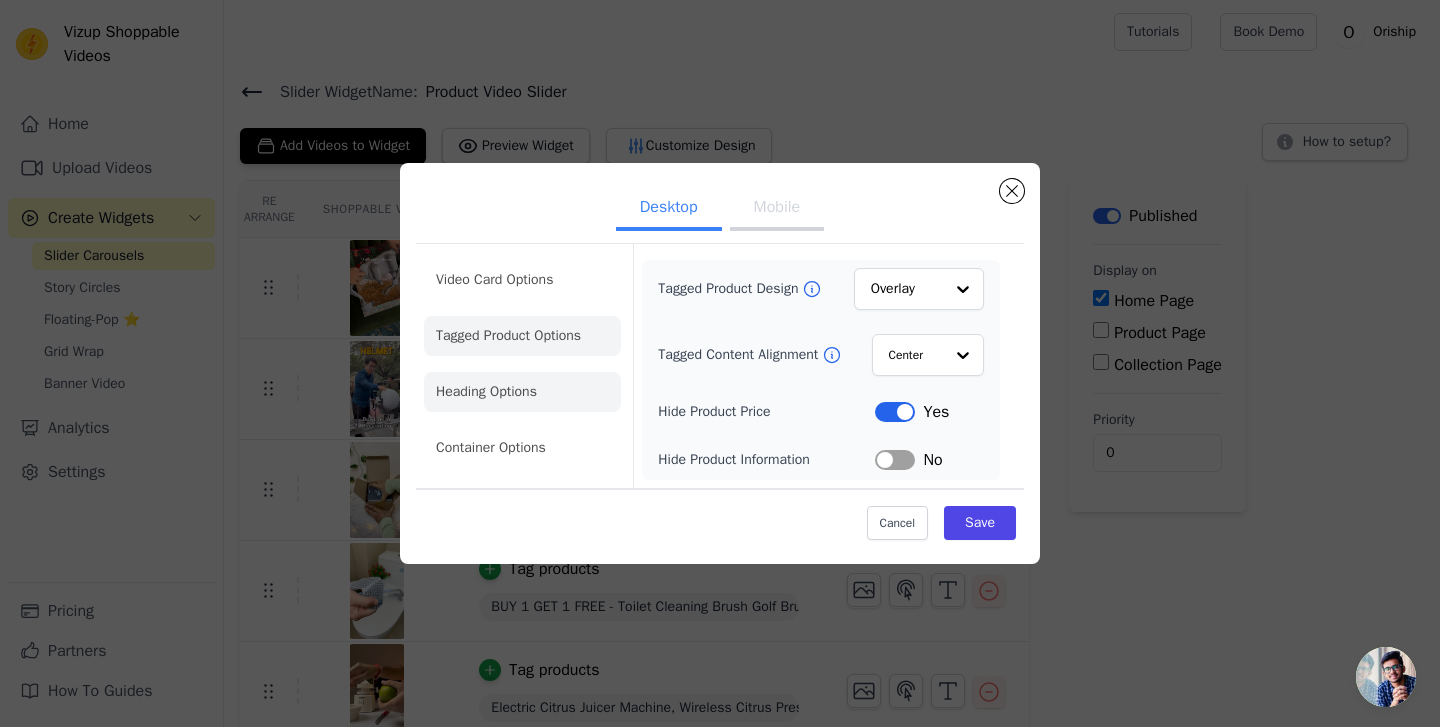 click on "Heading Options" 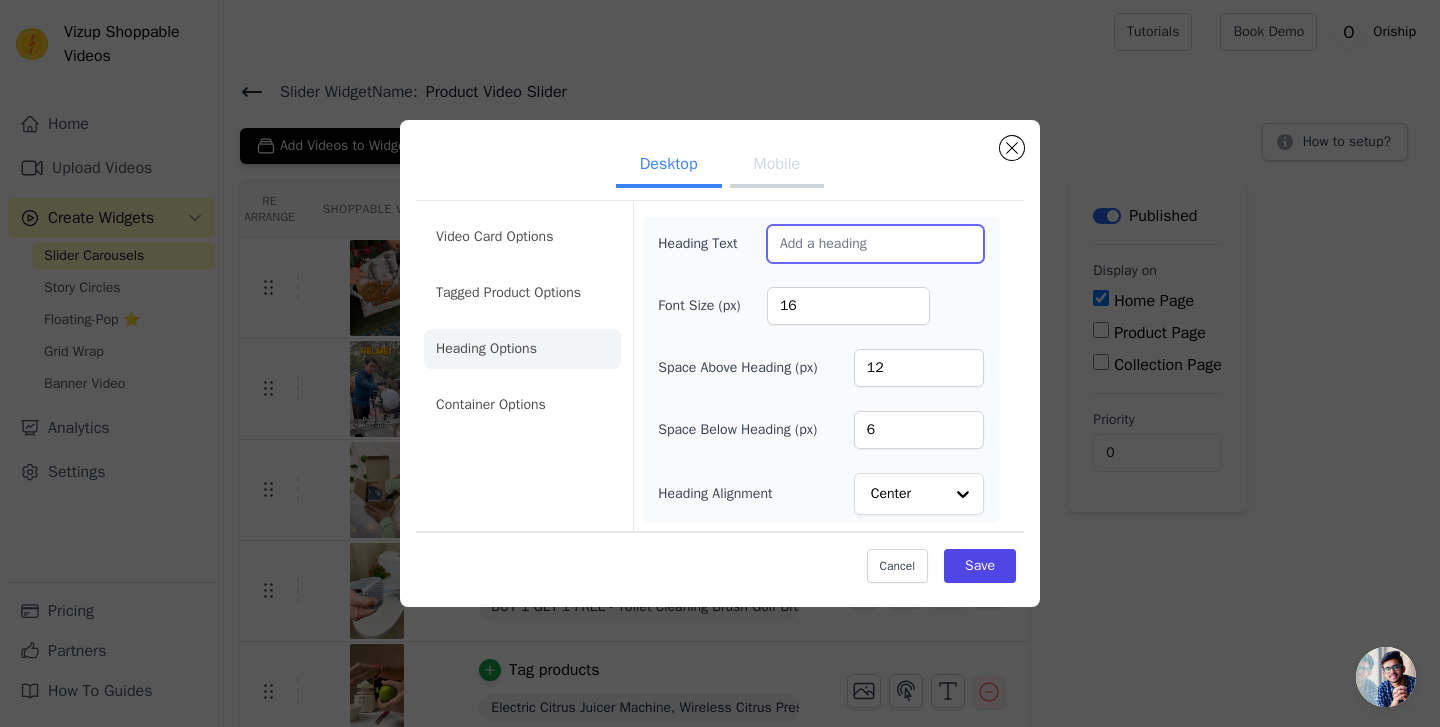 click on "Heading Text" at bounding box center (875, 244) 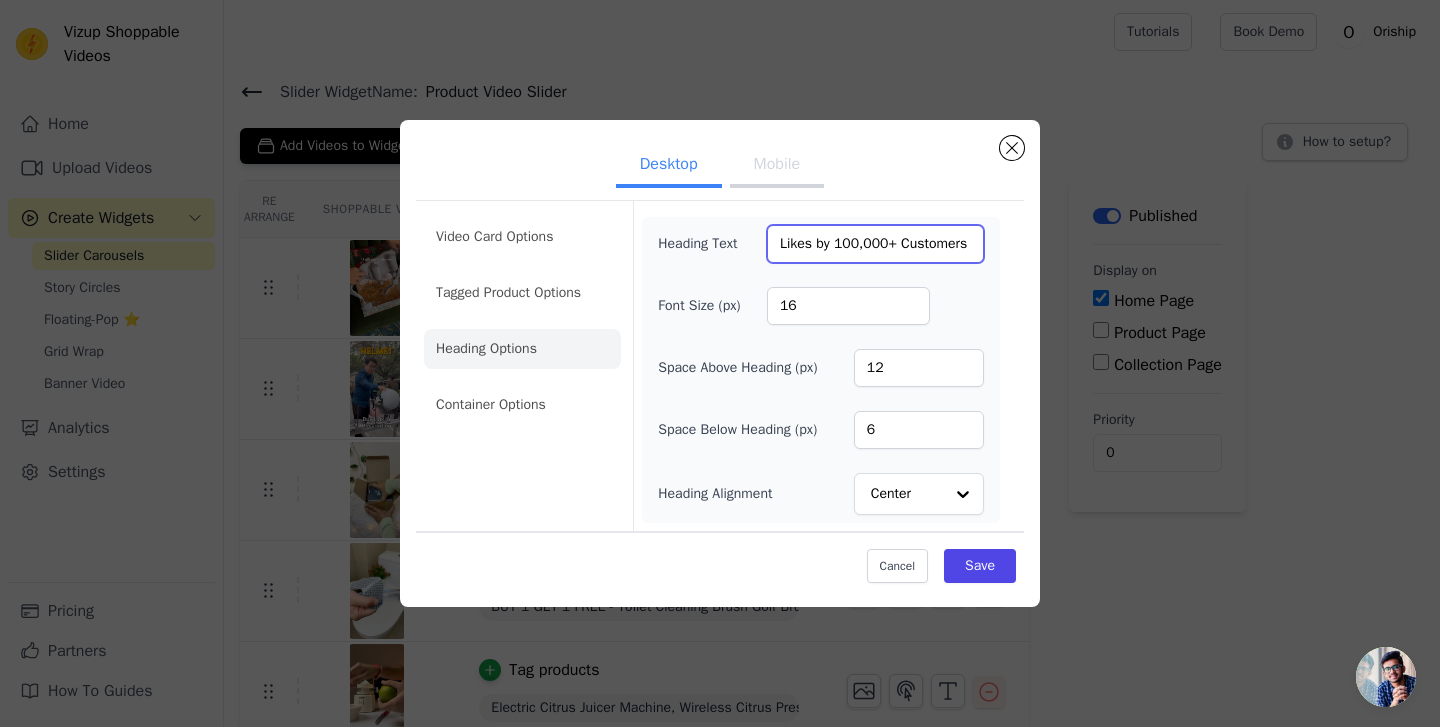 type on "Likes by 100,000+ Customers" 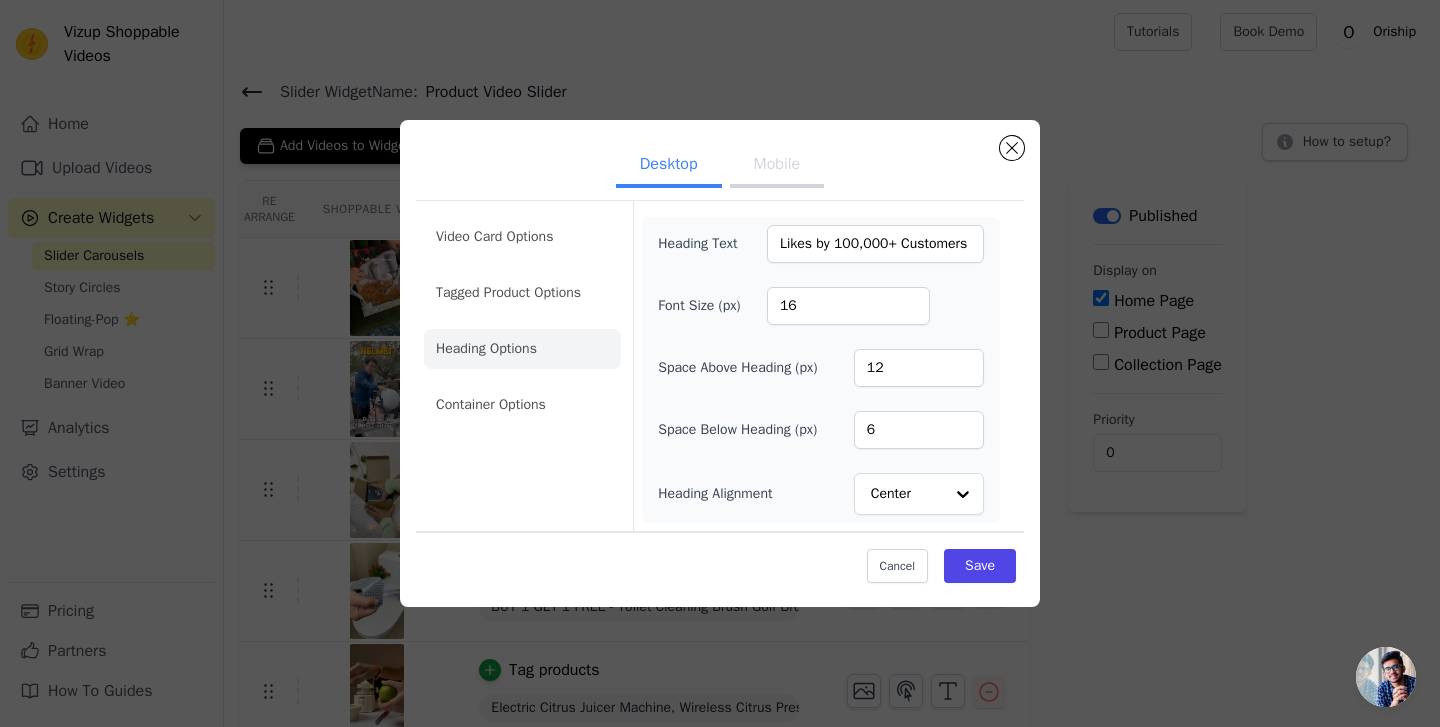 click on "Mobile" at bounding box center (777, 166) 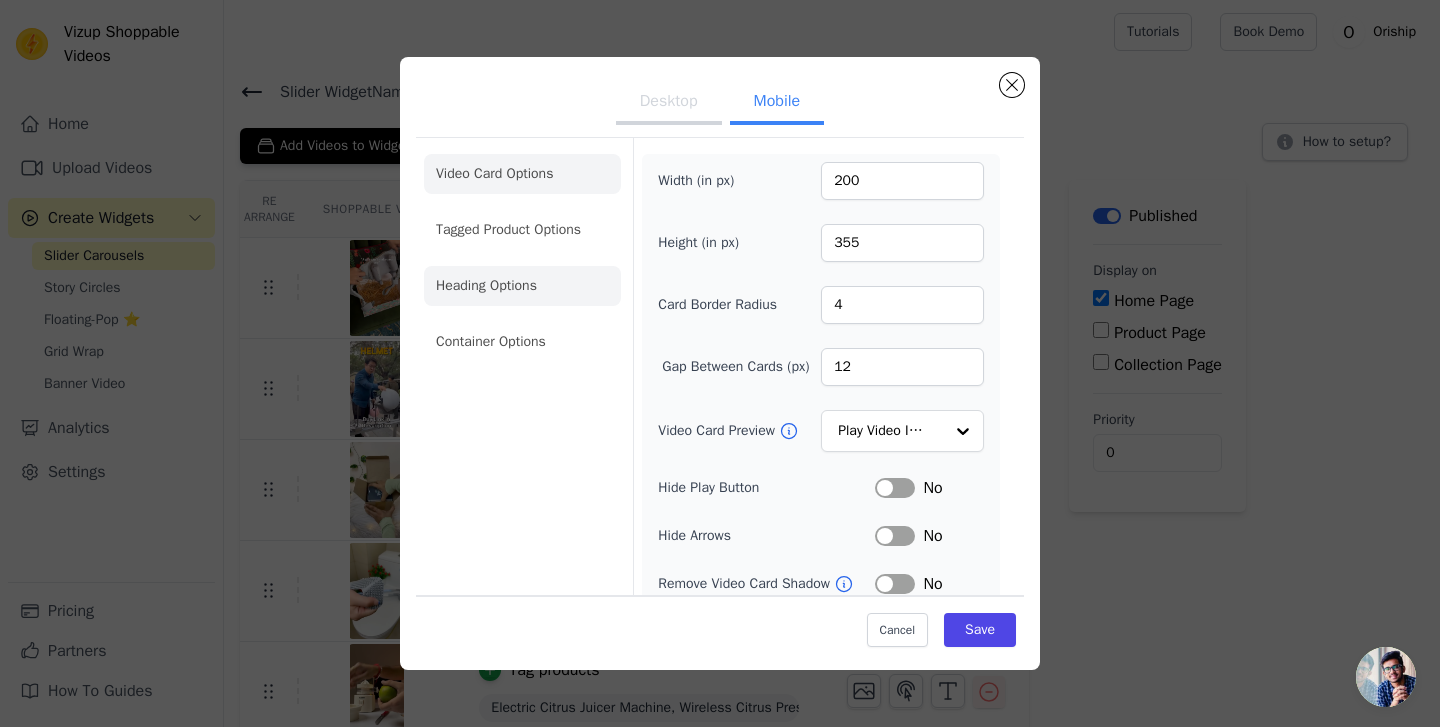 click on "Heading Options" 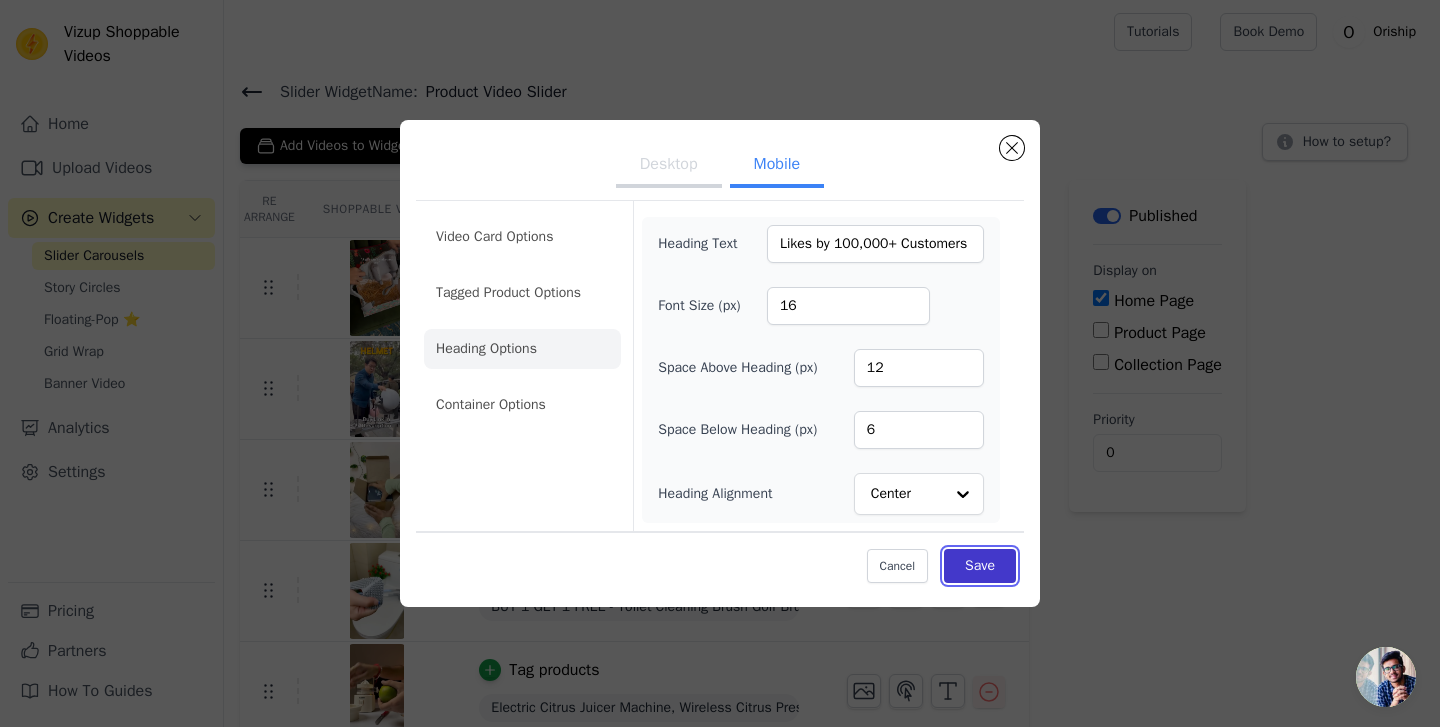click on "Save" at bounding box center (980, 566) 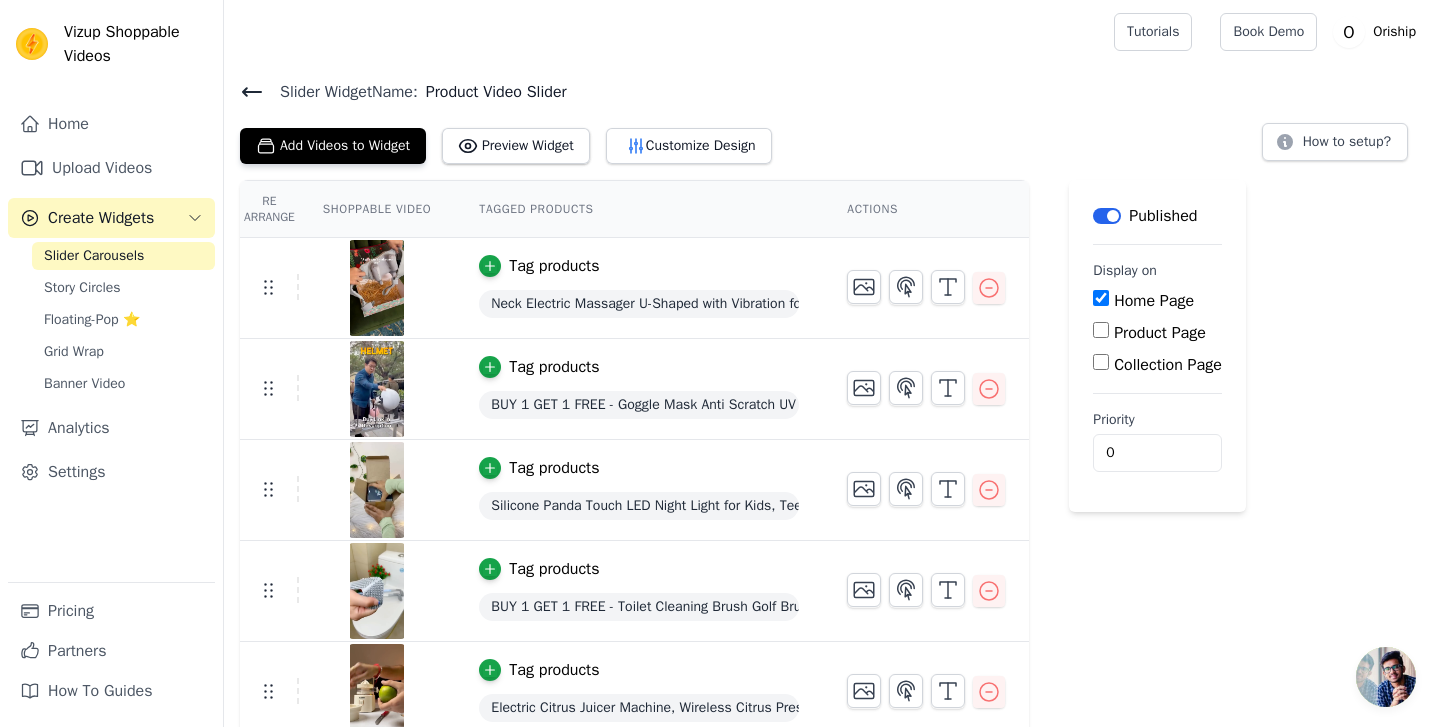 click 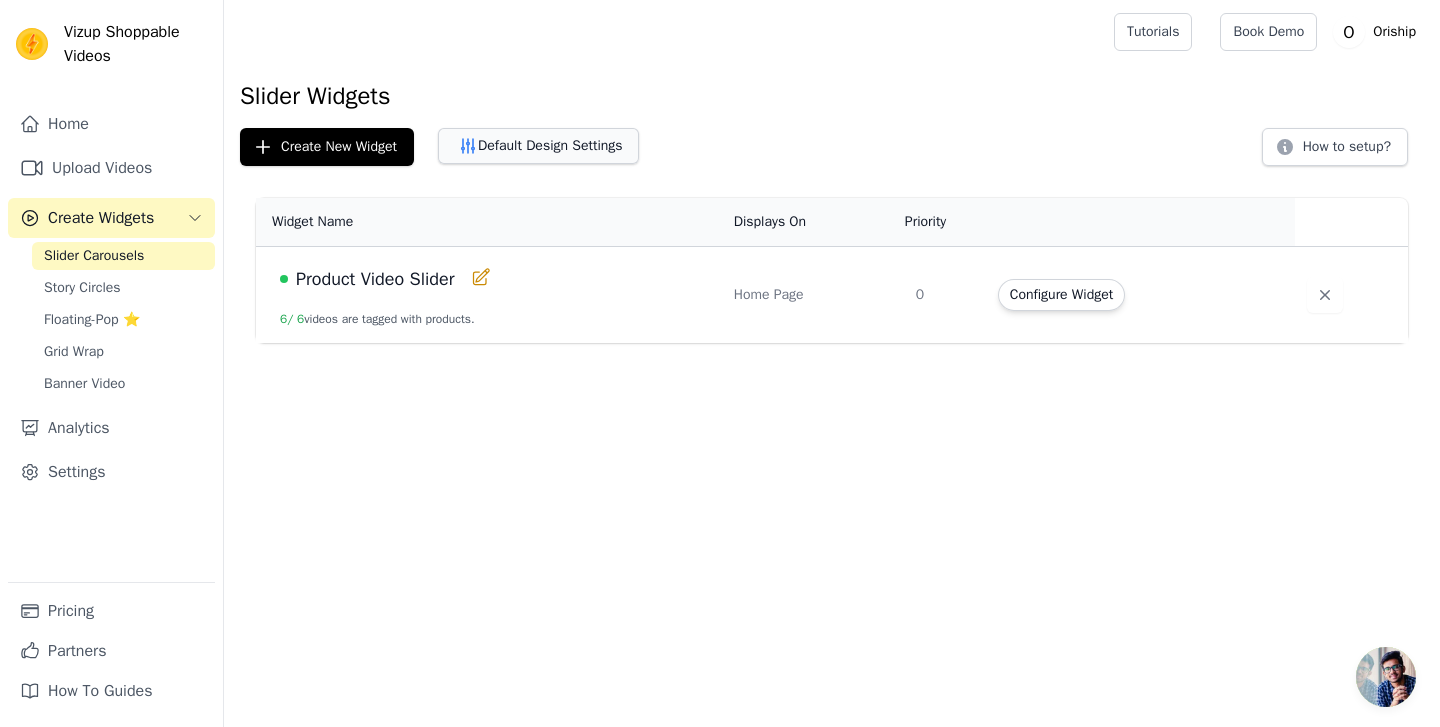 click on "Default Design Settings" at bounding box center [538, 146] 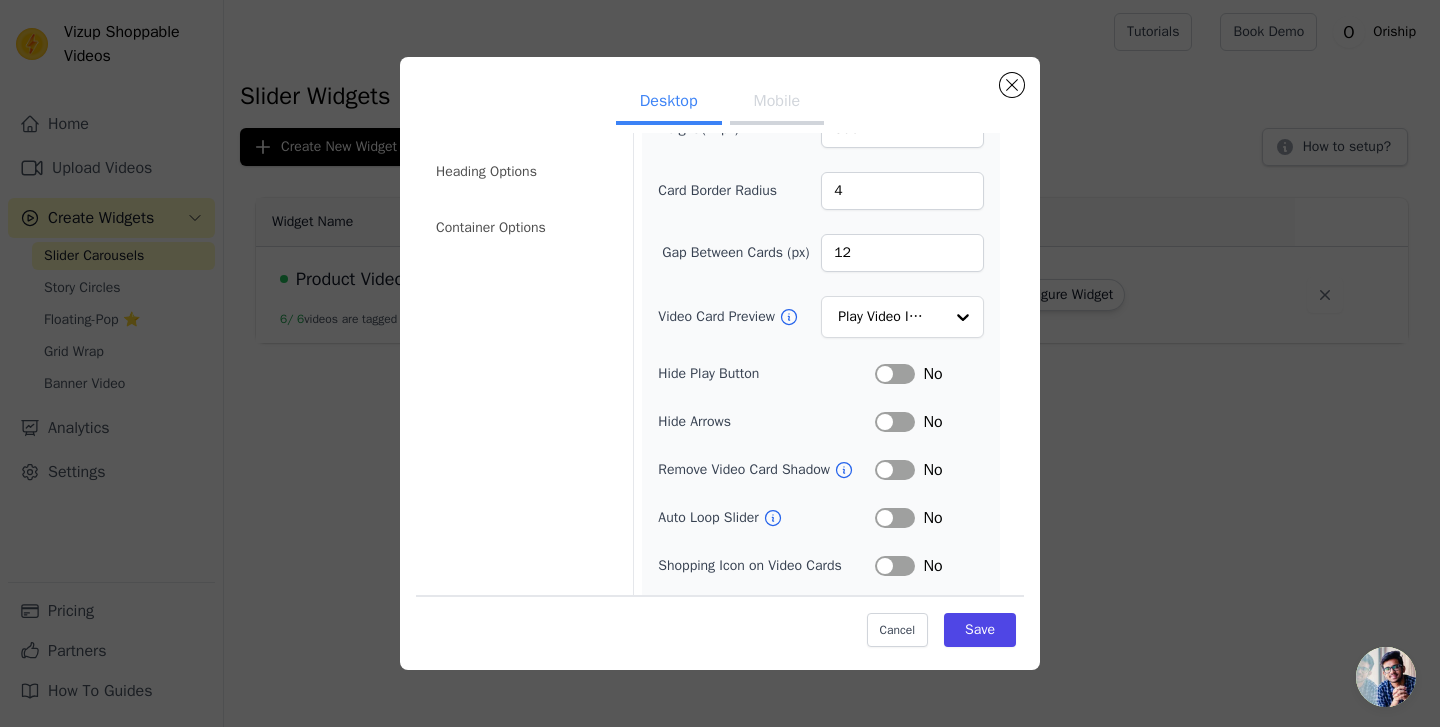 scroll, scrollTop: 203, scrollLeft: 0, axis: vertical 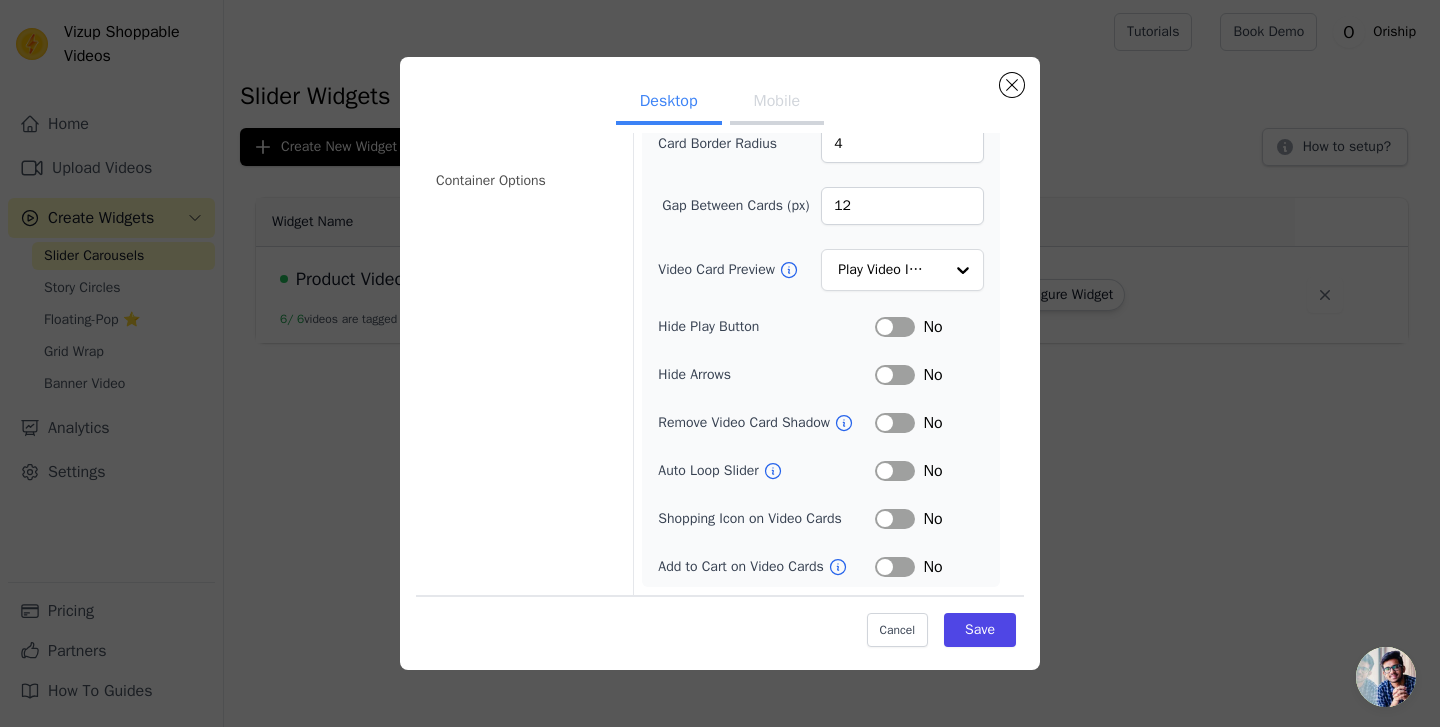 click on "Label" at bounding box center [895, 567] 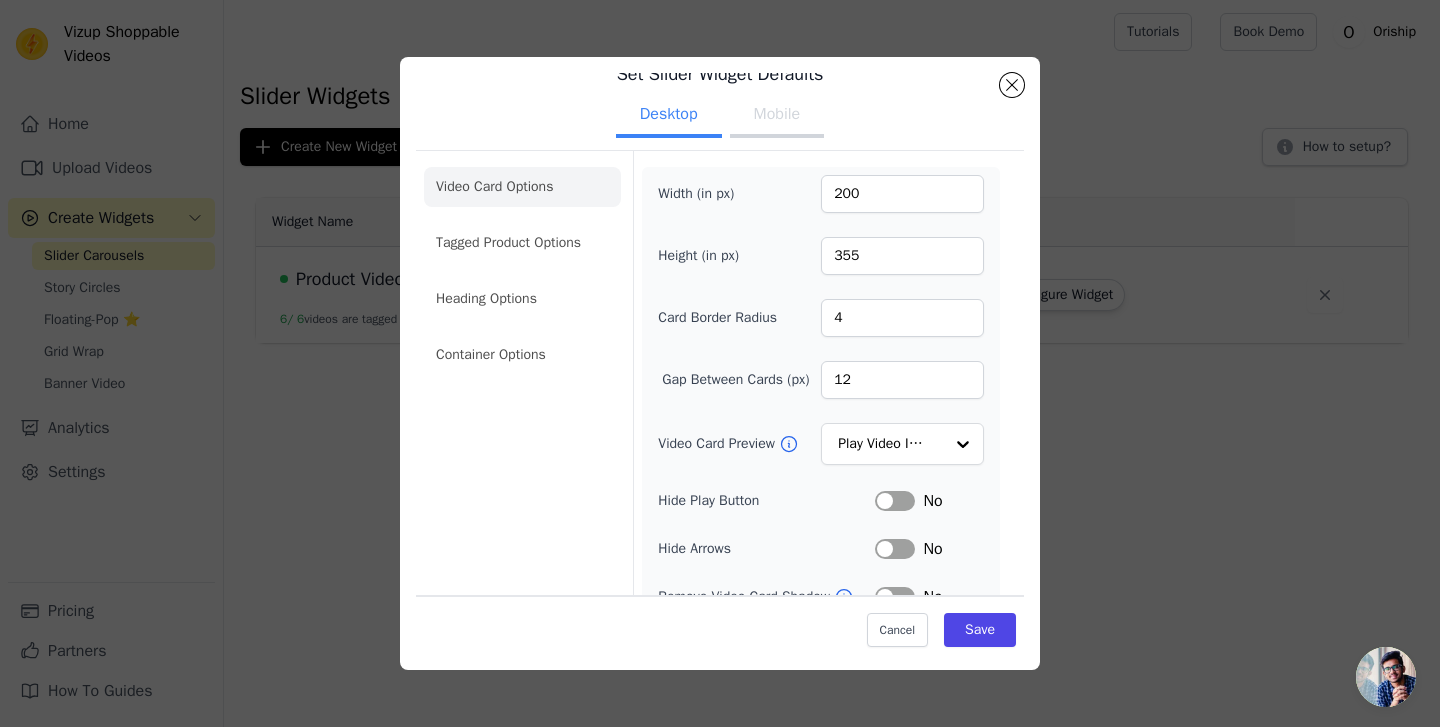 scroll, scrollTop: 0, scrollLeft: 0, axis: both 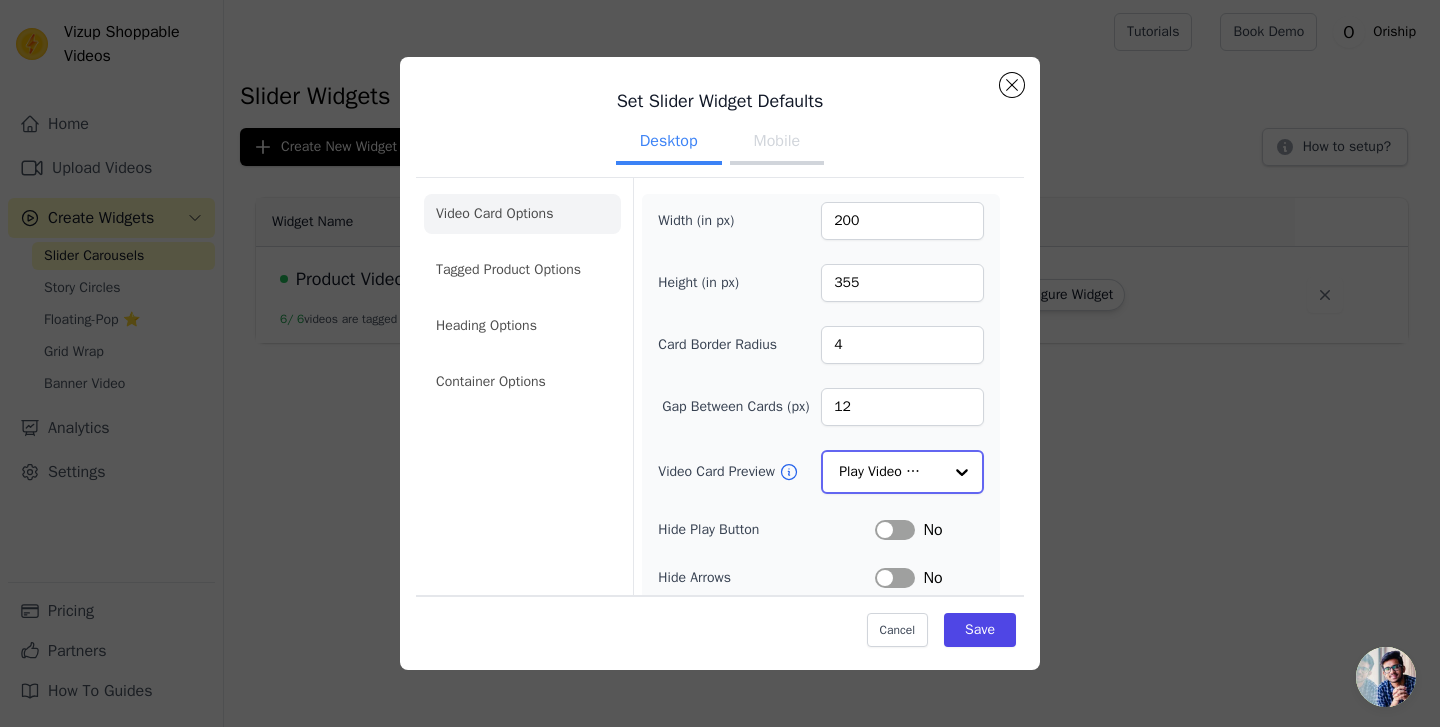 click on "Video Card Preview" 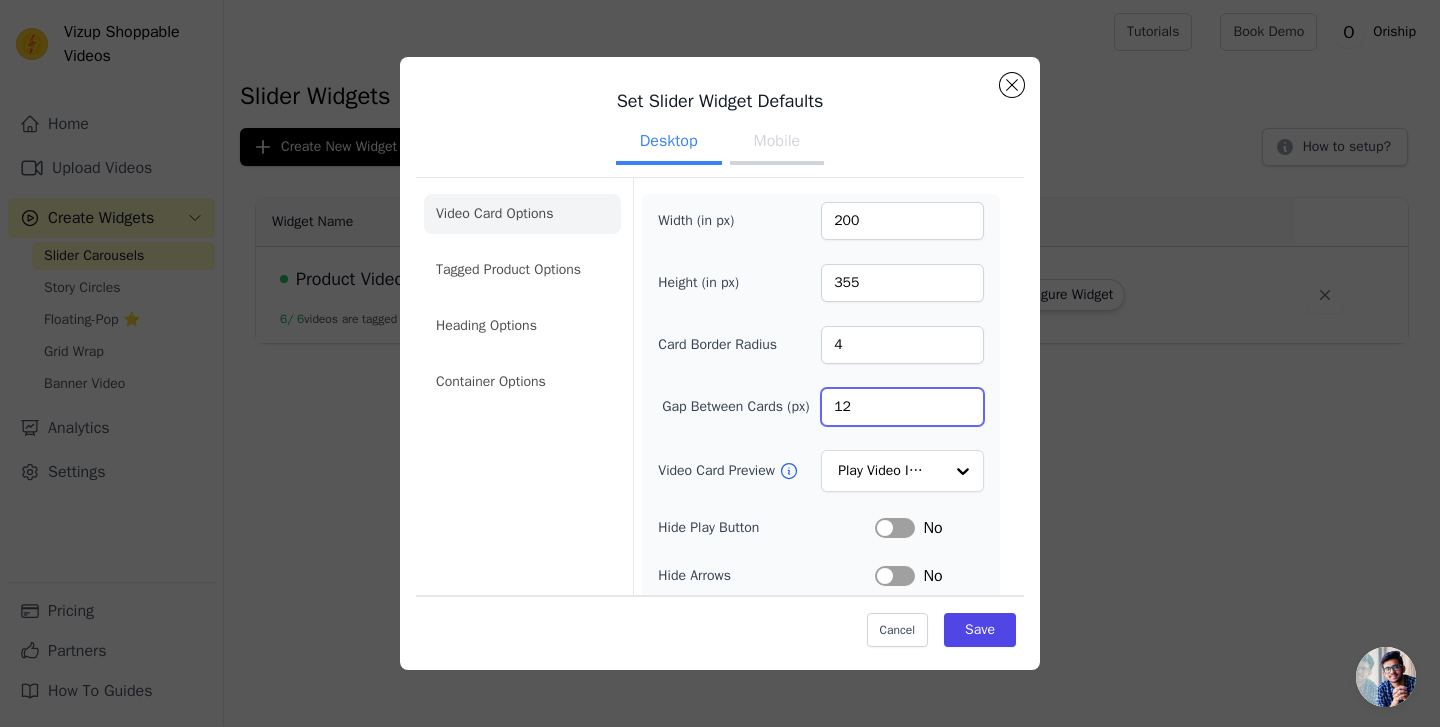 click on "Gap Between Cards (px)   12" at bounding box center (821, 407) 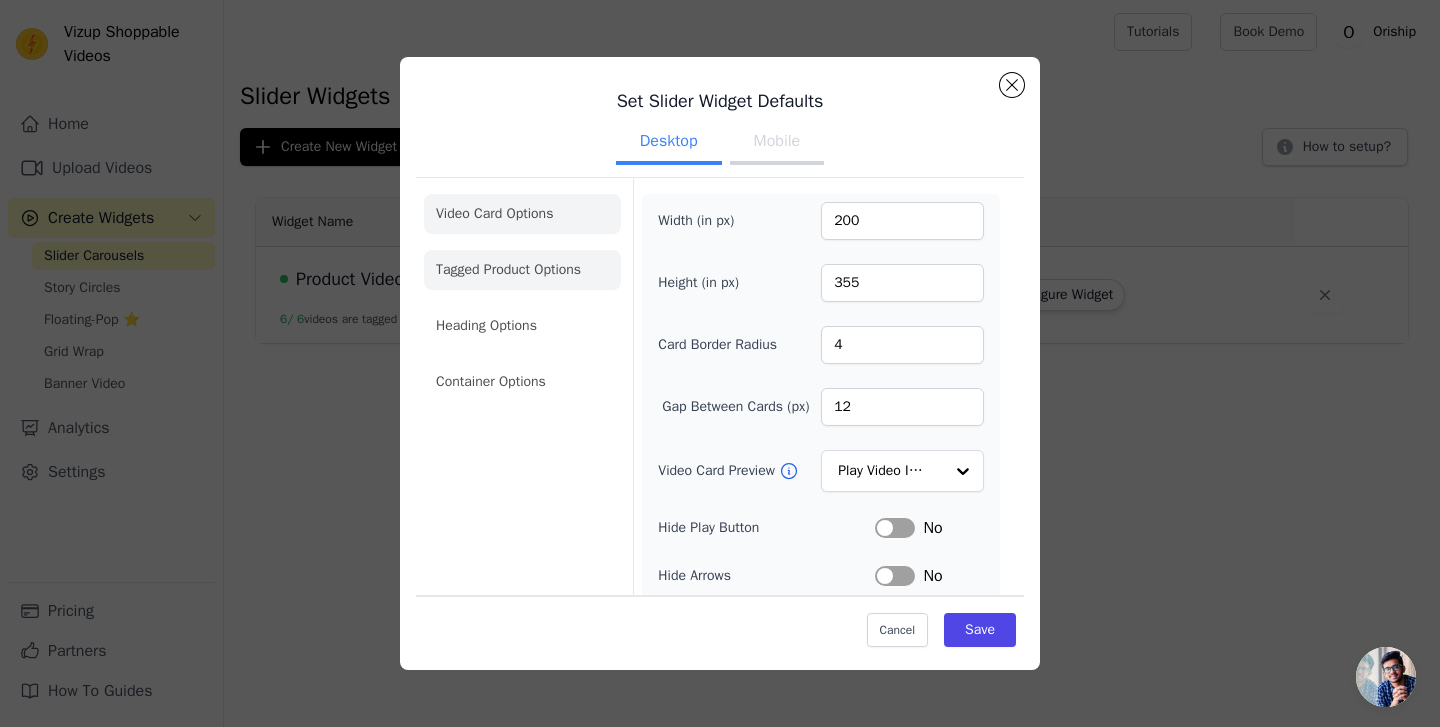 click on "Tagged Product Options" 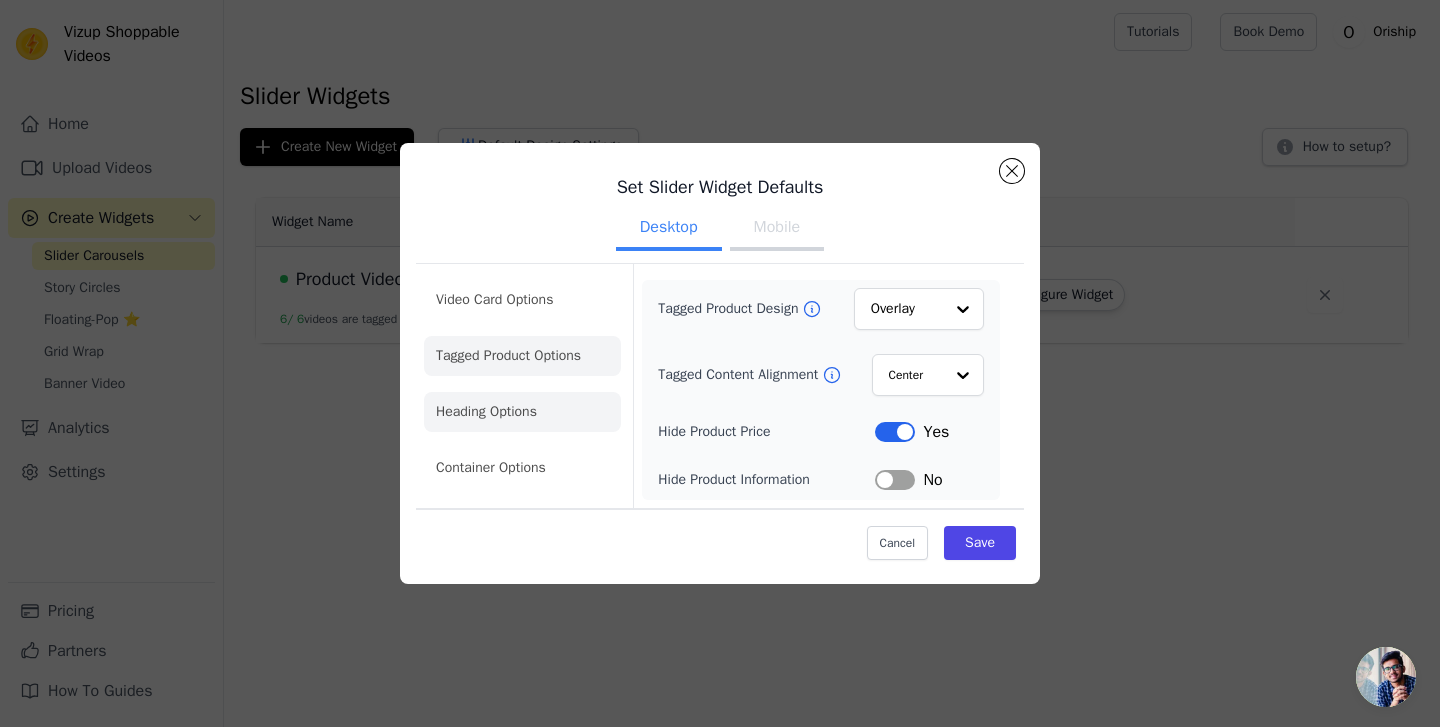 click on "Heading Options" 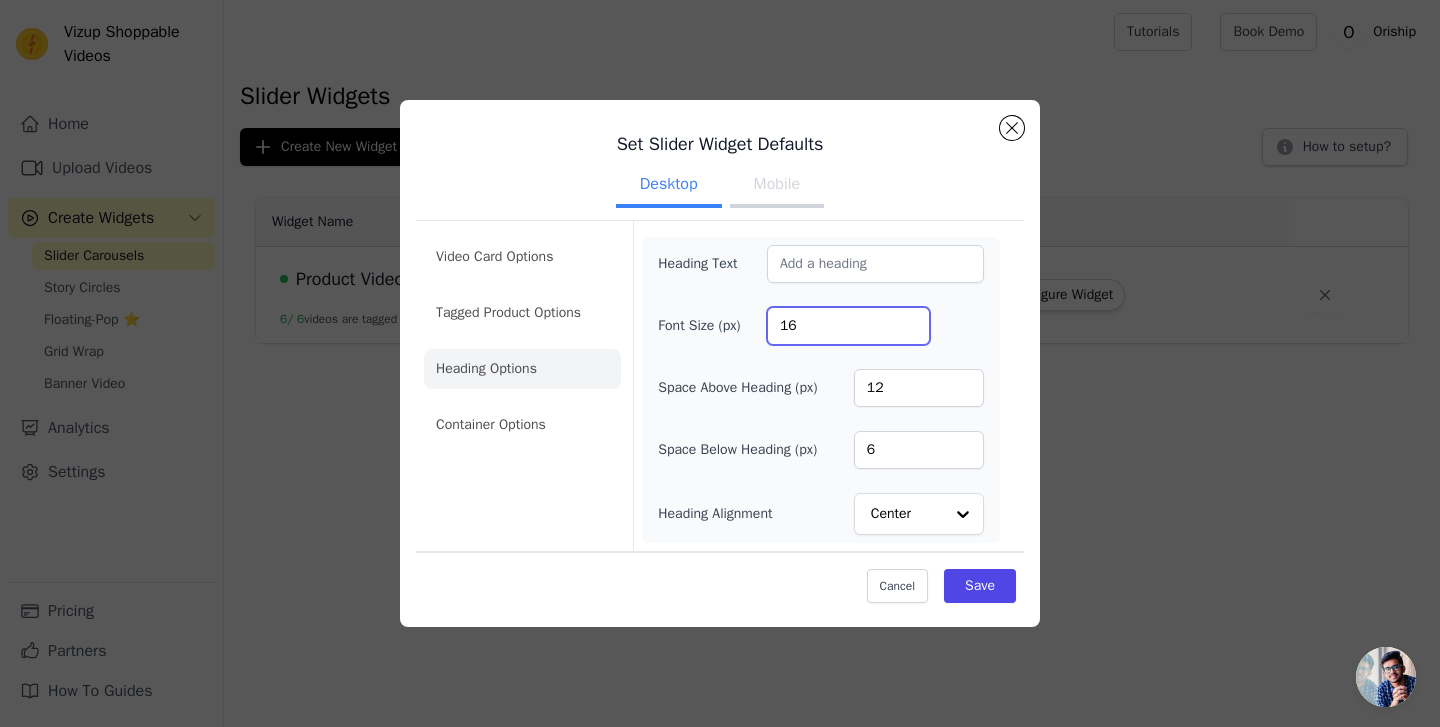 click on "16" at bounding box center (848, 326) 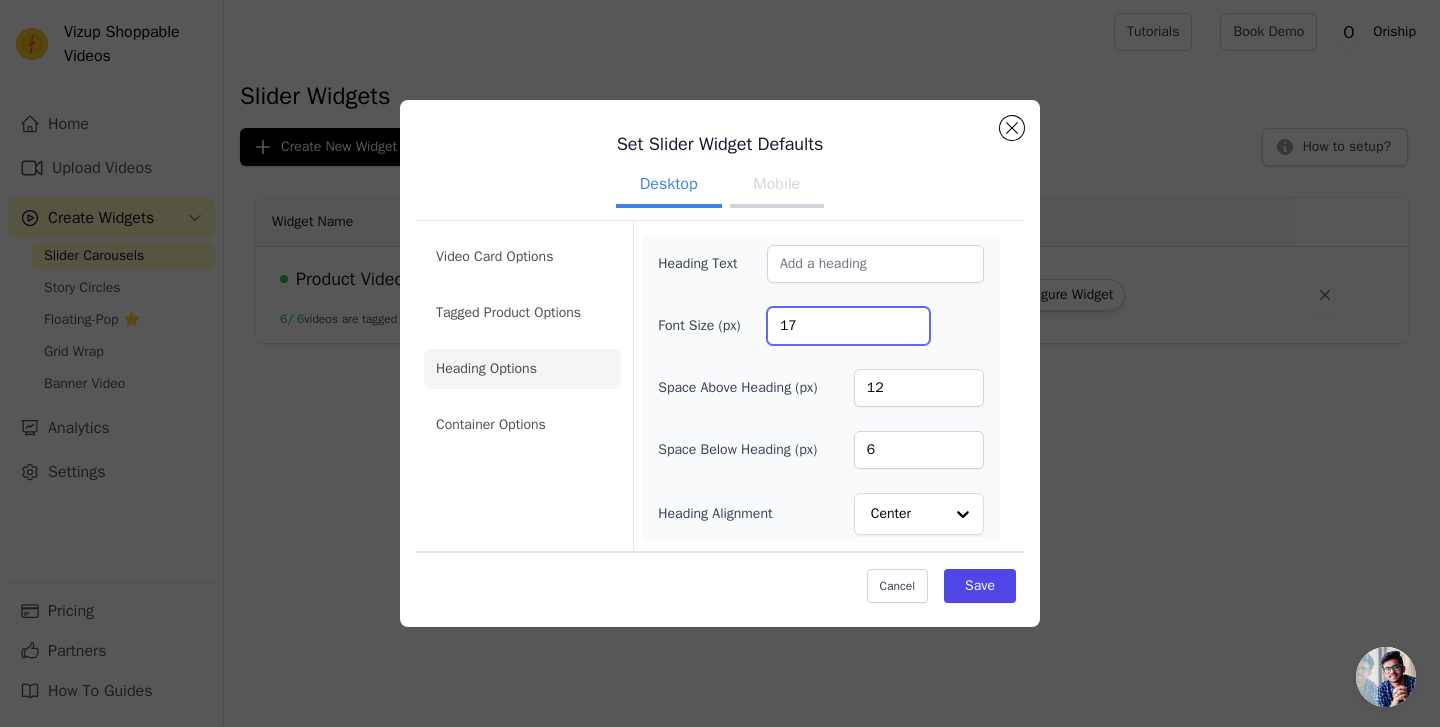 click on "17" at bounding box center [848, 326] 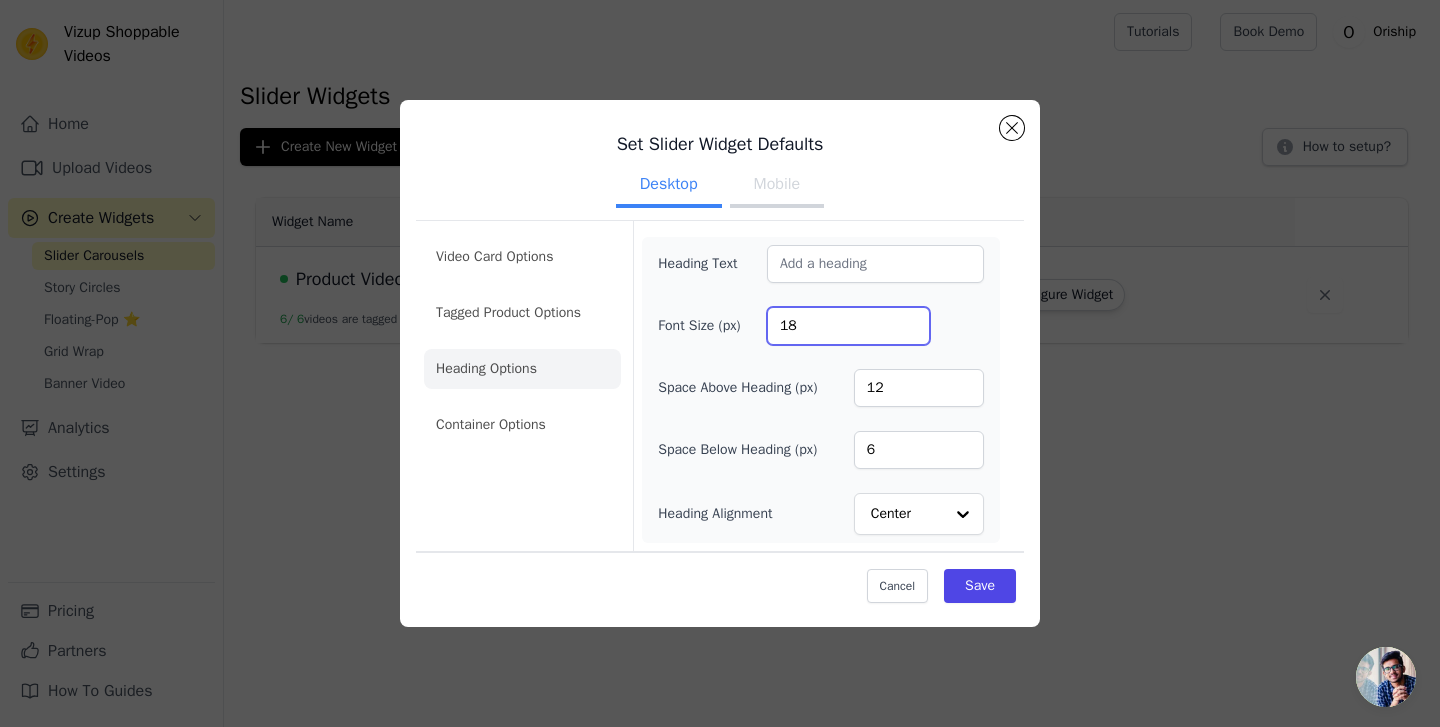 click on "18" at bounding box center [848, 326] 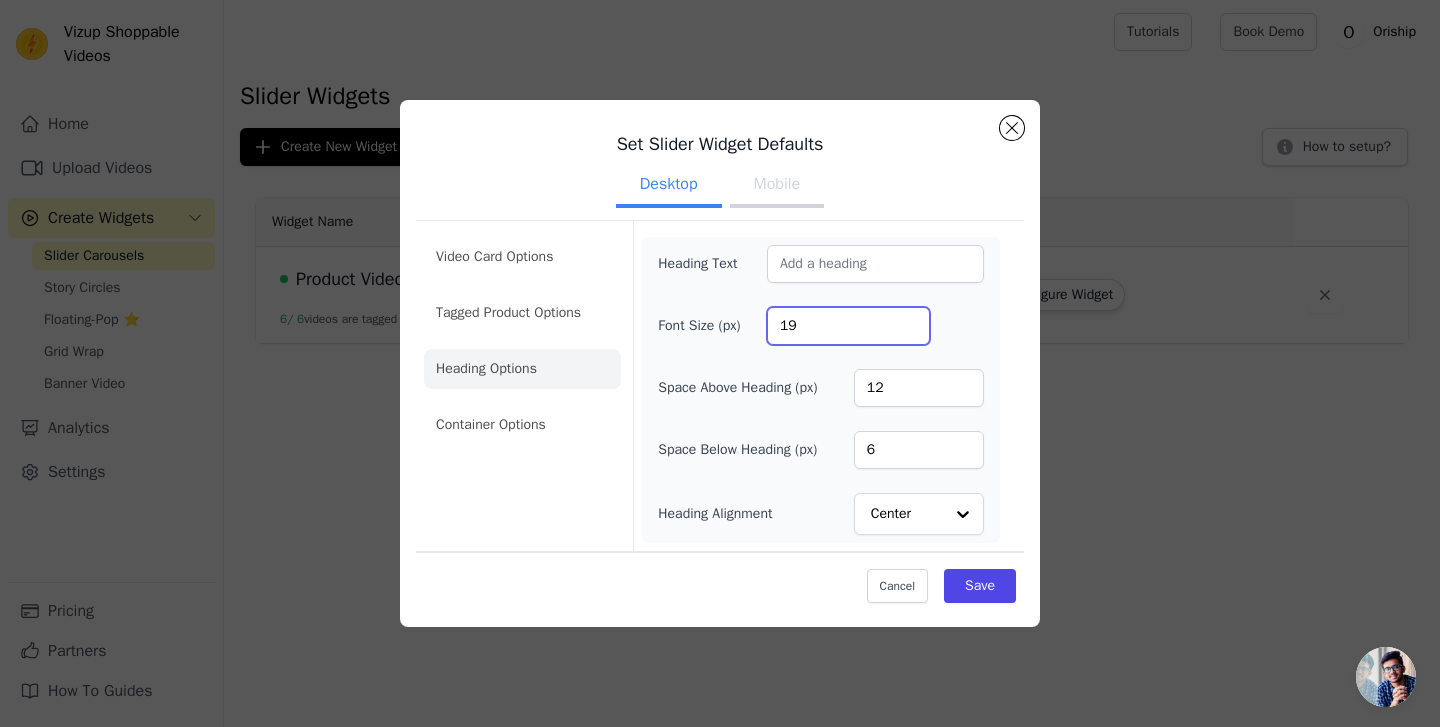 click on "19" at bounding box center [848, 326] 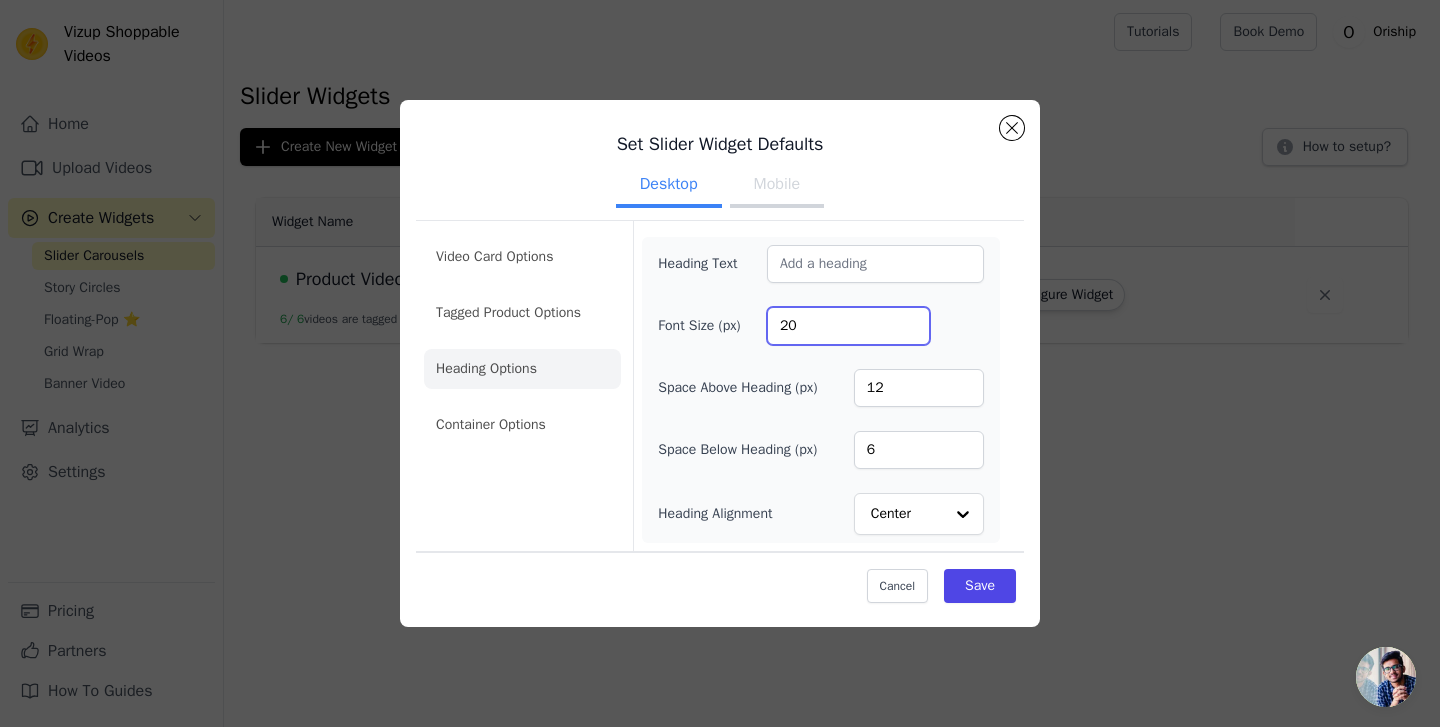 click on "20" at bounding box center [848, 326] 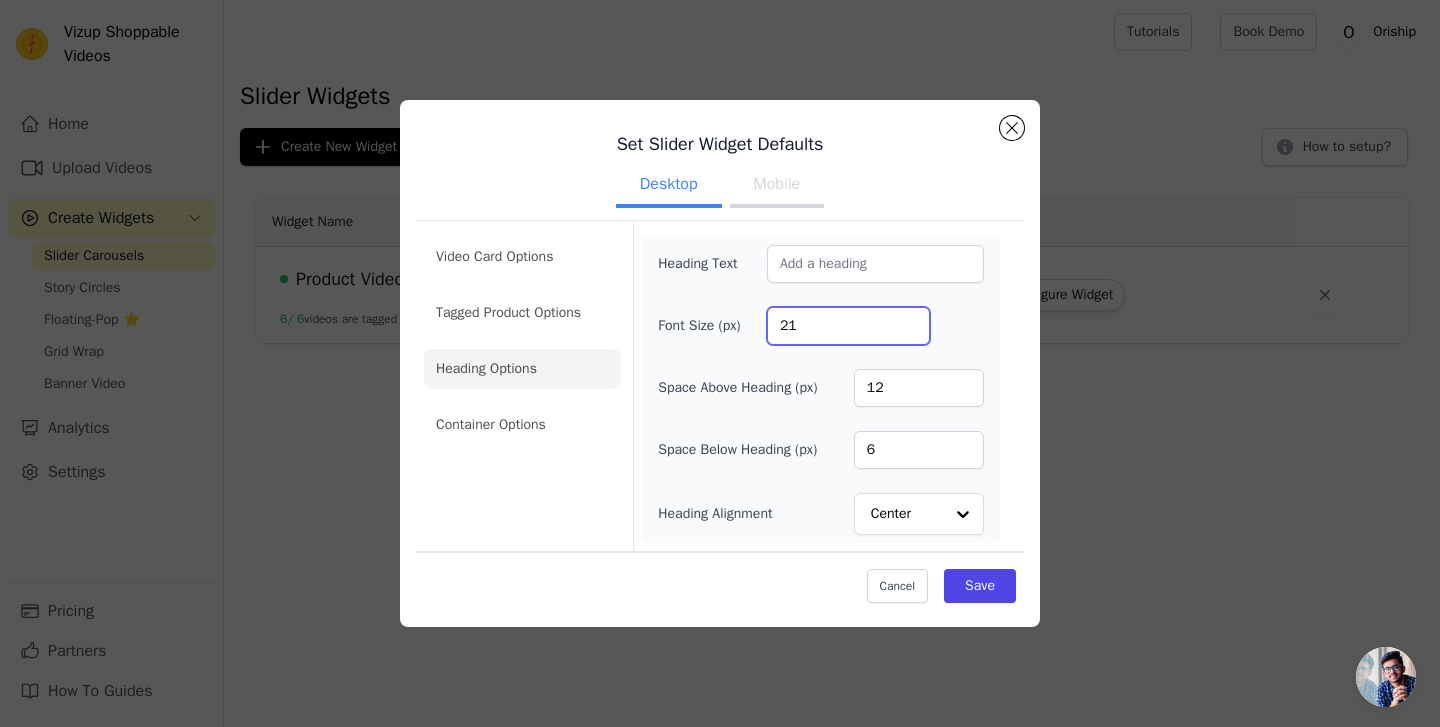click on "21" at bounding box center (848, 326) 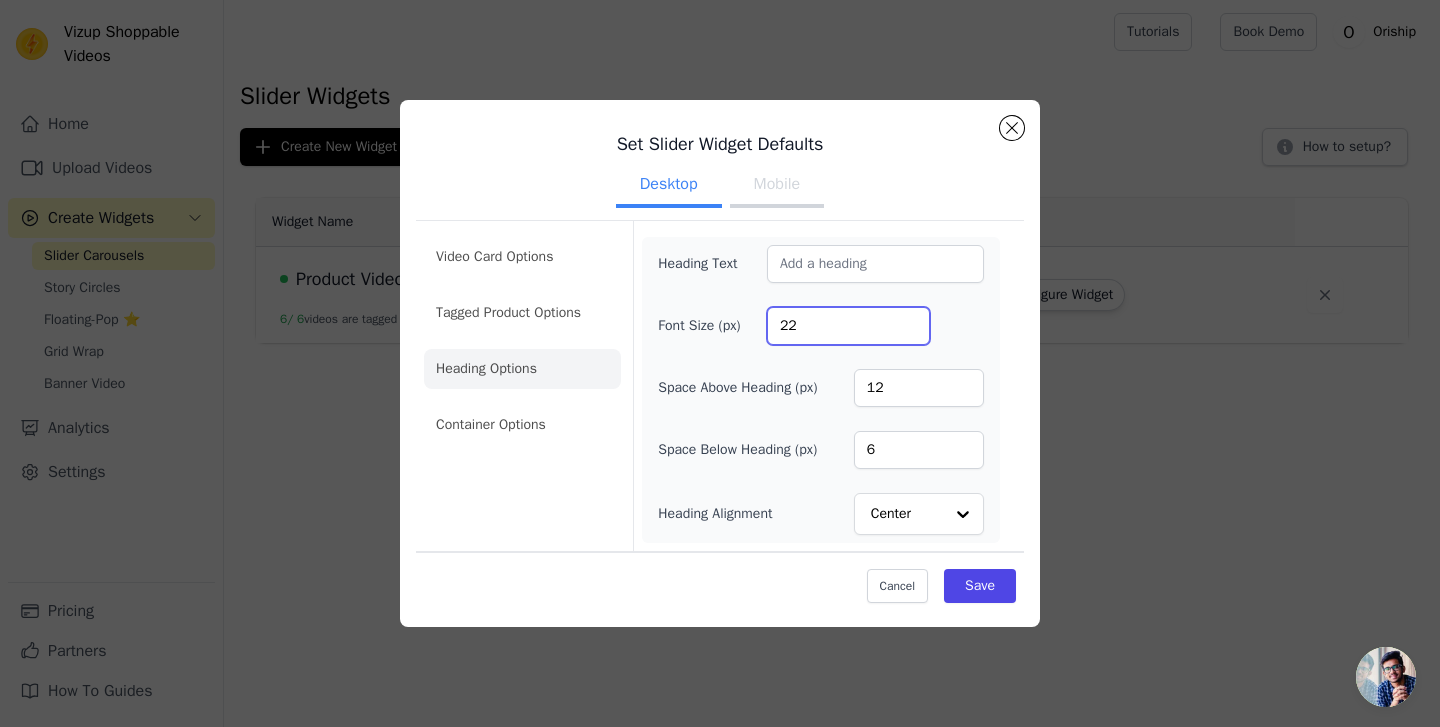 type on "22" 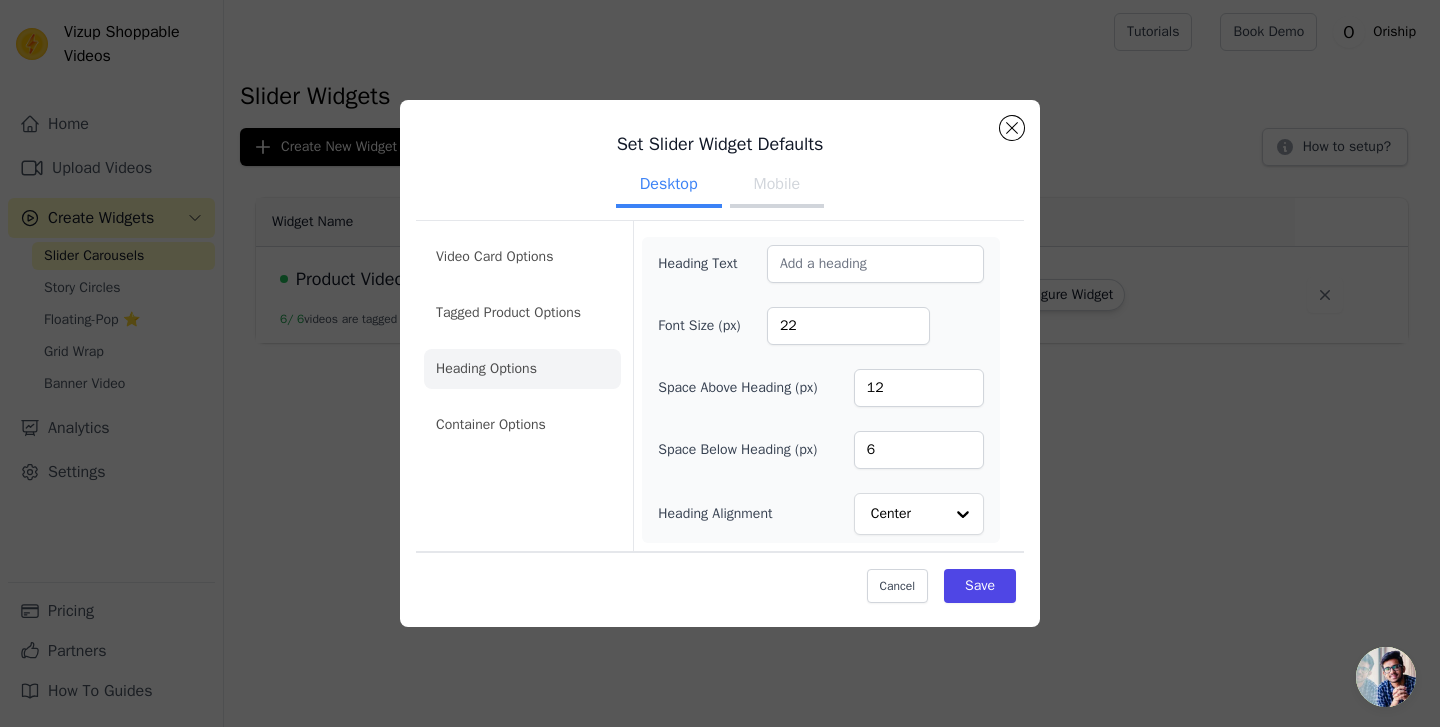 click on "Mobile" at bounding box center [777, 186] 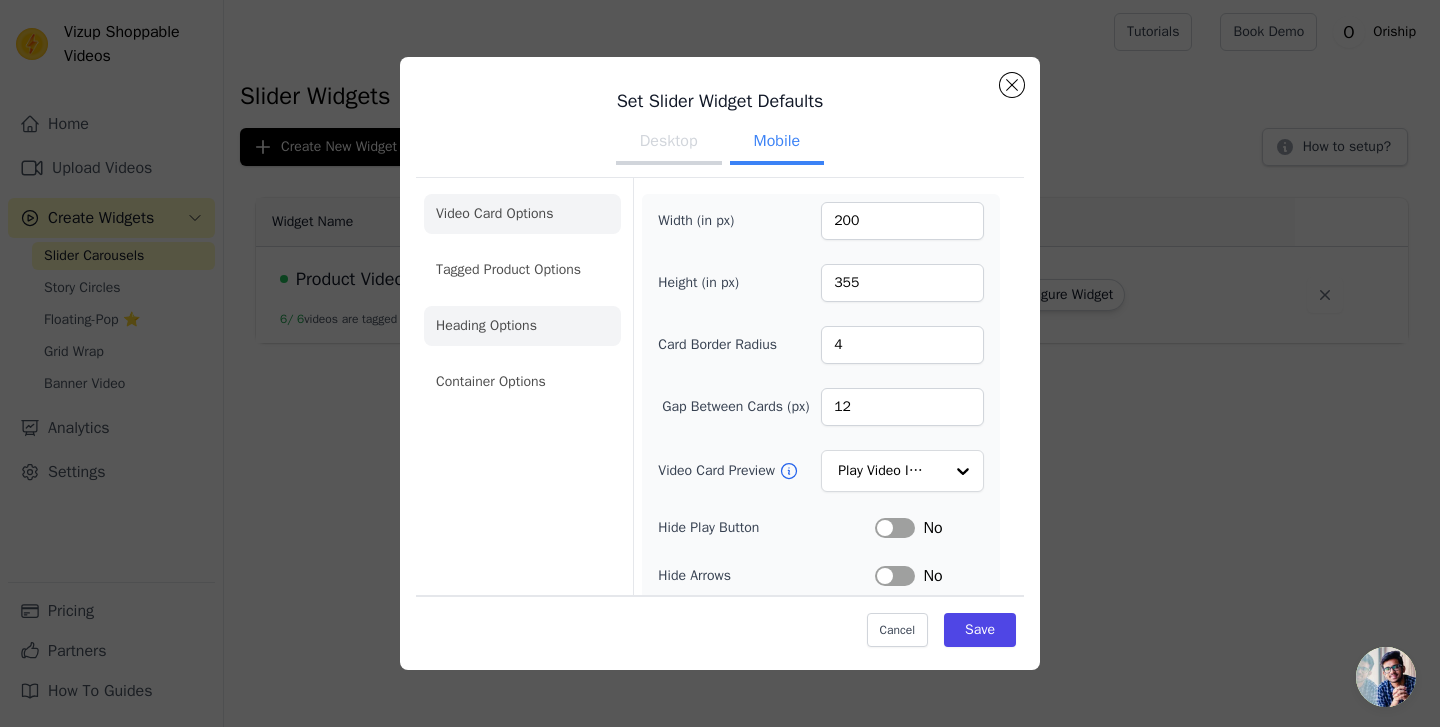 click on "Heading Options" 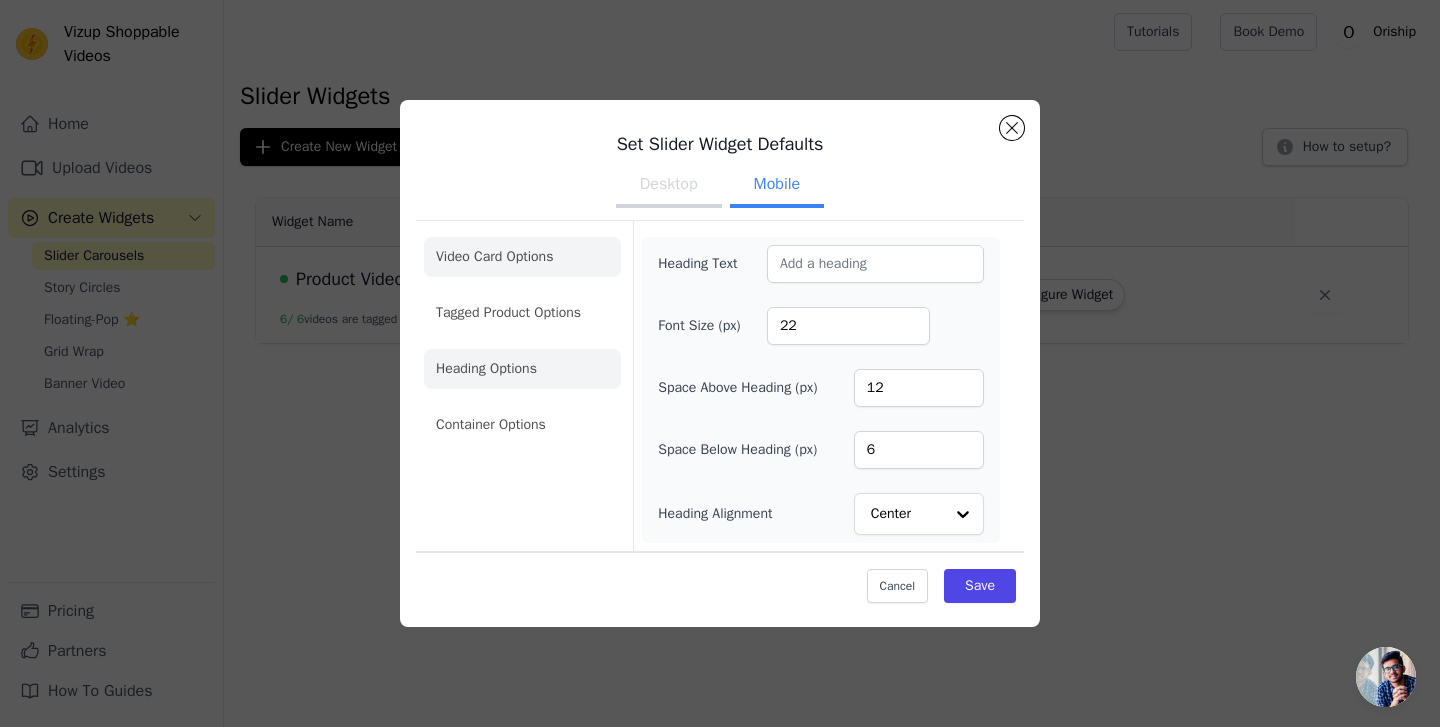 click on "Video Card Options" 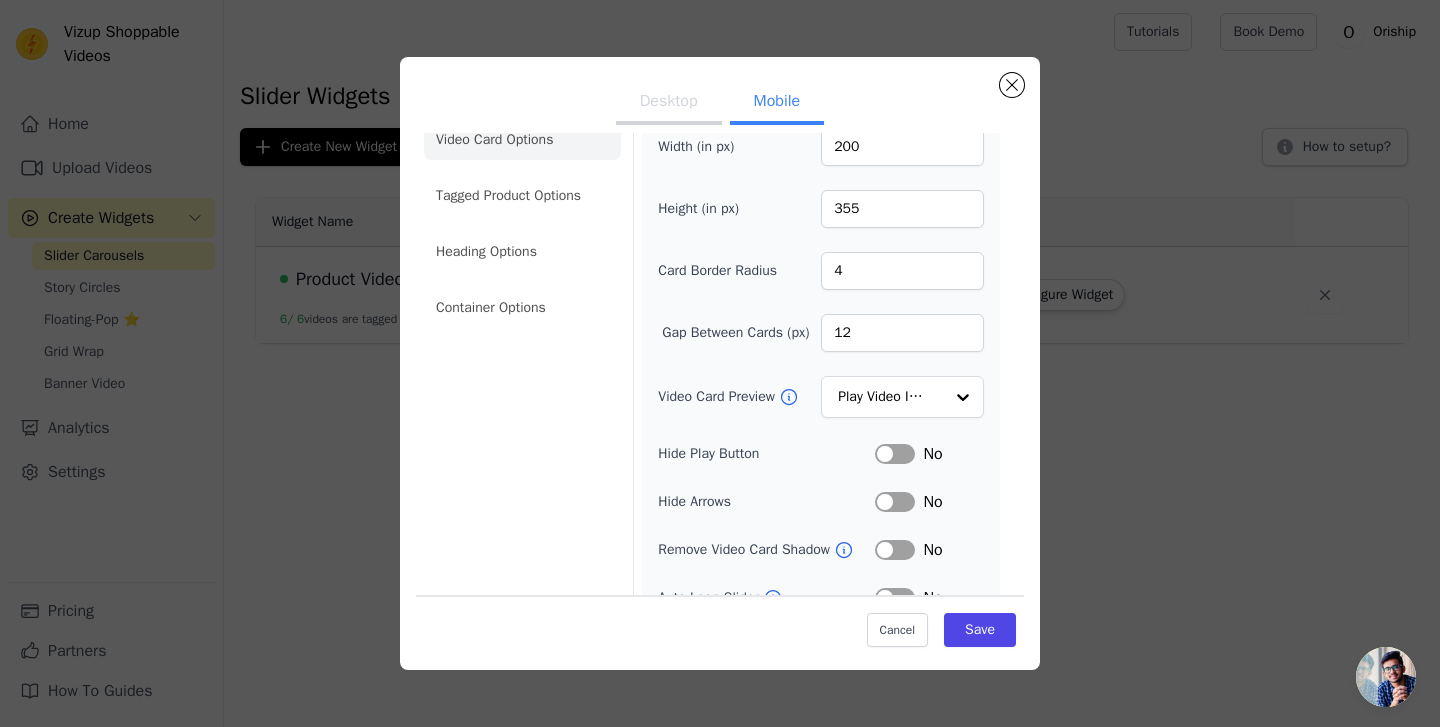 scroll, scrollTop: 0, scrollLeft: 0, axis: both 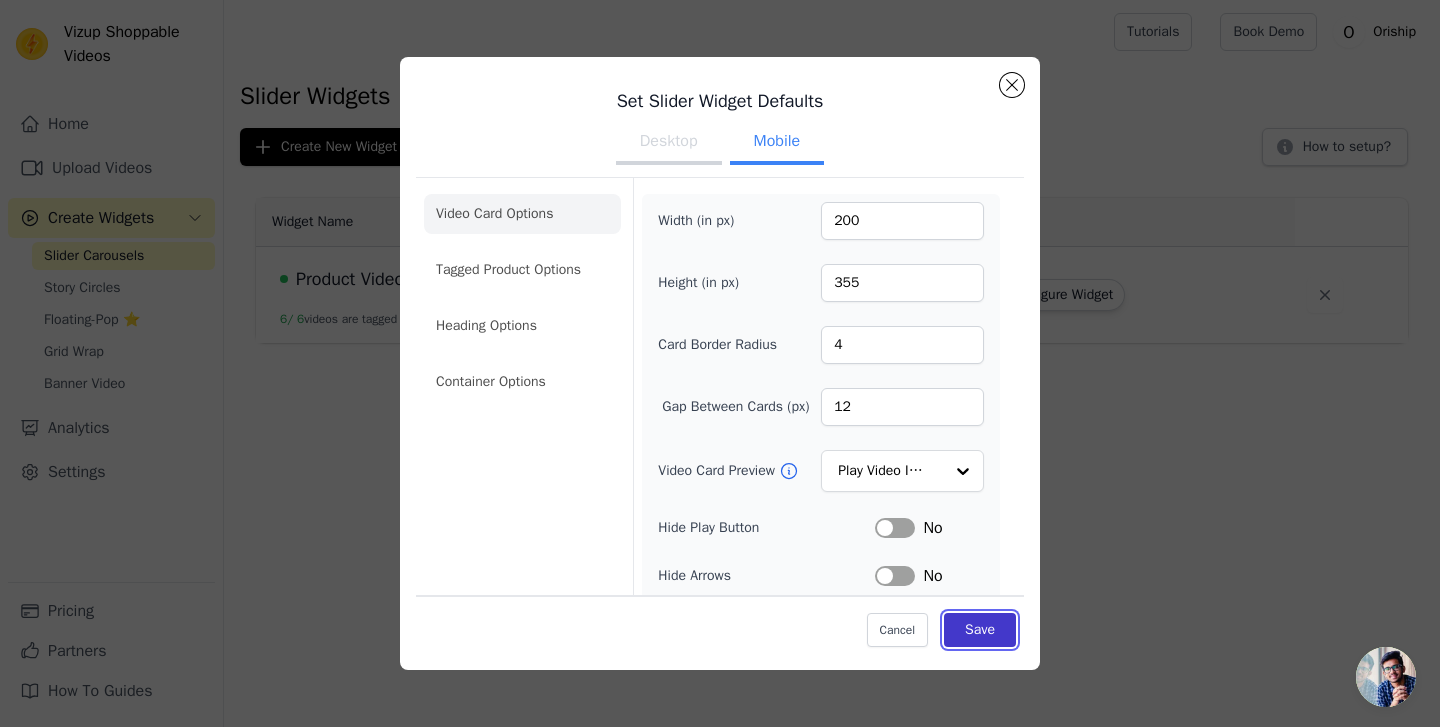 click on "Save" at bounding box center [980, 629] 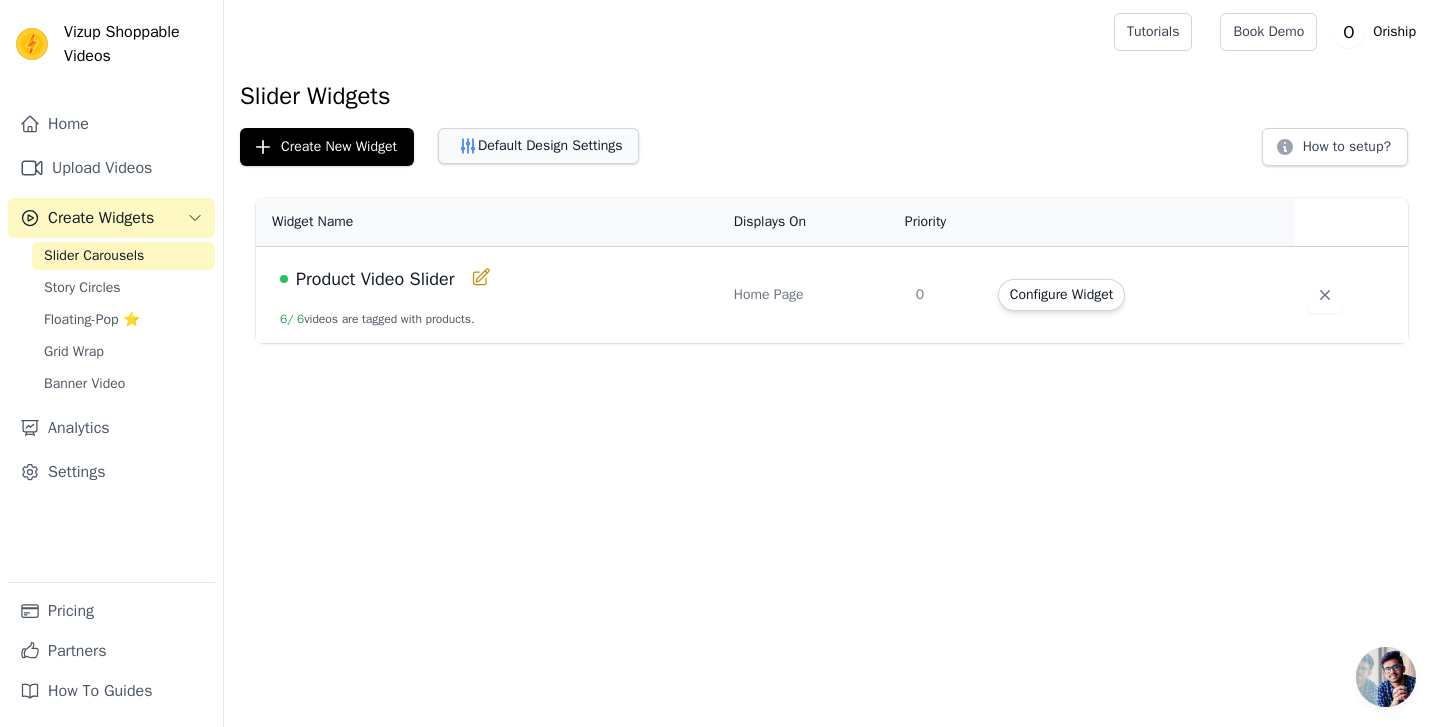 click on "Default Design Settings" at bounding box center (538, 146) 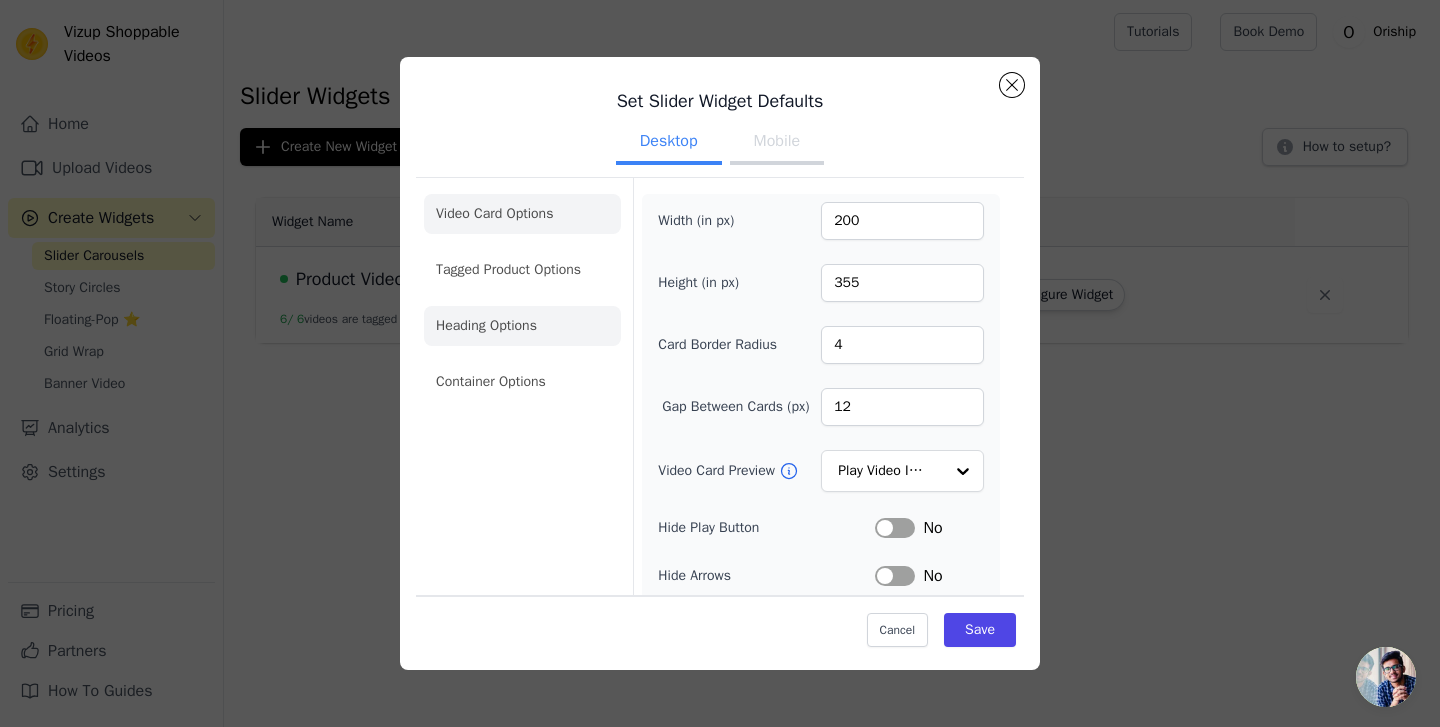 click on "Heading Options" 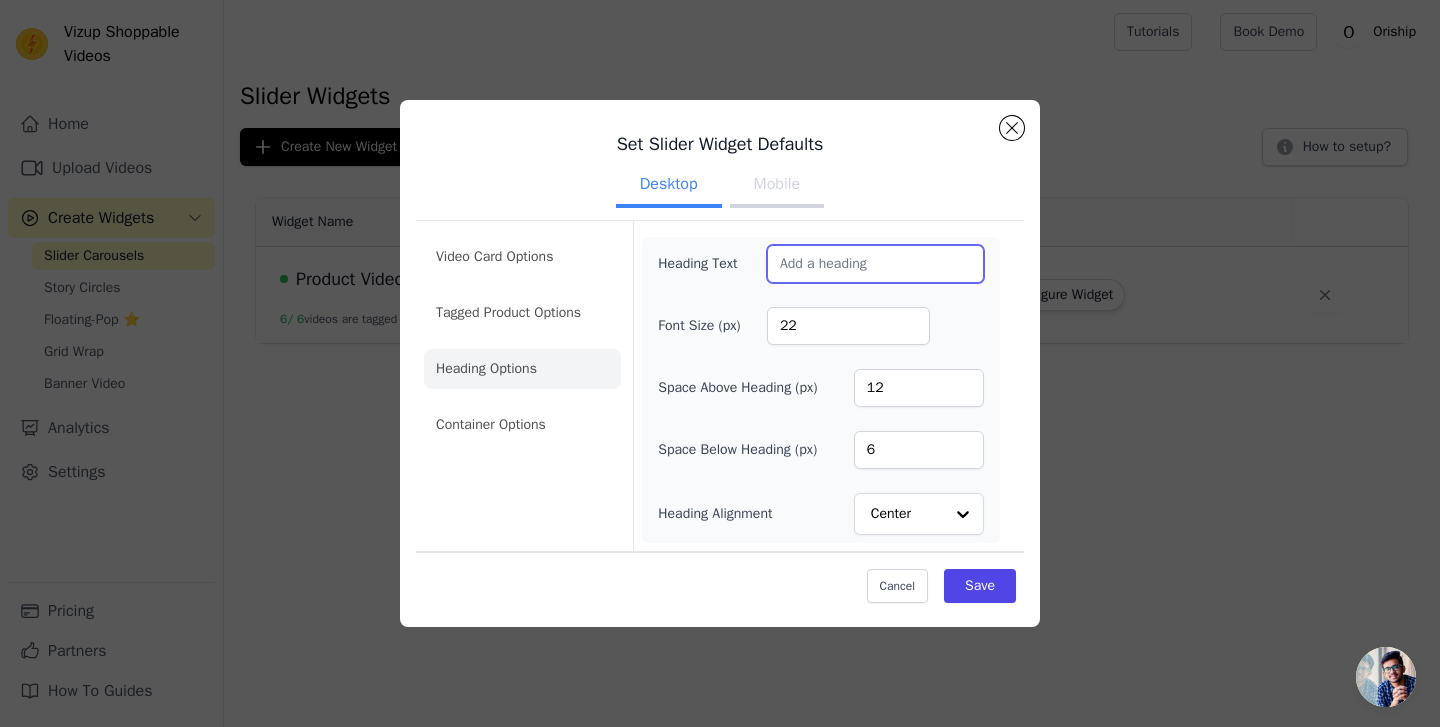 click on "Heading Text" at bounding box center [875, 264] 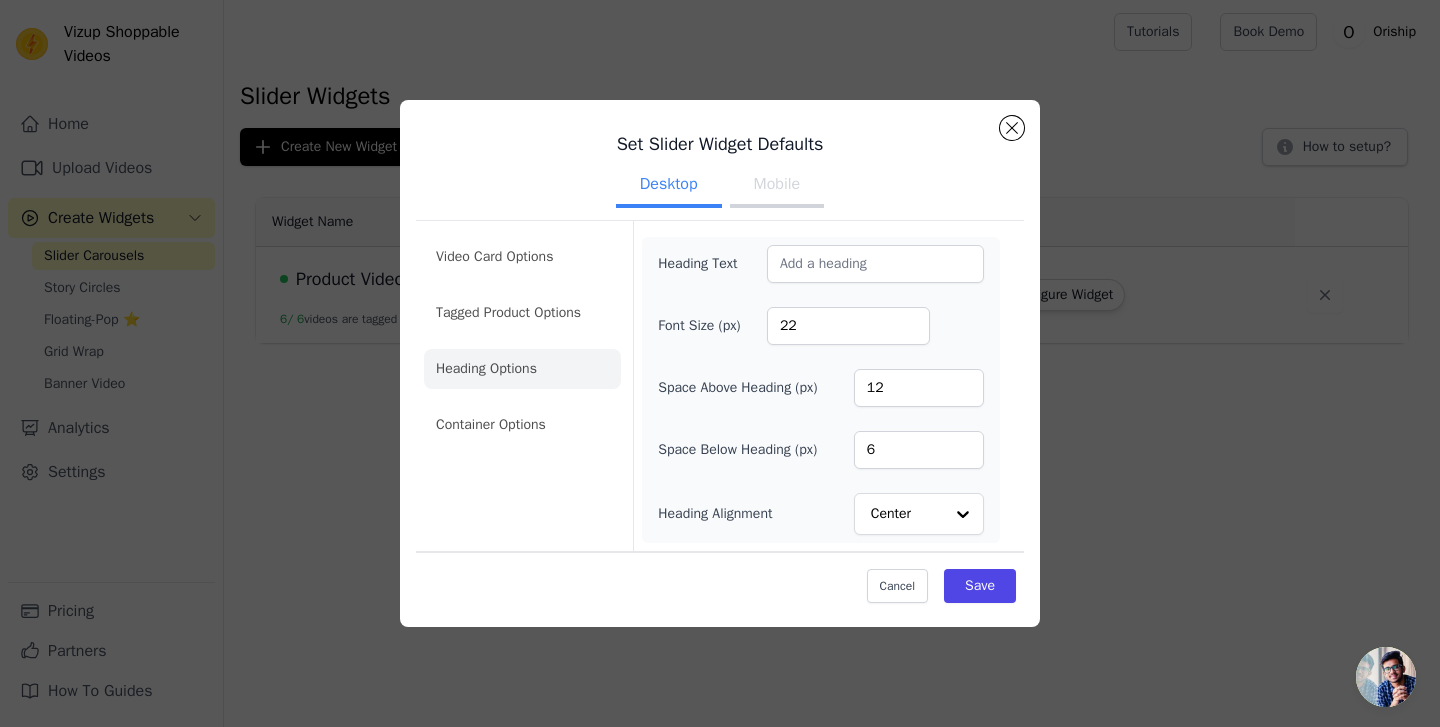click on "Mobile" at bounding box center [777, 186] 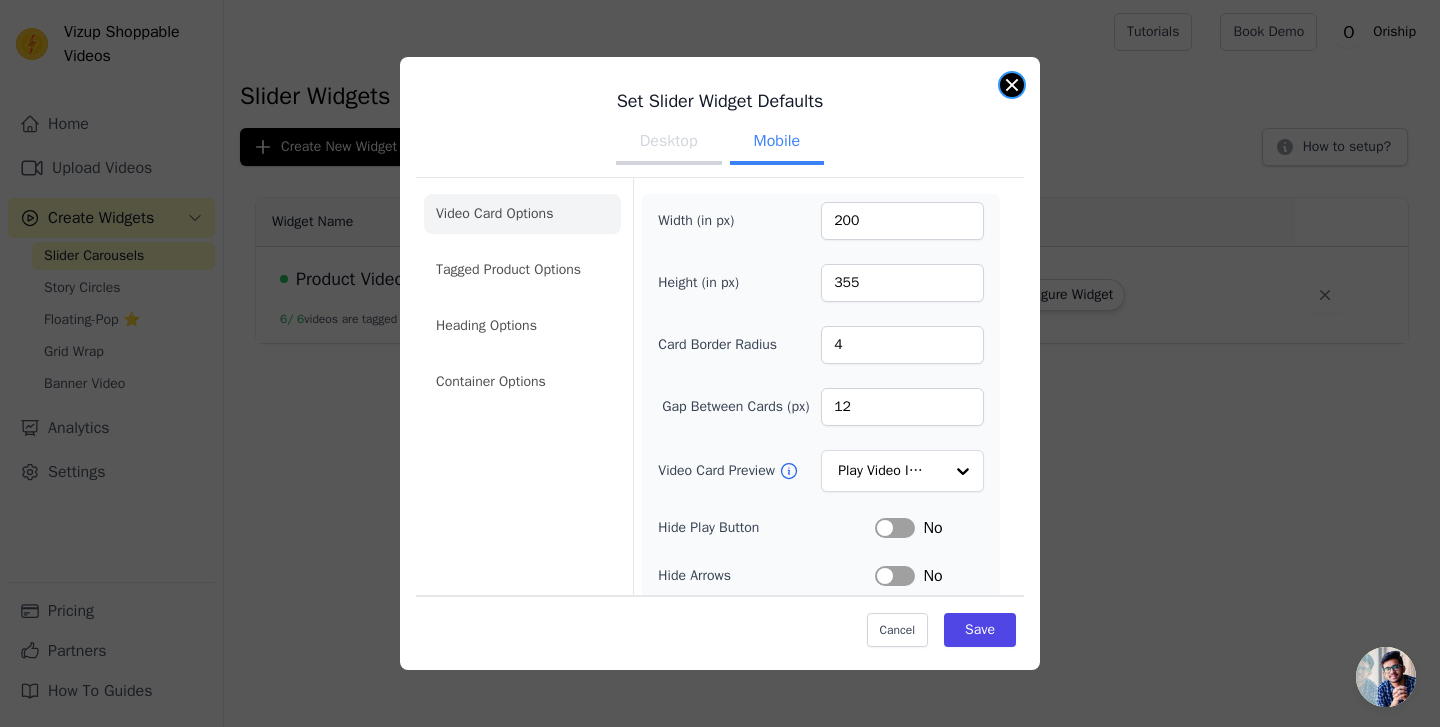 click at bounding box center (1012, 85) 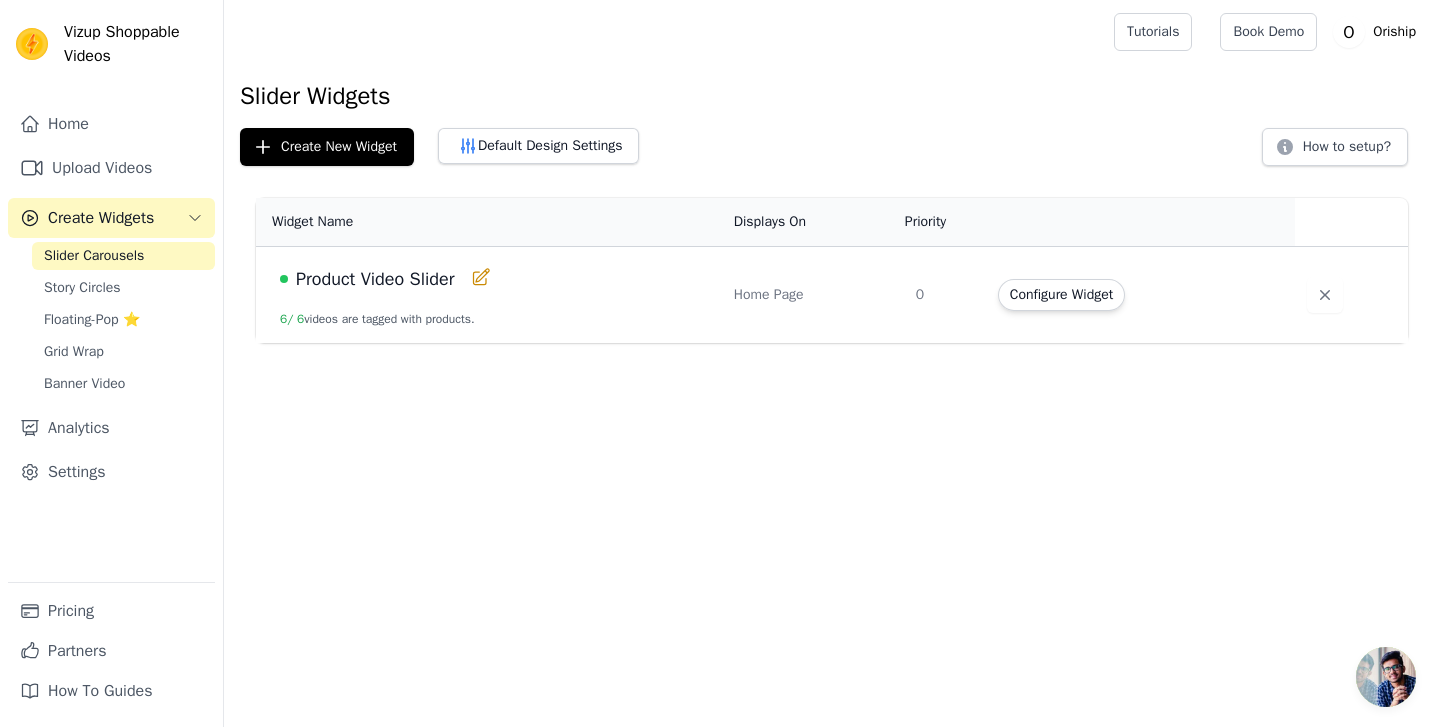 click 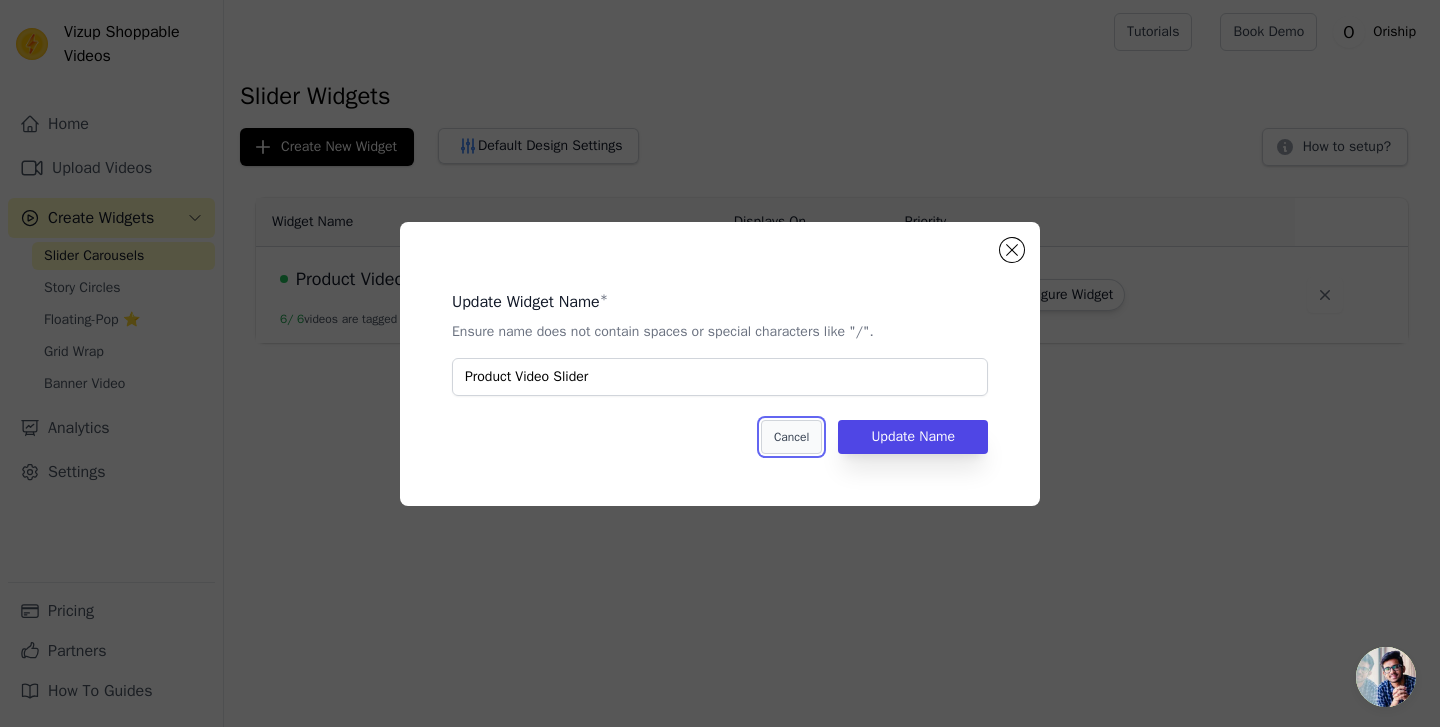 click on "Cancel" at bounding box center (791, 437) 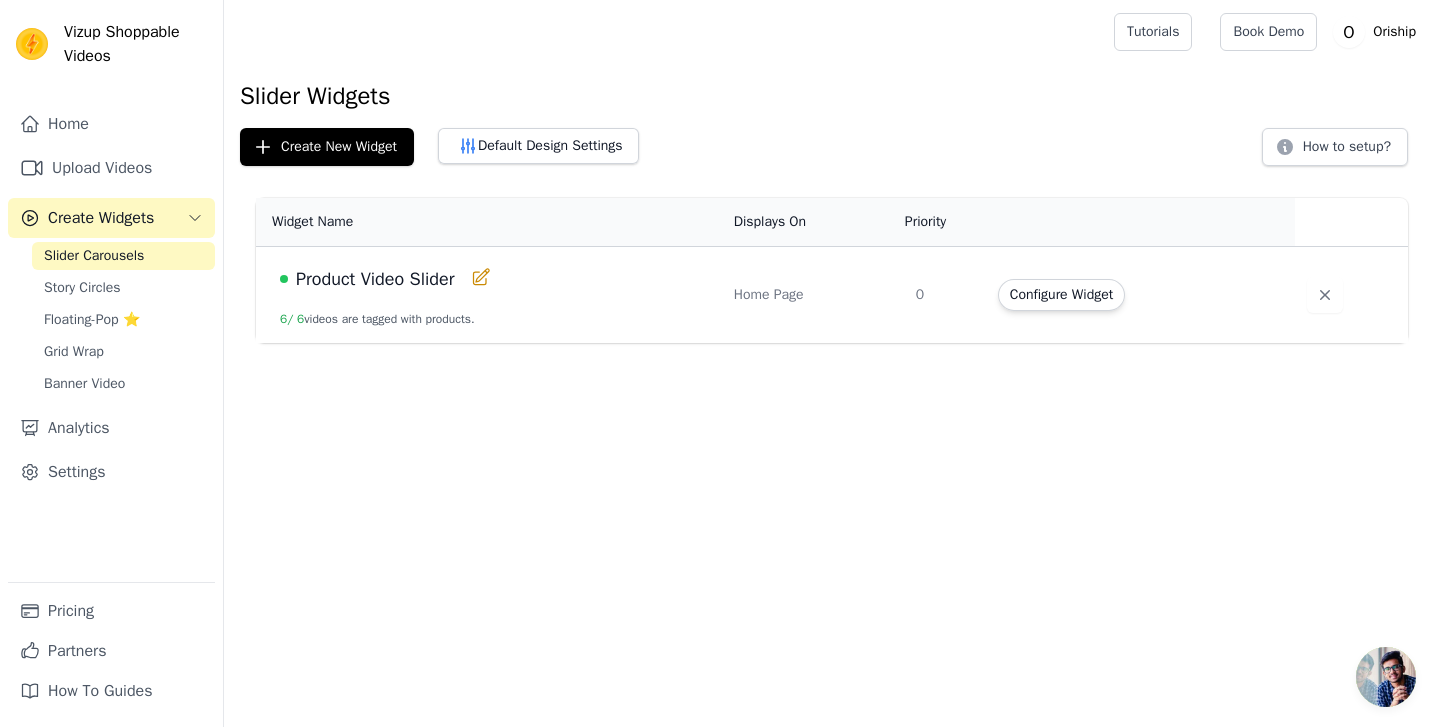 click on "Product Video Slider" at bounding box center [375, 279] 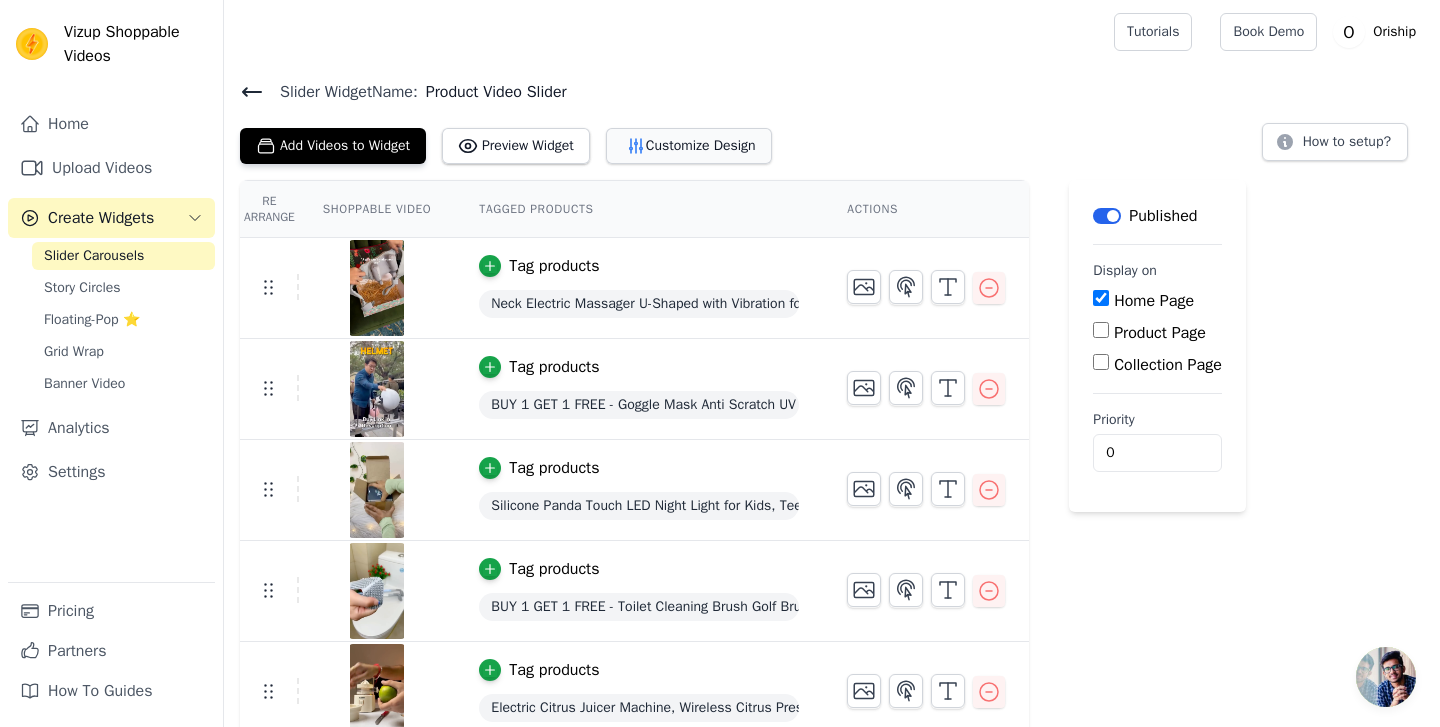 click on "Customize Design" at bounding box center (689, 146) 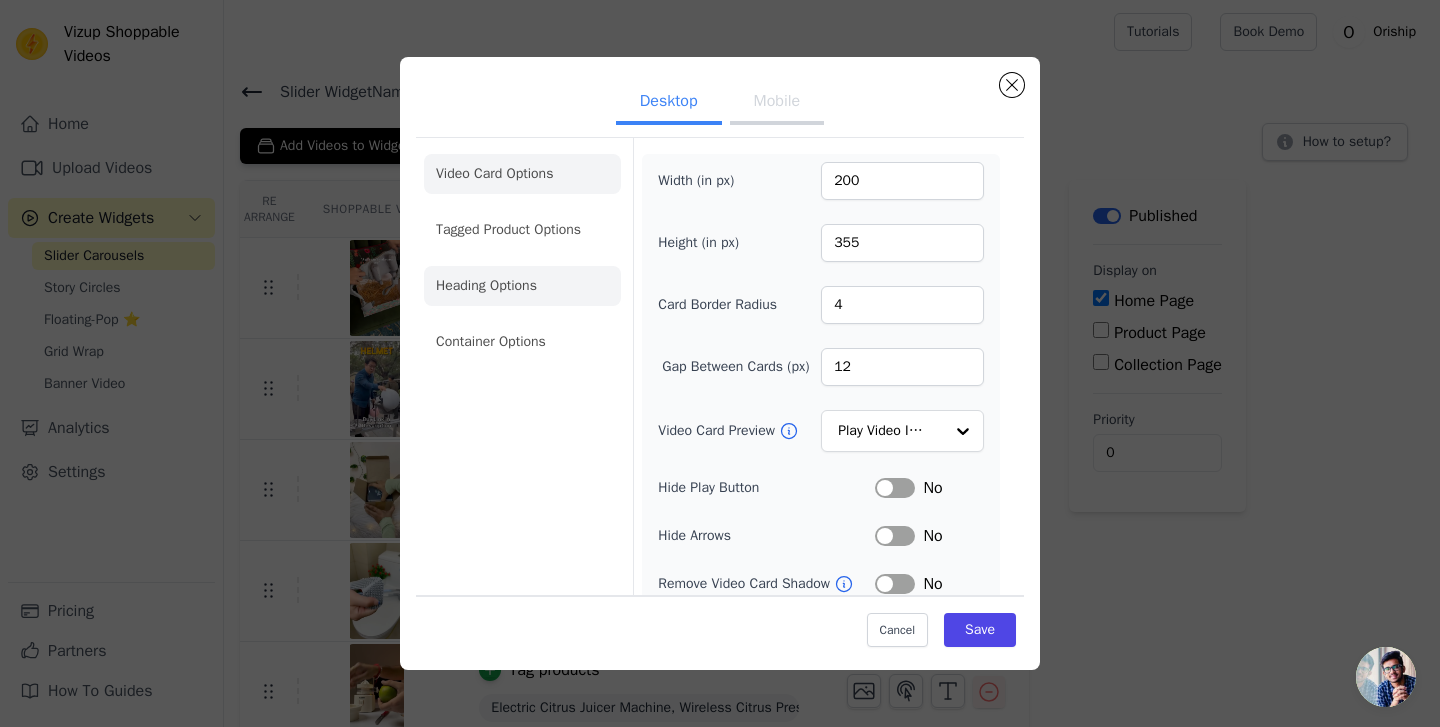 click on "Heading Options" 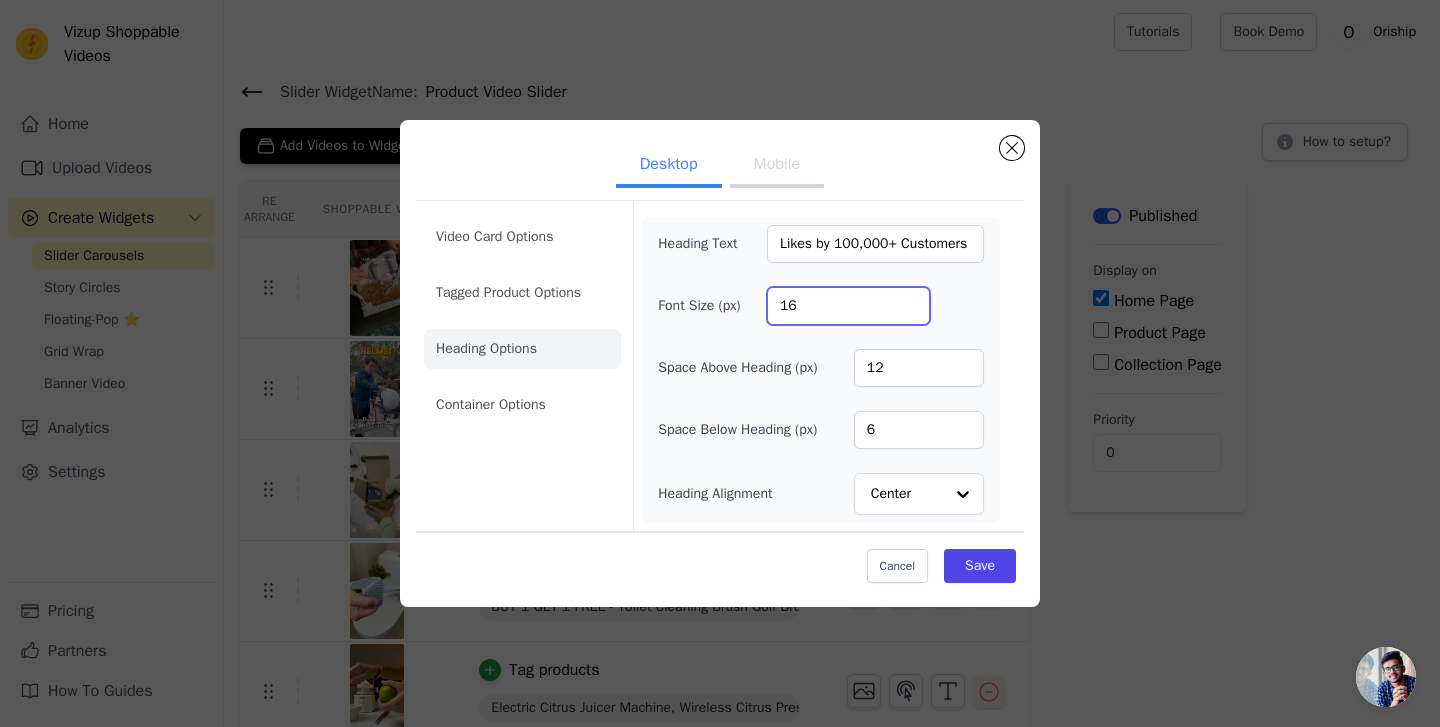 drag, startPoint x: 819, startPoint y: 301, endPoint x: 735, endPoint y: 301, distance: 84 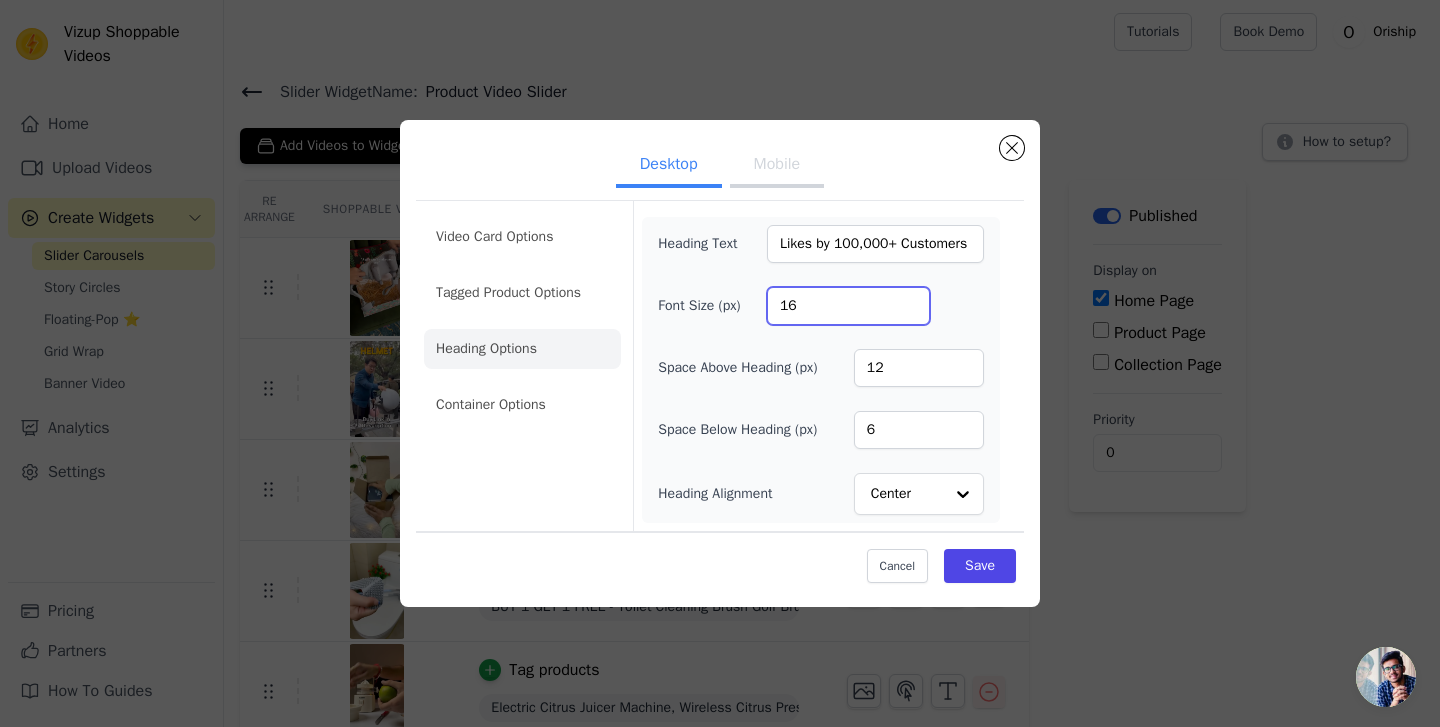click on "Font Size (px)   16" at bounding box center [821, 306] 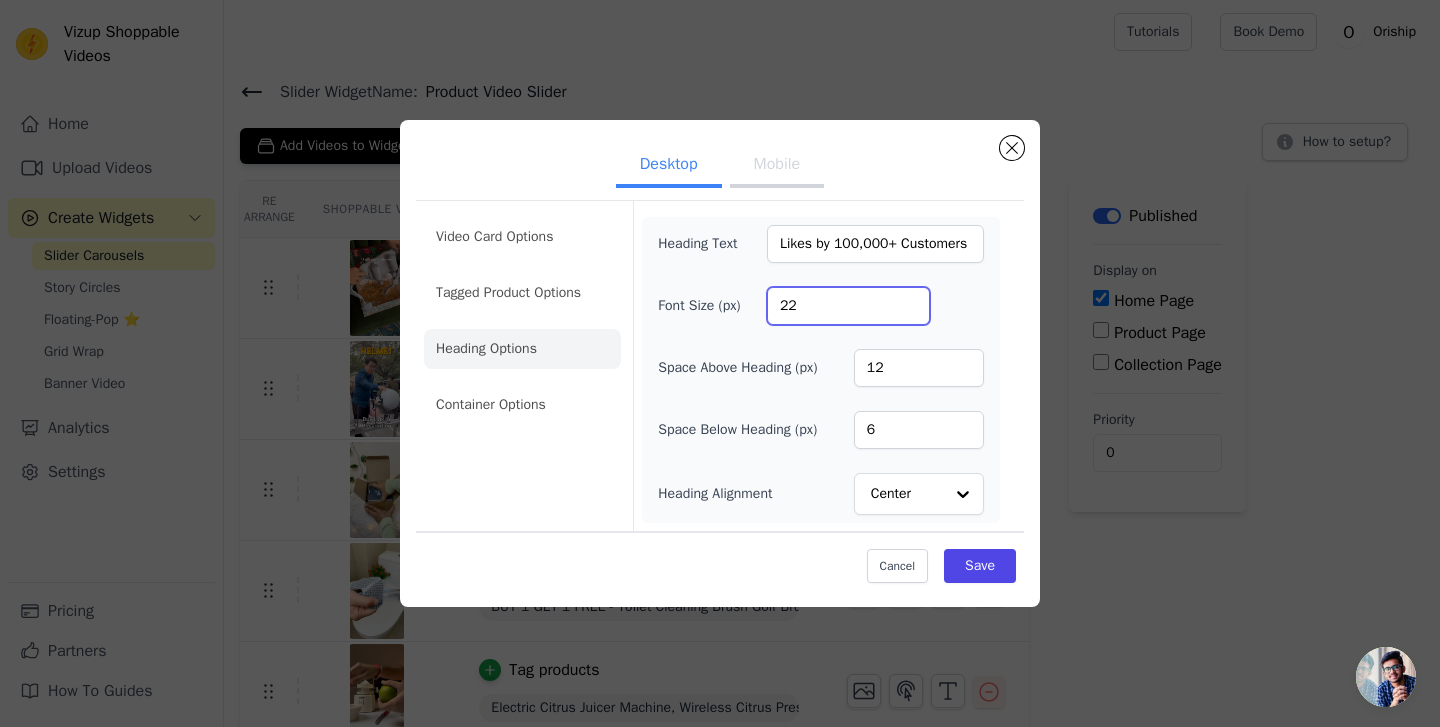 type on "22" 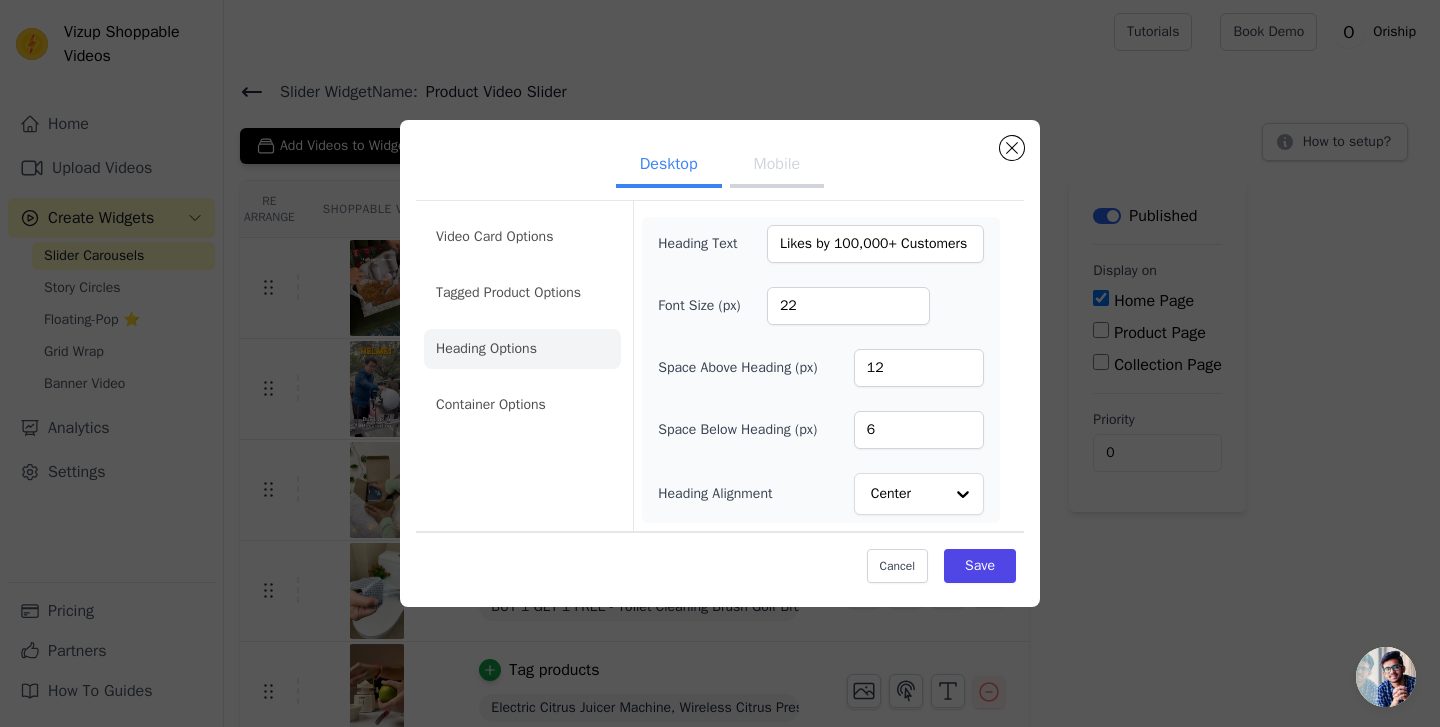 click on "Mobile" at bounding box center (777, 166) 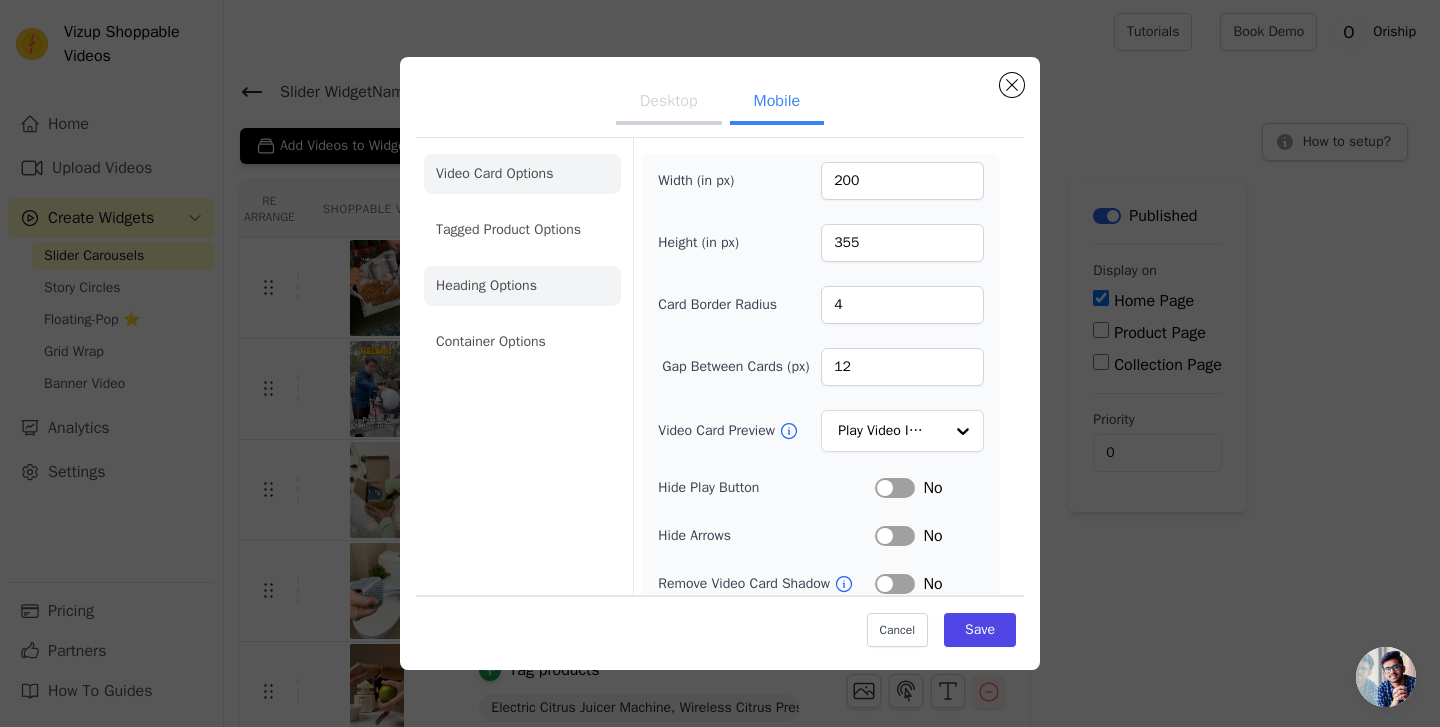 click on "Heading Options" 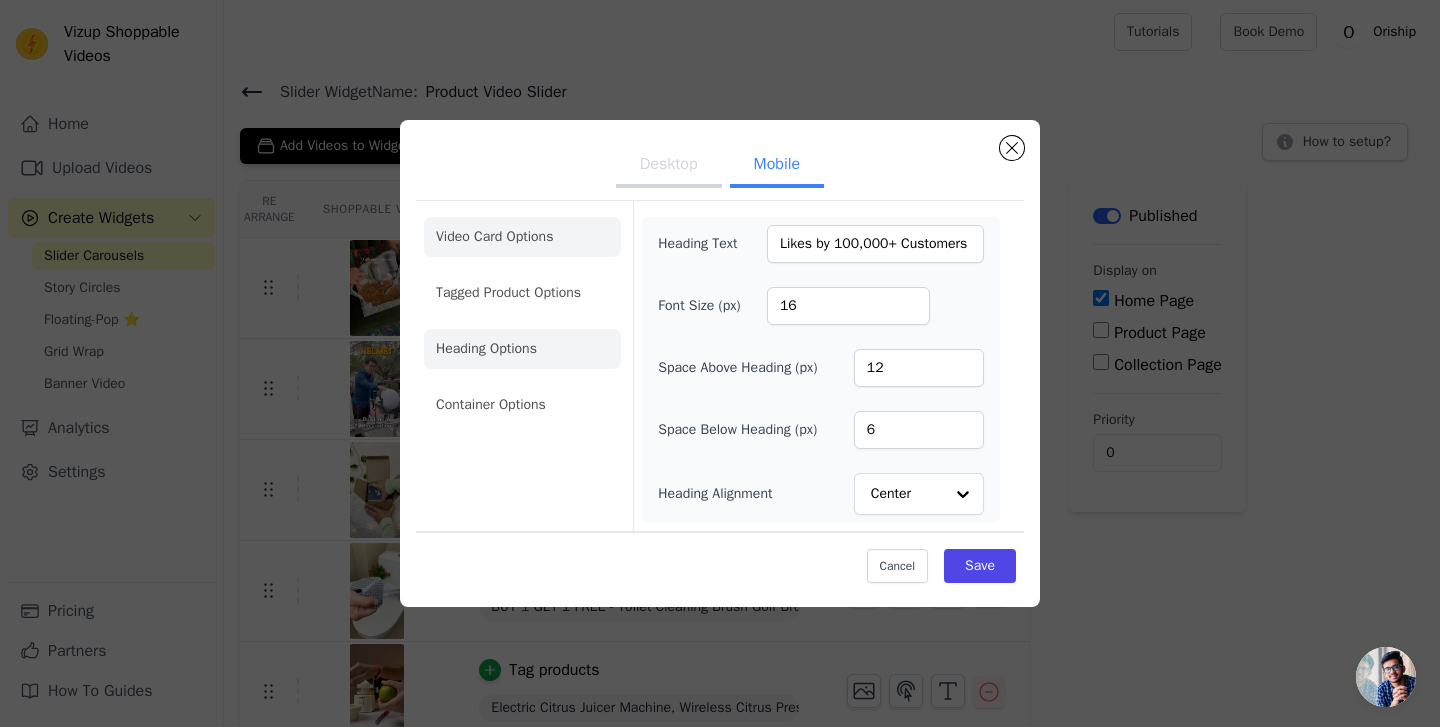 click on "Video Card Options" 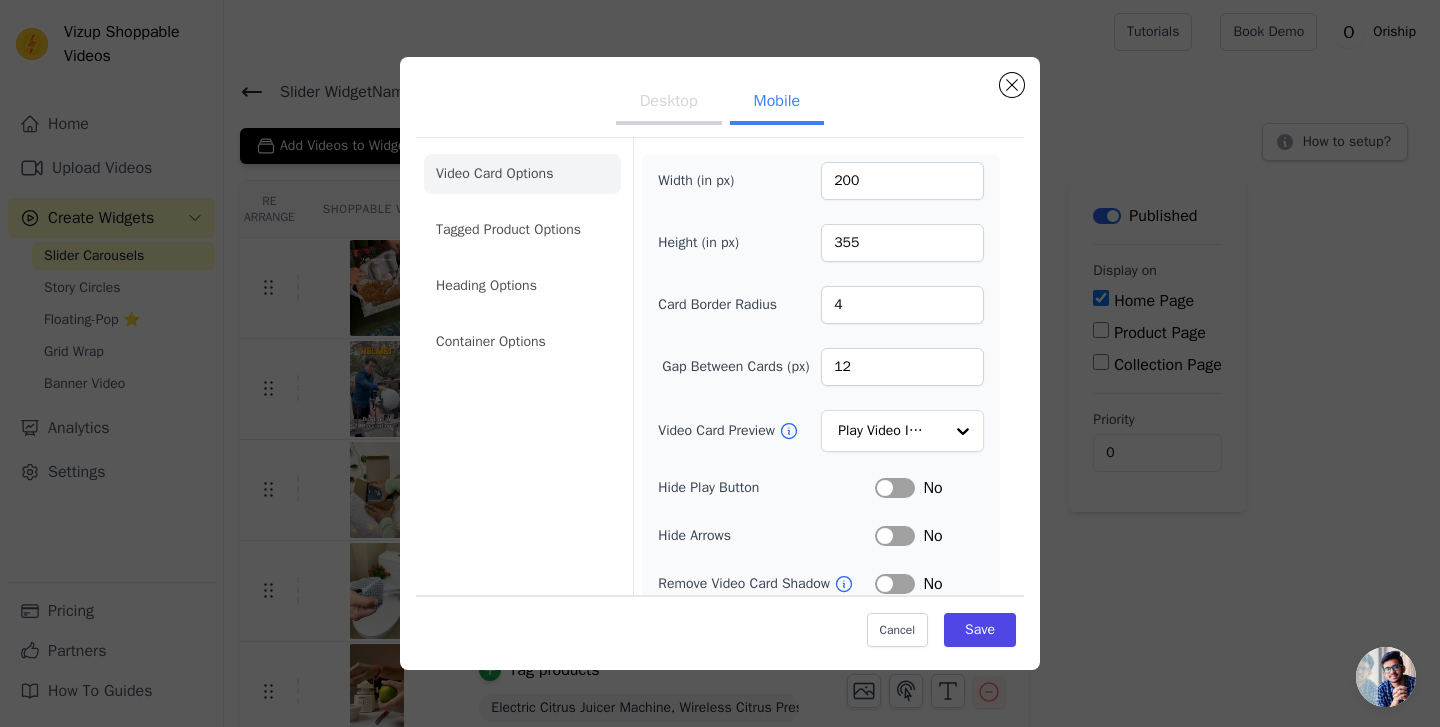 scroll, scrollTop: 211, scrollLeft: 0, axis: vertical 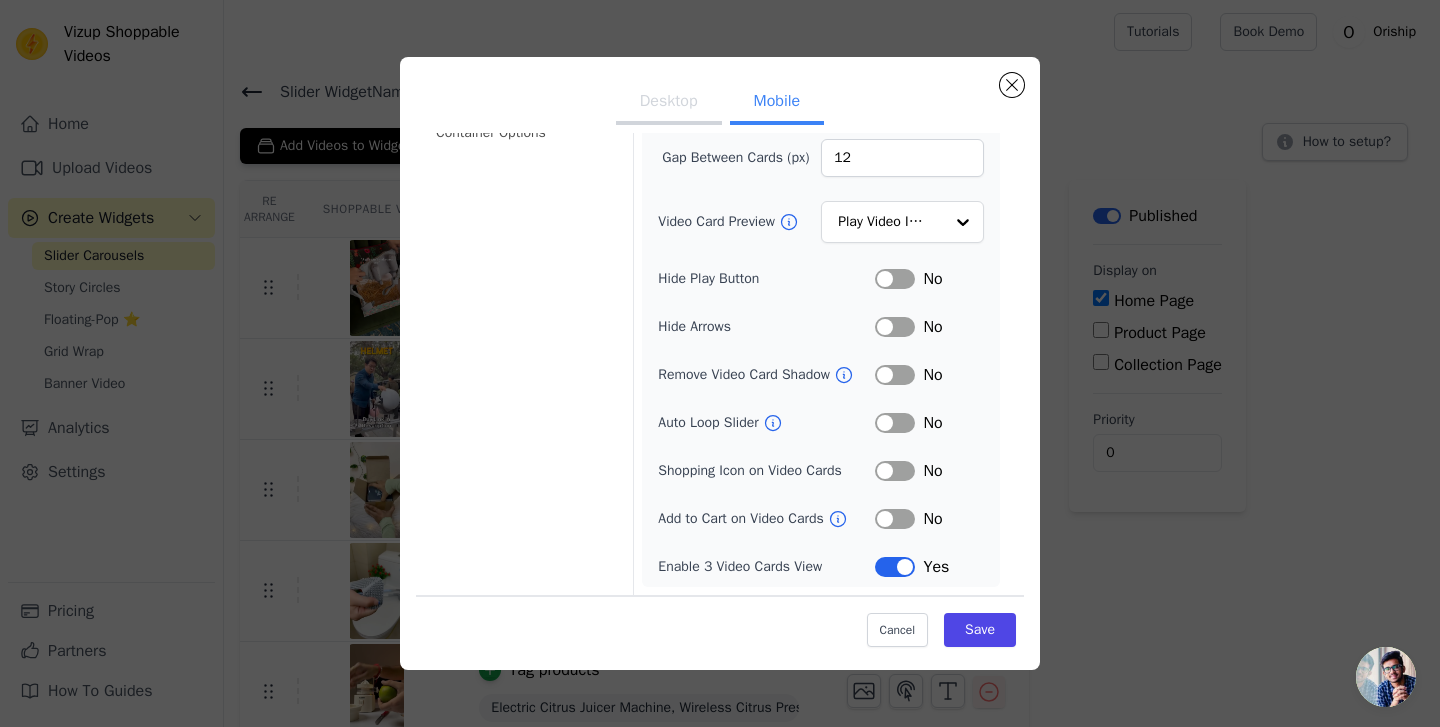 click on "Label" at bounding box center (895, 471) 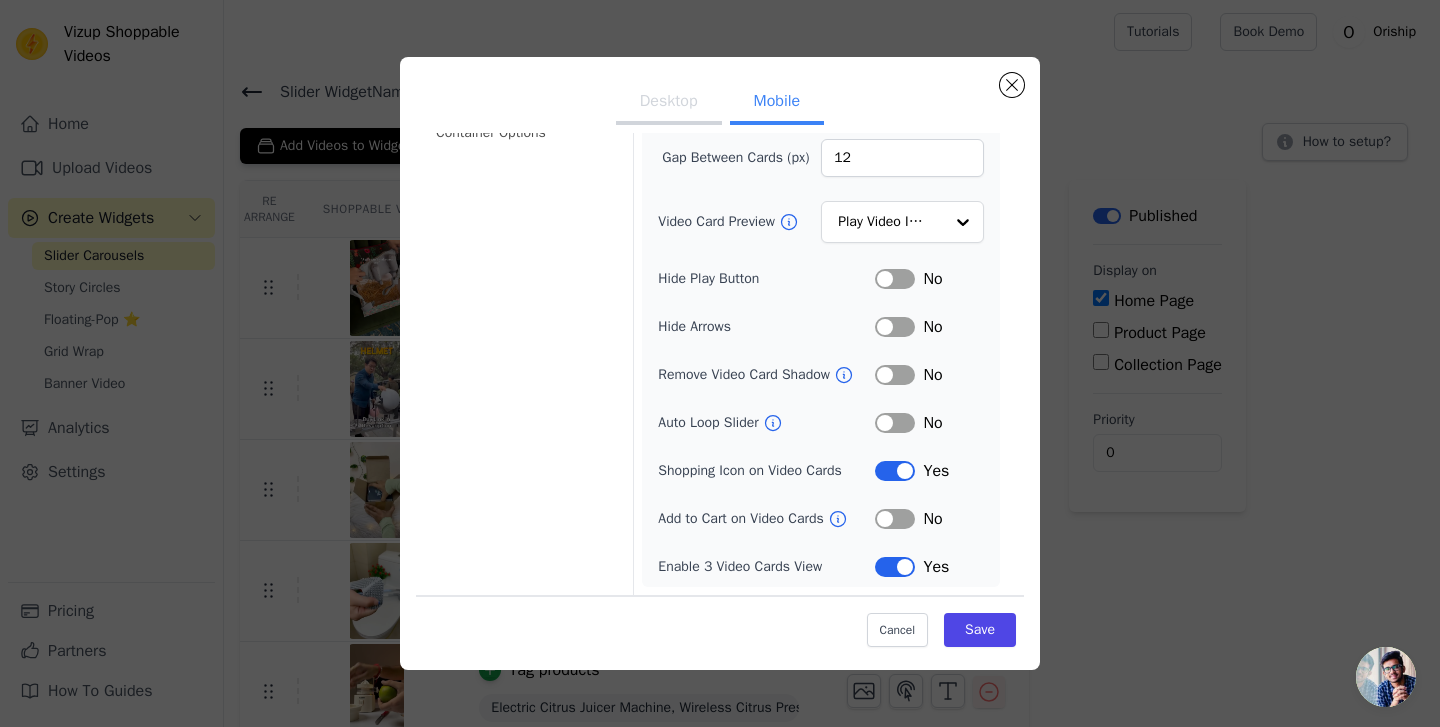 click on "Label" at bounding box center (895, 519) 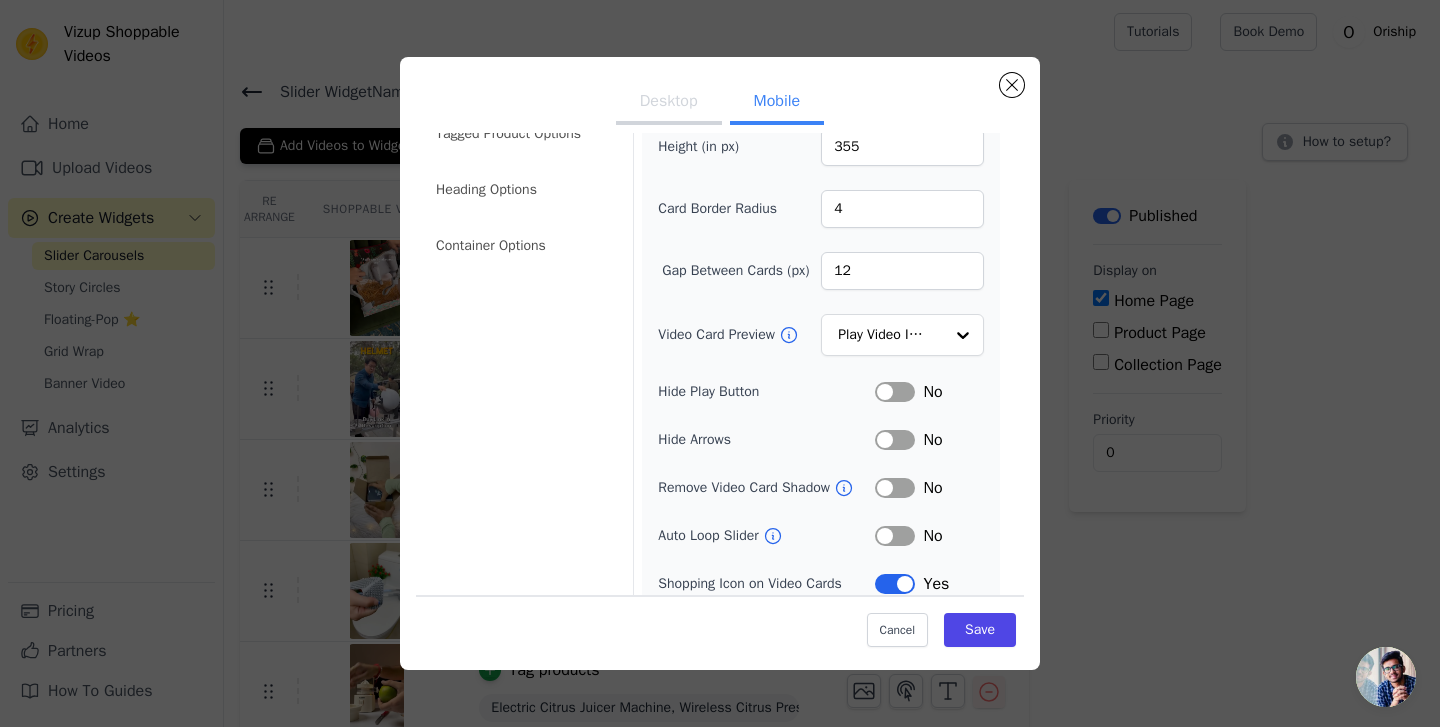 scroll, scrollTop: 0, scrollLeft: 0, axis: both 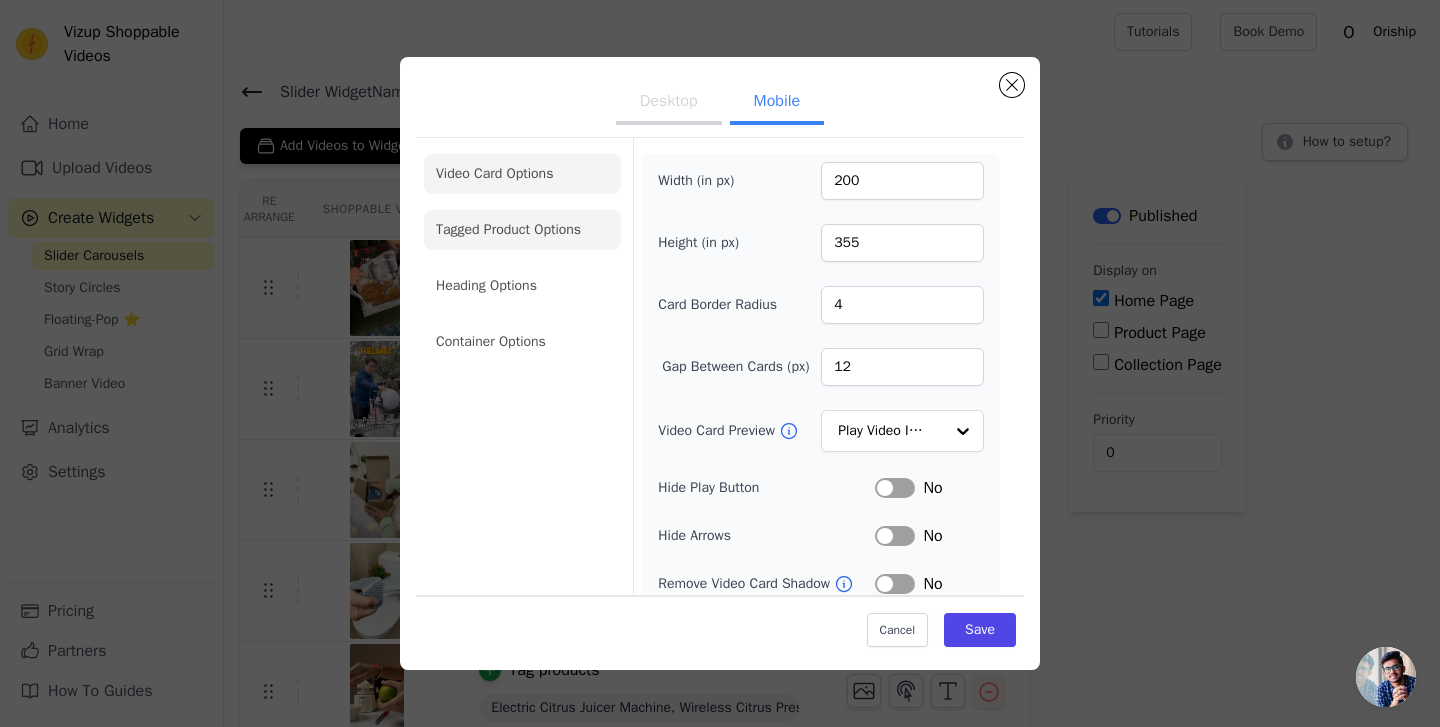 click on "Tagged Product Options" 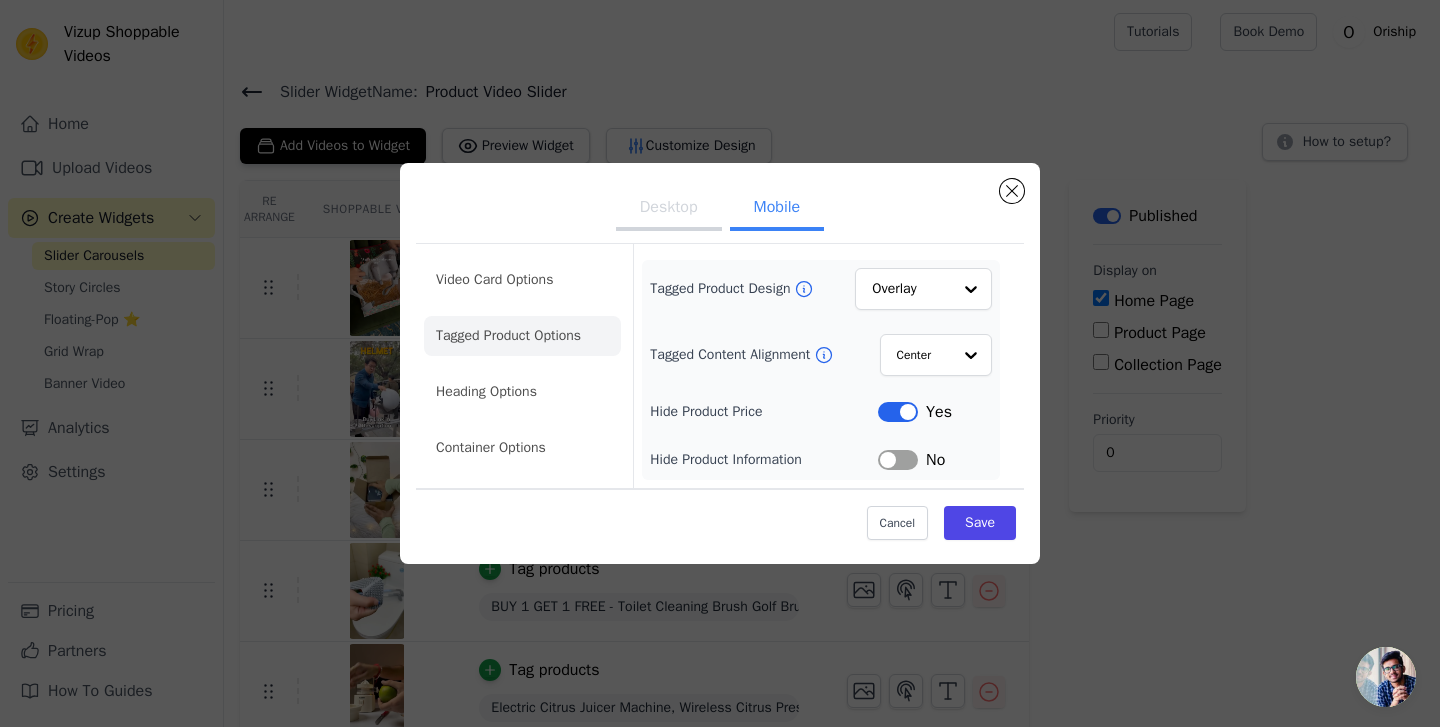 click on "Desktop" at bounding box center (669, 209) 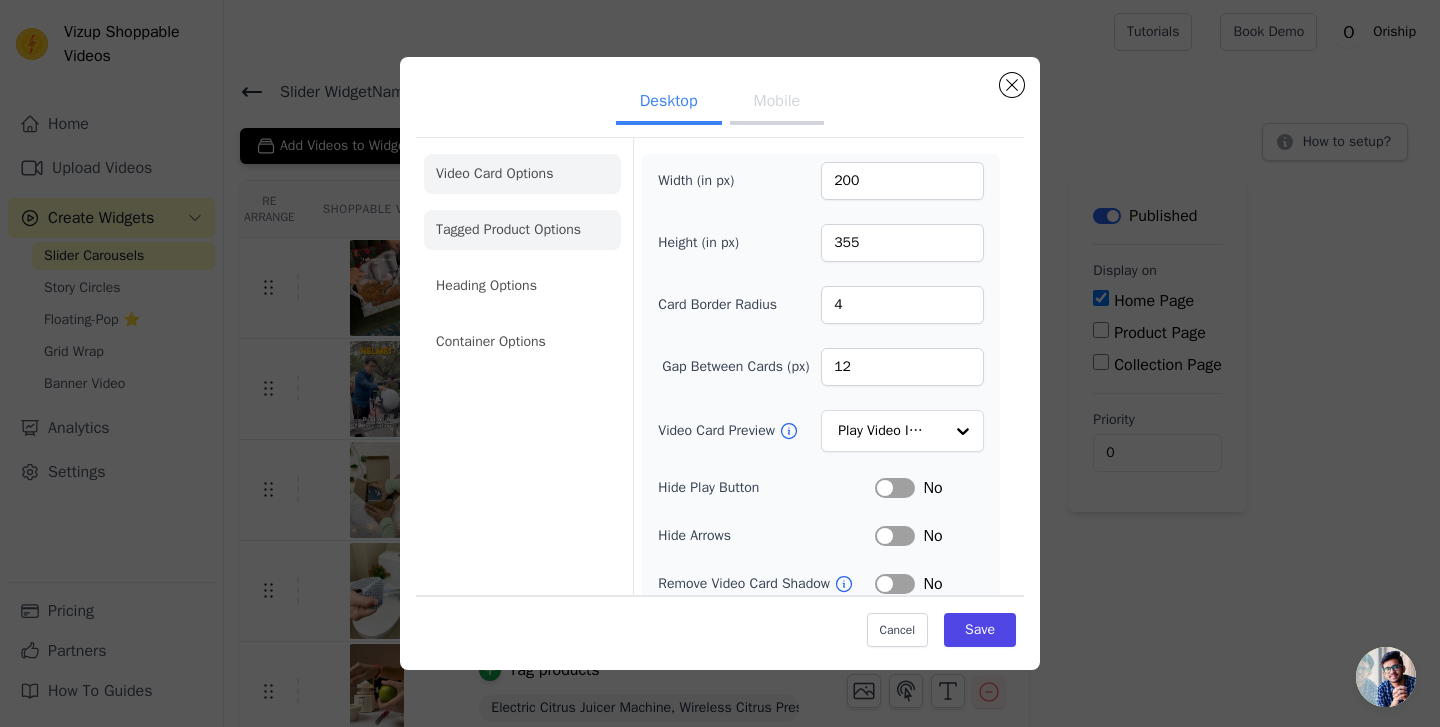 click on "Tagged Product Options" 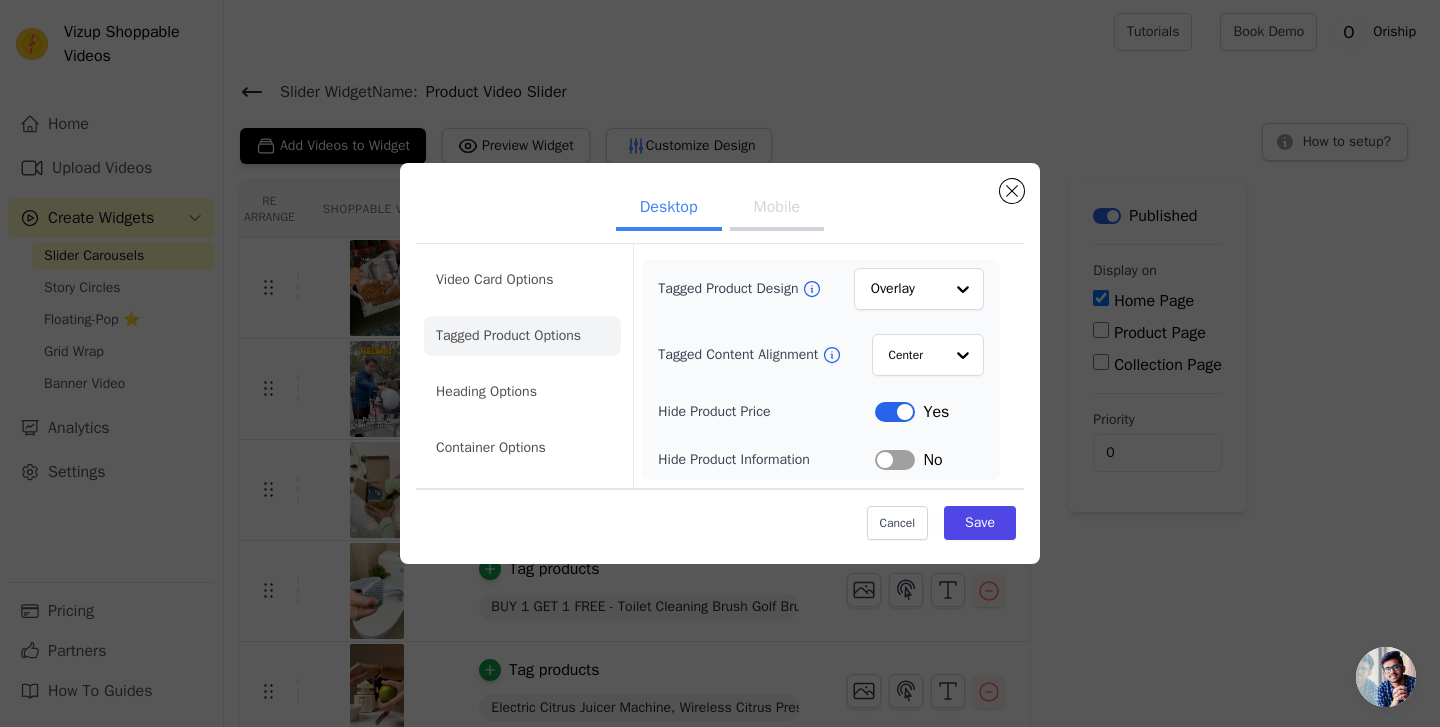 click on "Mobile" at bounding box center (777, 209) 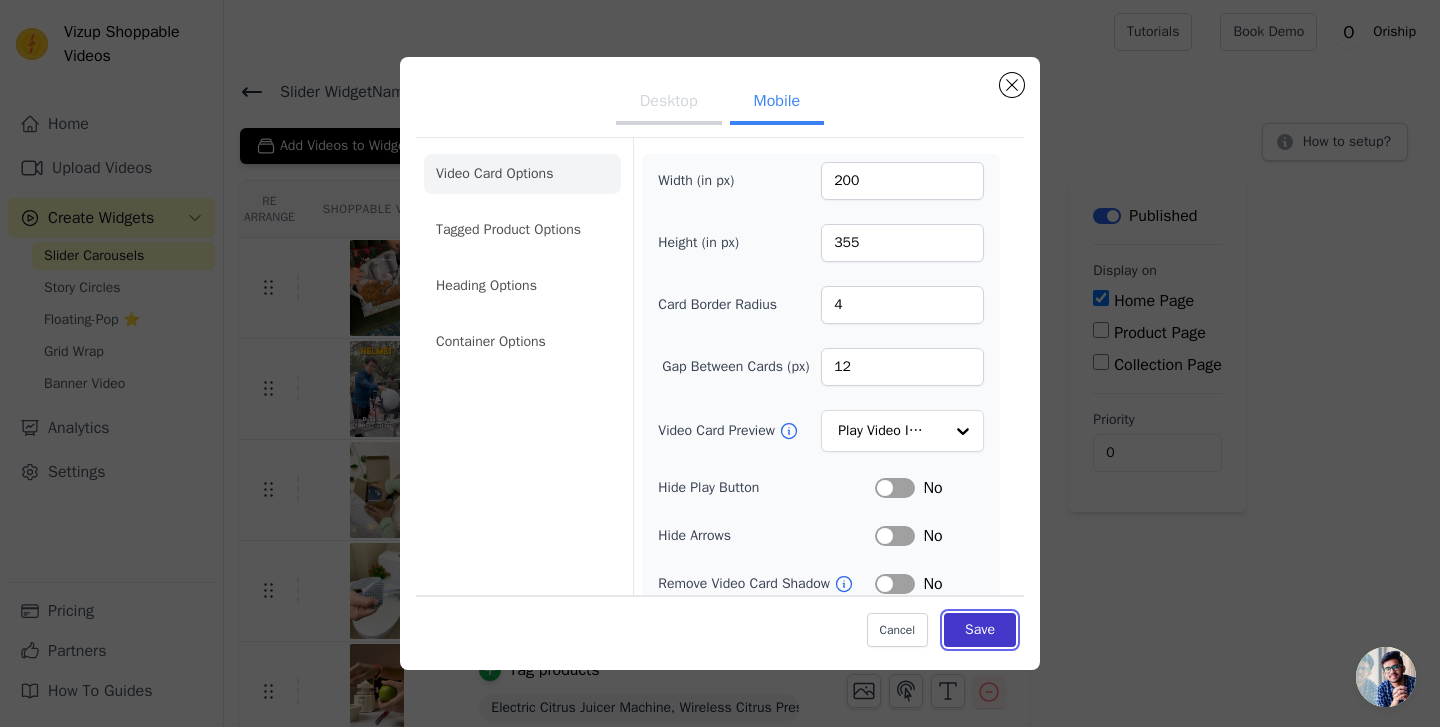 click on "Save" at bounding box center (980, 629) 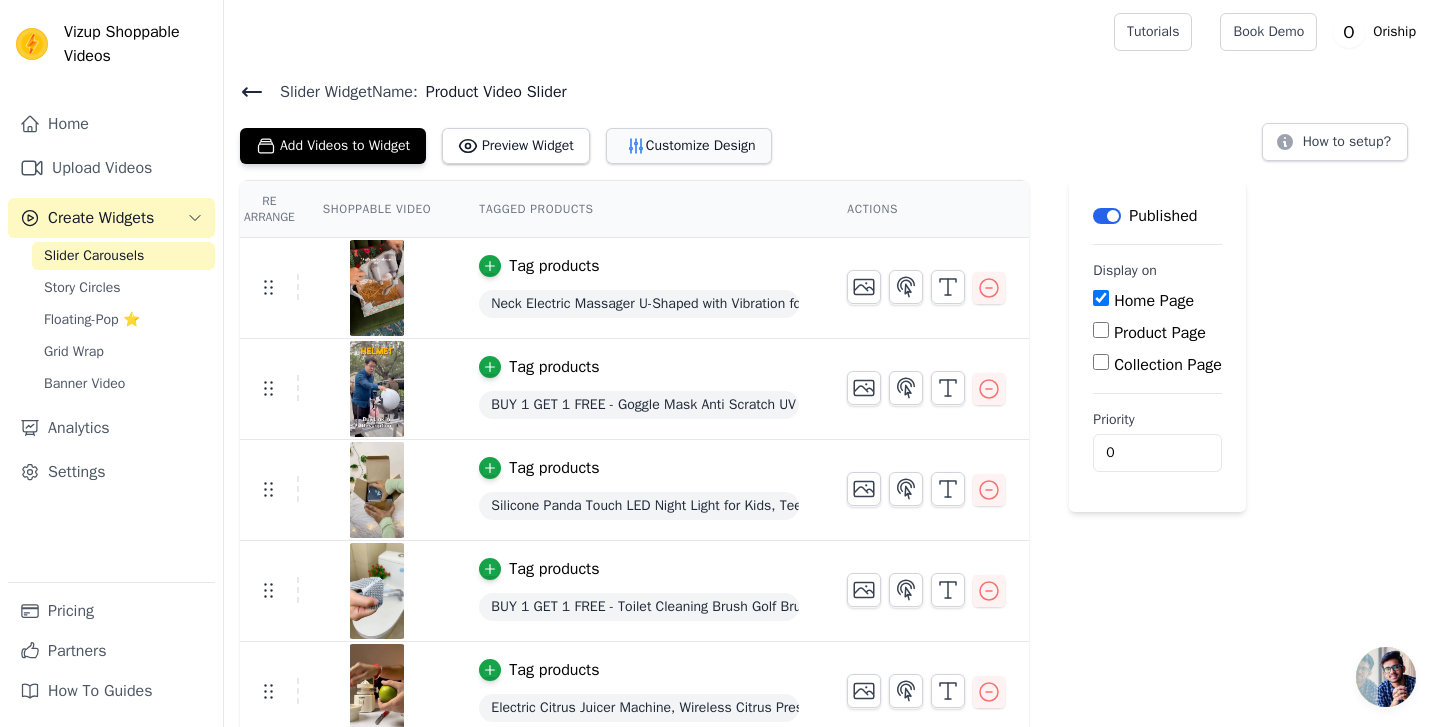 click on "Customize Design" at bounding box center (689, 146) 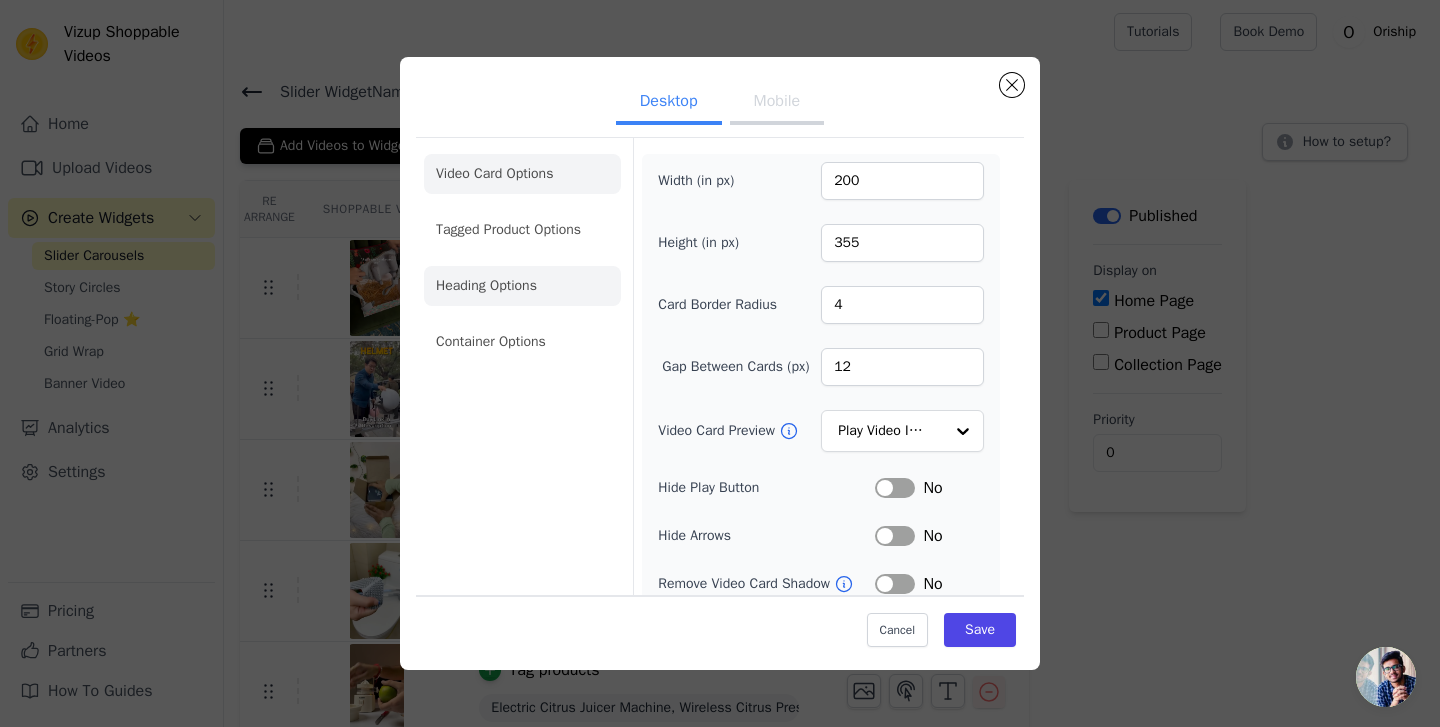 click on "Heading Options" 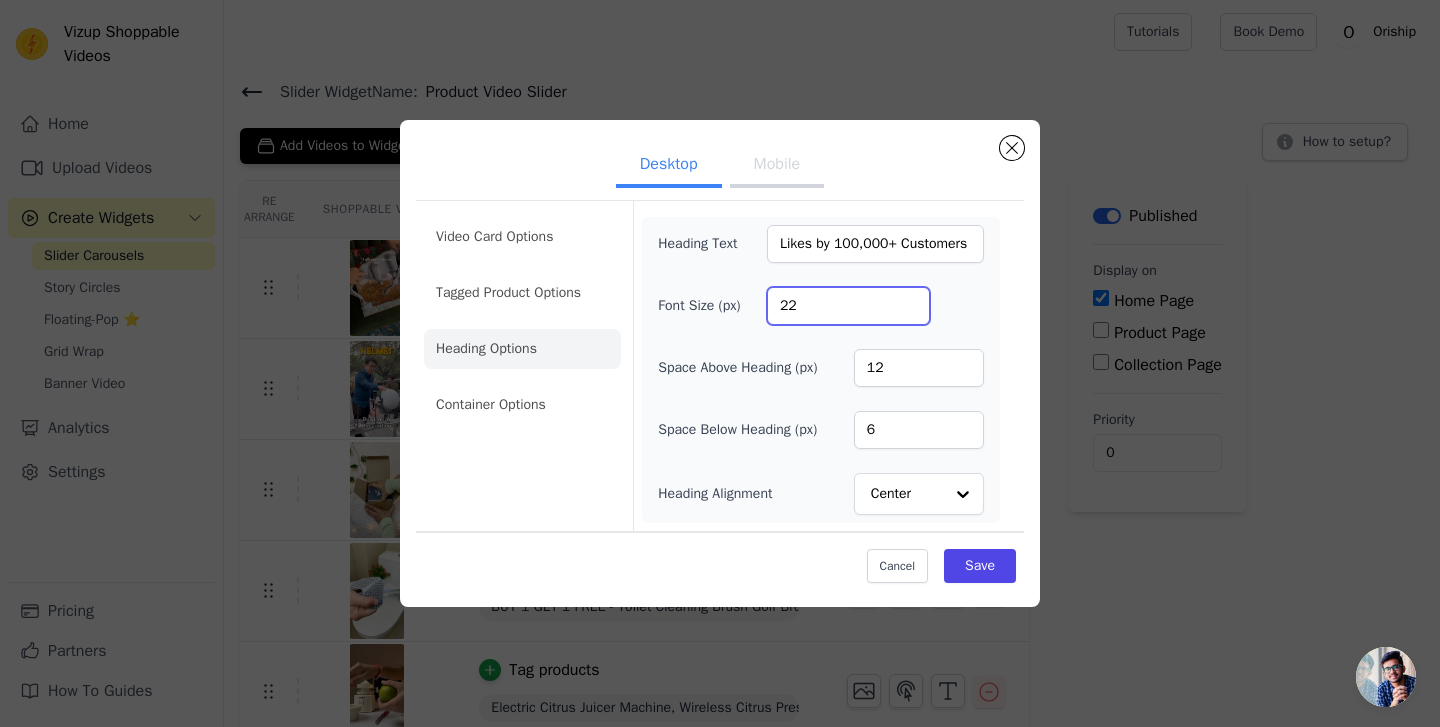 drag, startPoint x: 821, startPoint y: 310, endPoint x: 766, endPoint y: 310, distance: 55 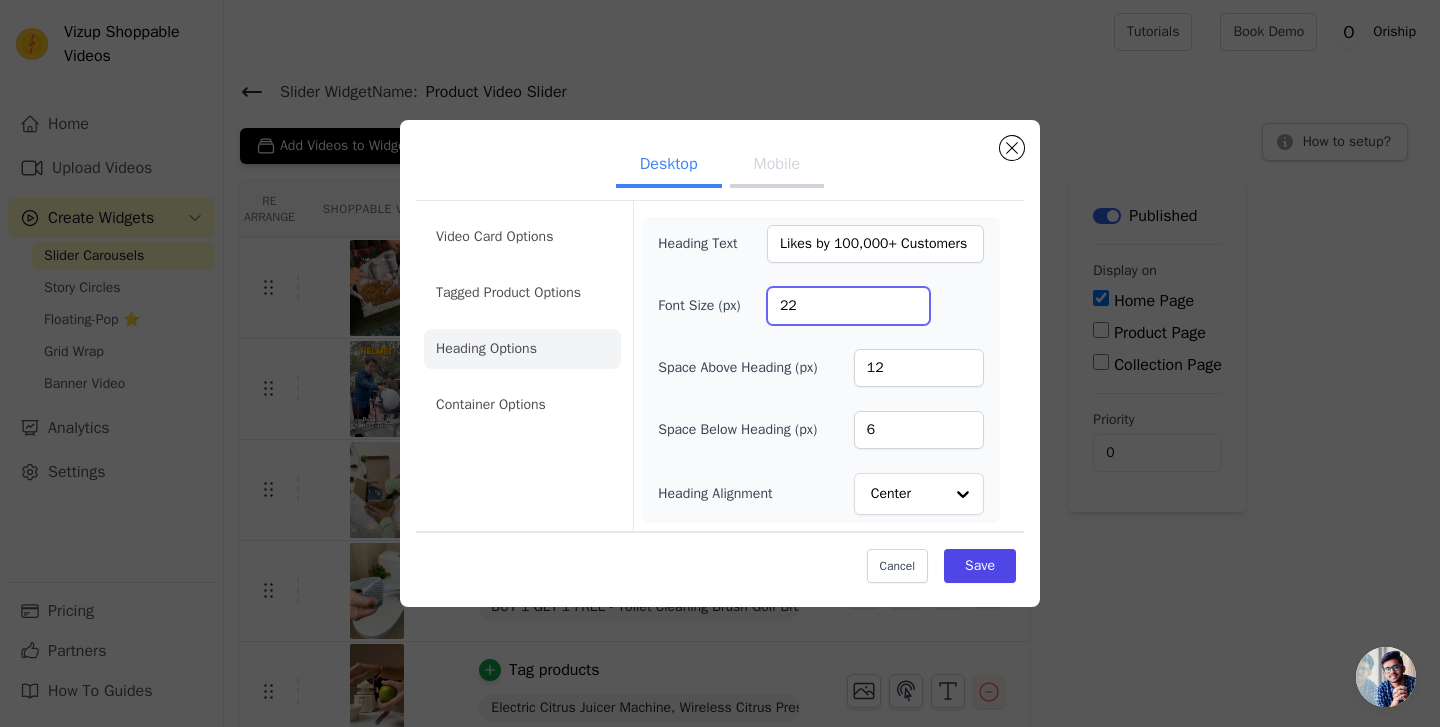 click on "Font Size (px)   22" at bounding box center [821, 306] 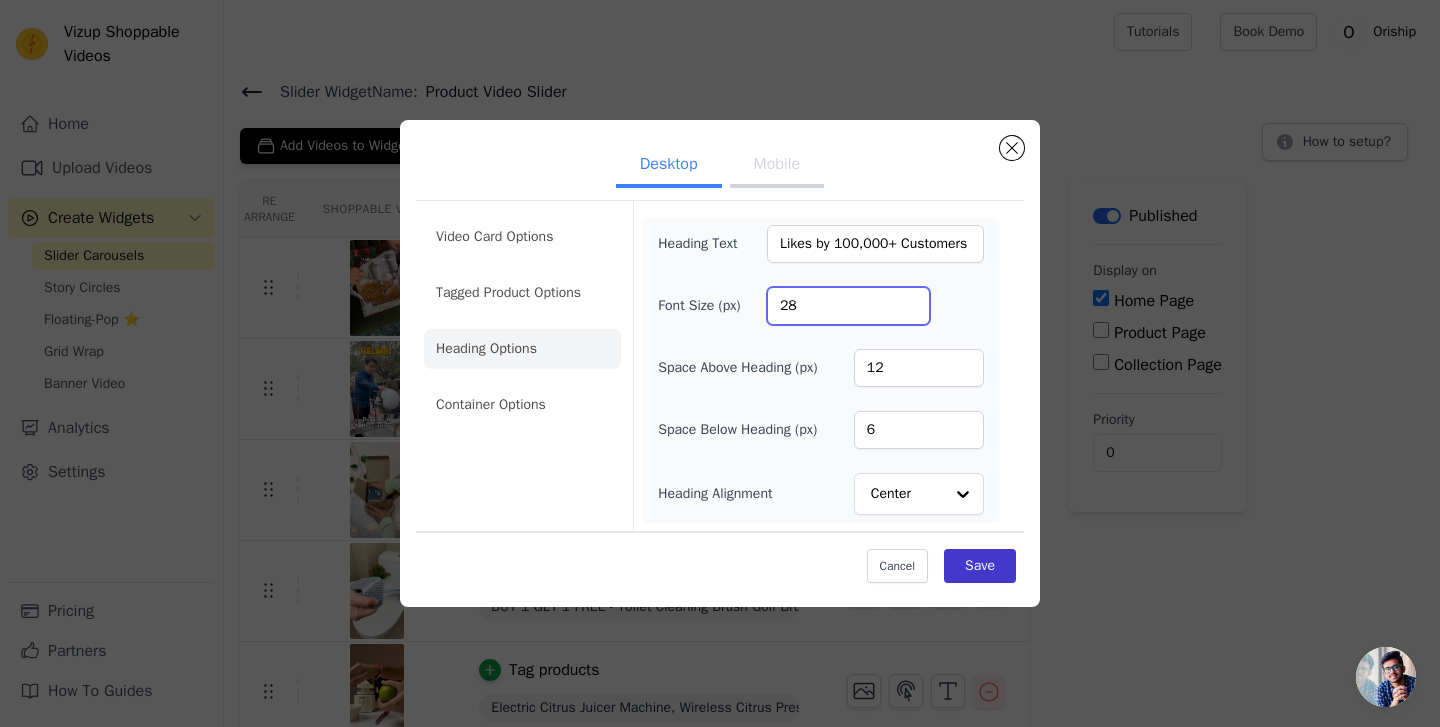 type on "28" 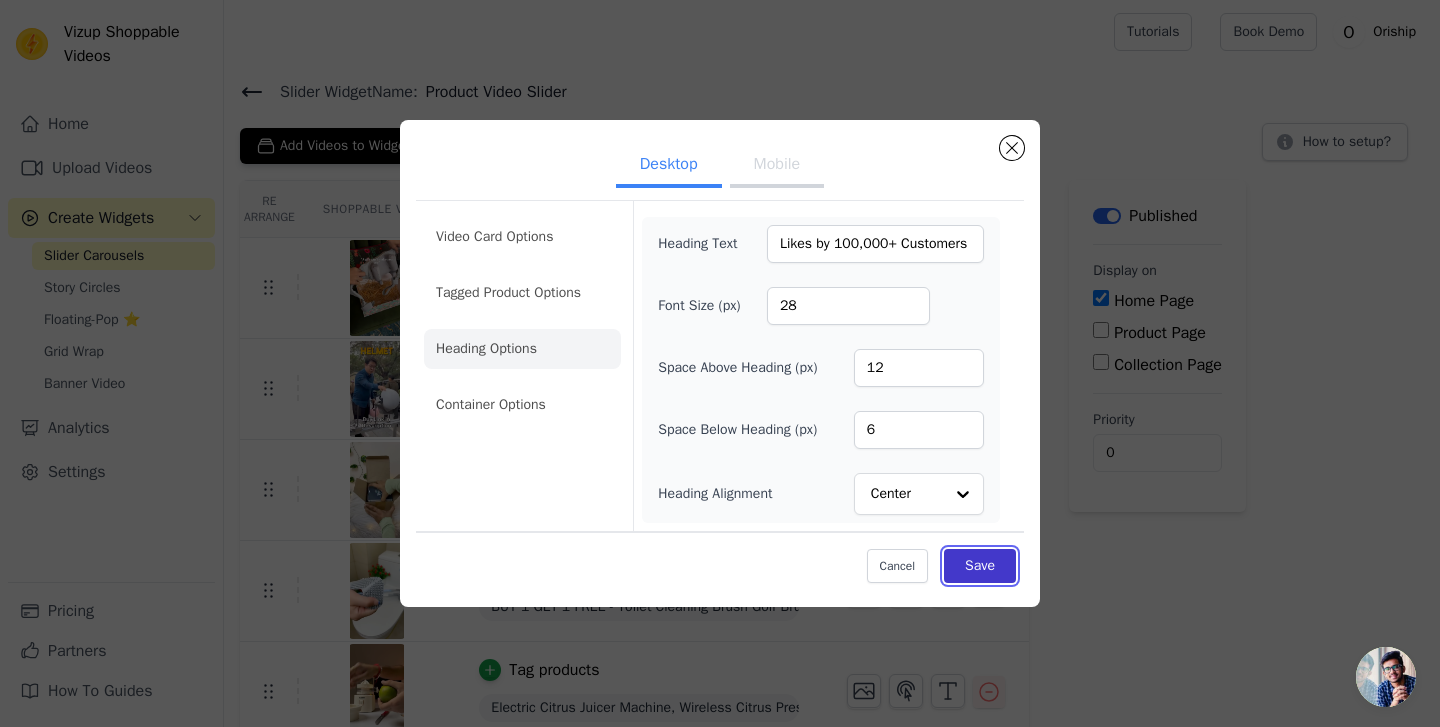 click on "Save" at bounding box center [980, 566] 